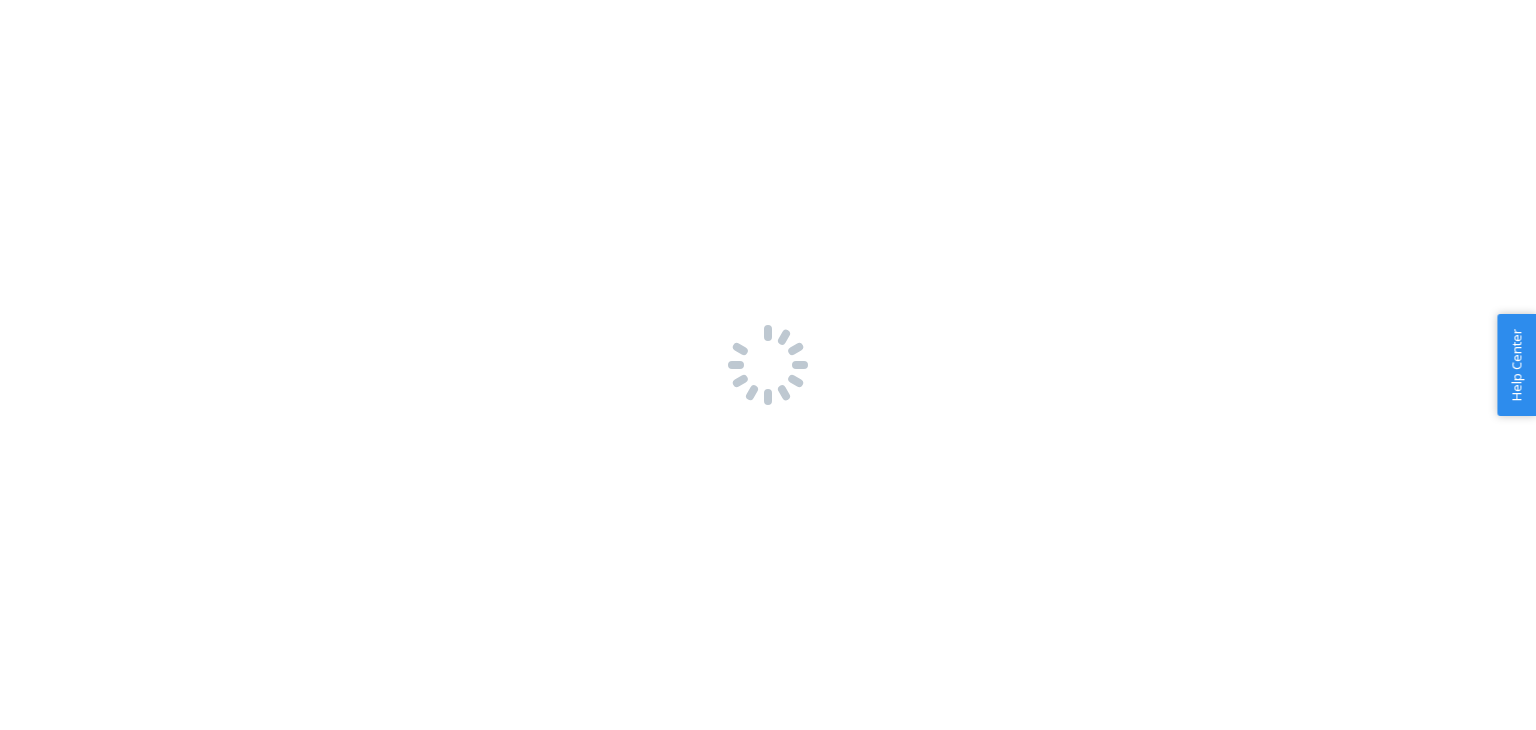 scroll, scrollTop: 0, scrollLeft: 0, axis: both 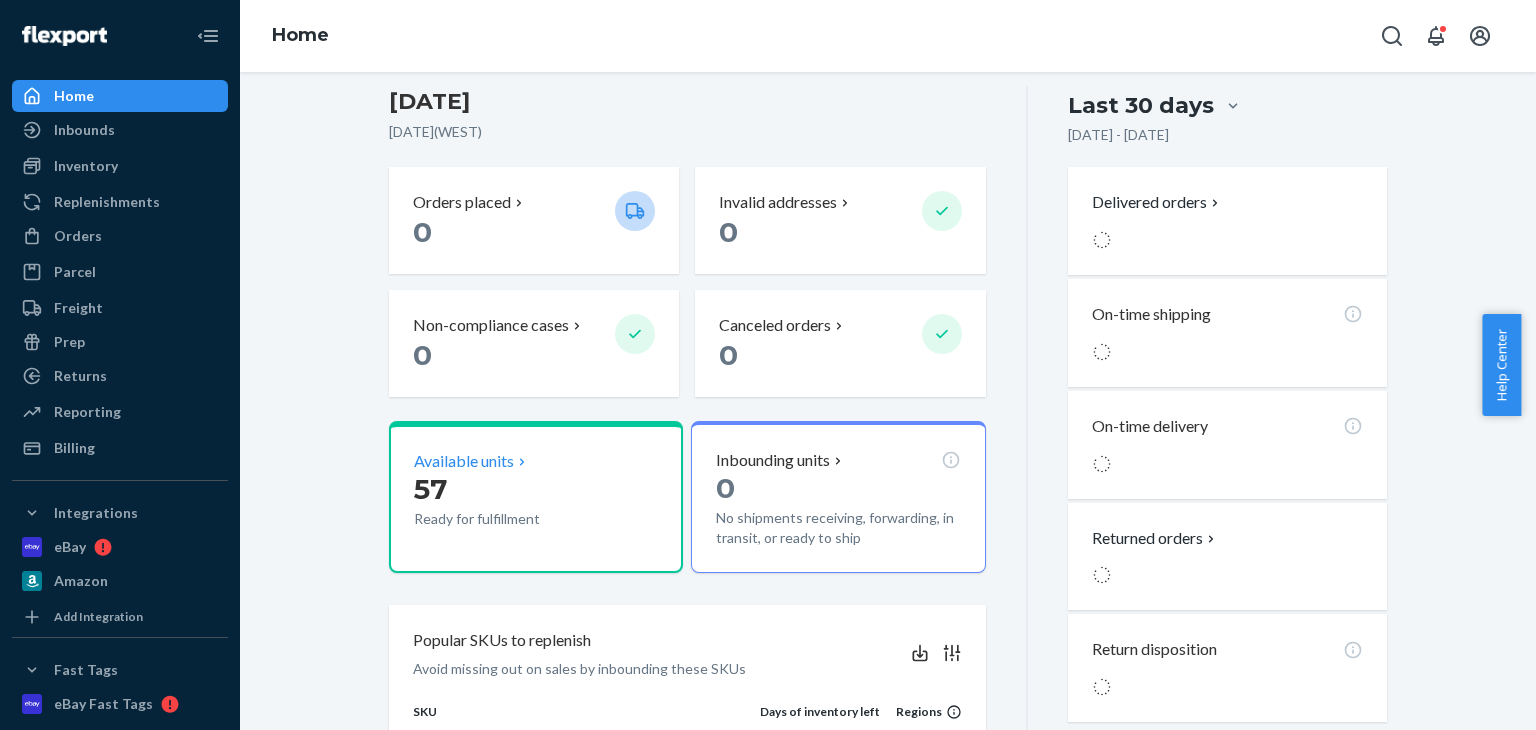 click on "Available units" at bounding box center (536, 461) 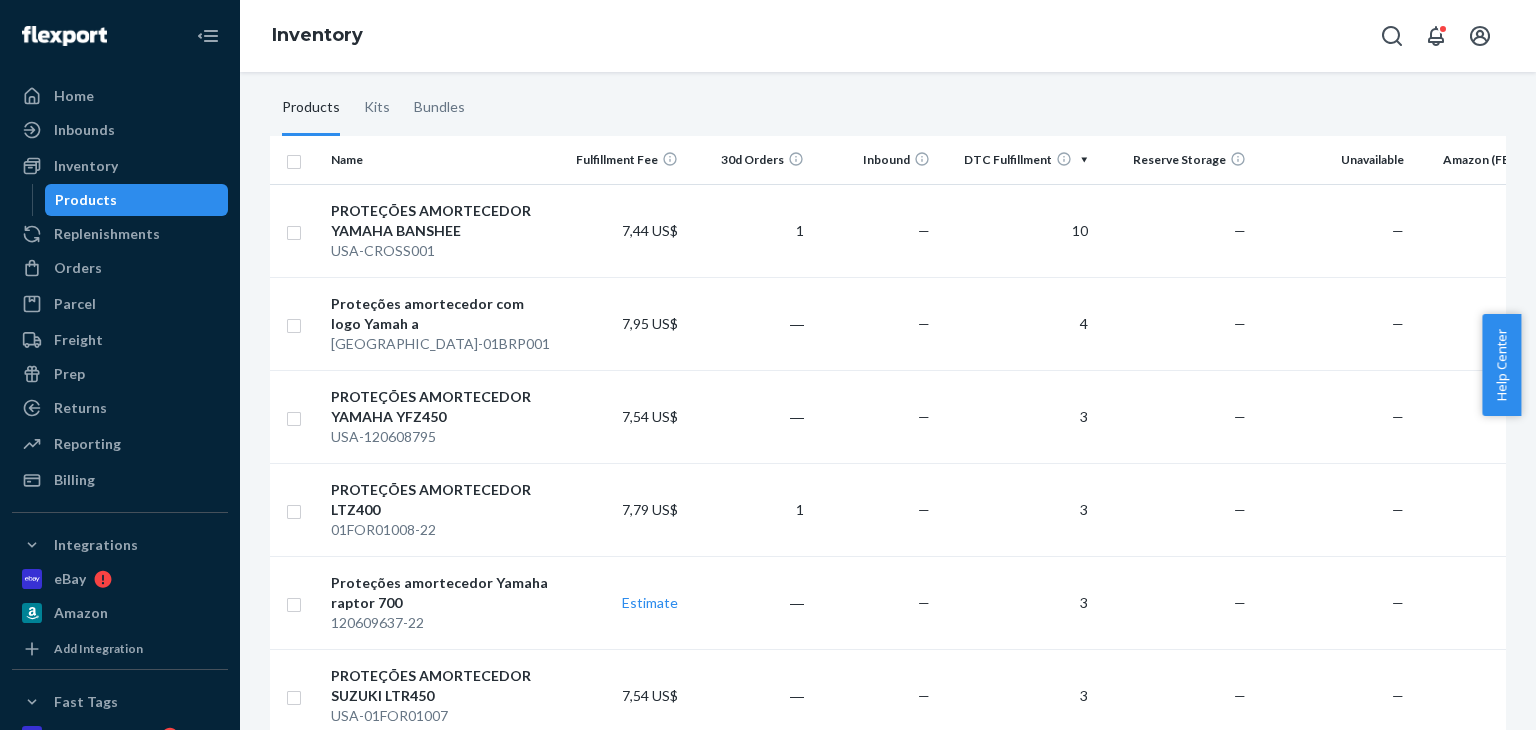 scroll, scrollTop: 300, scrollLeft: 0, axis: vertical 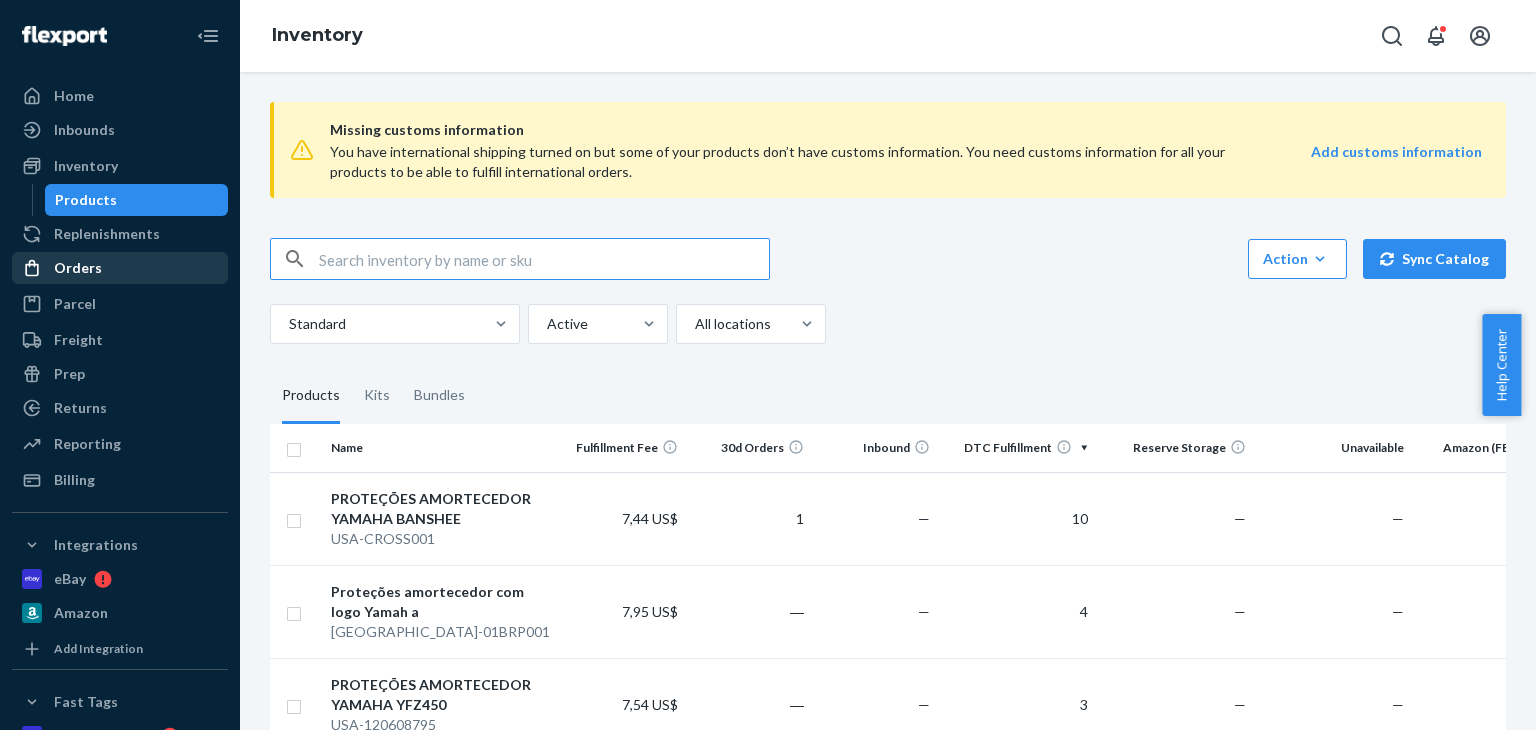 click on "Orders" at bounding box center [120, 268] 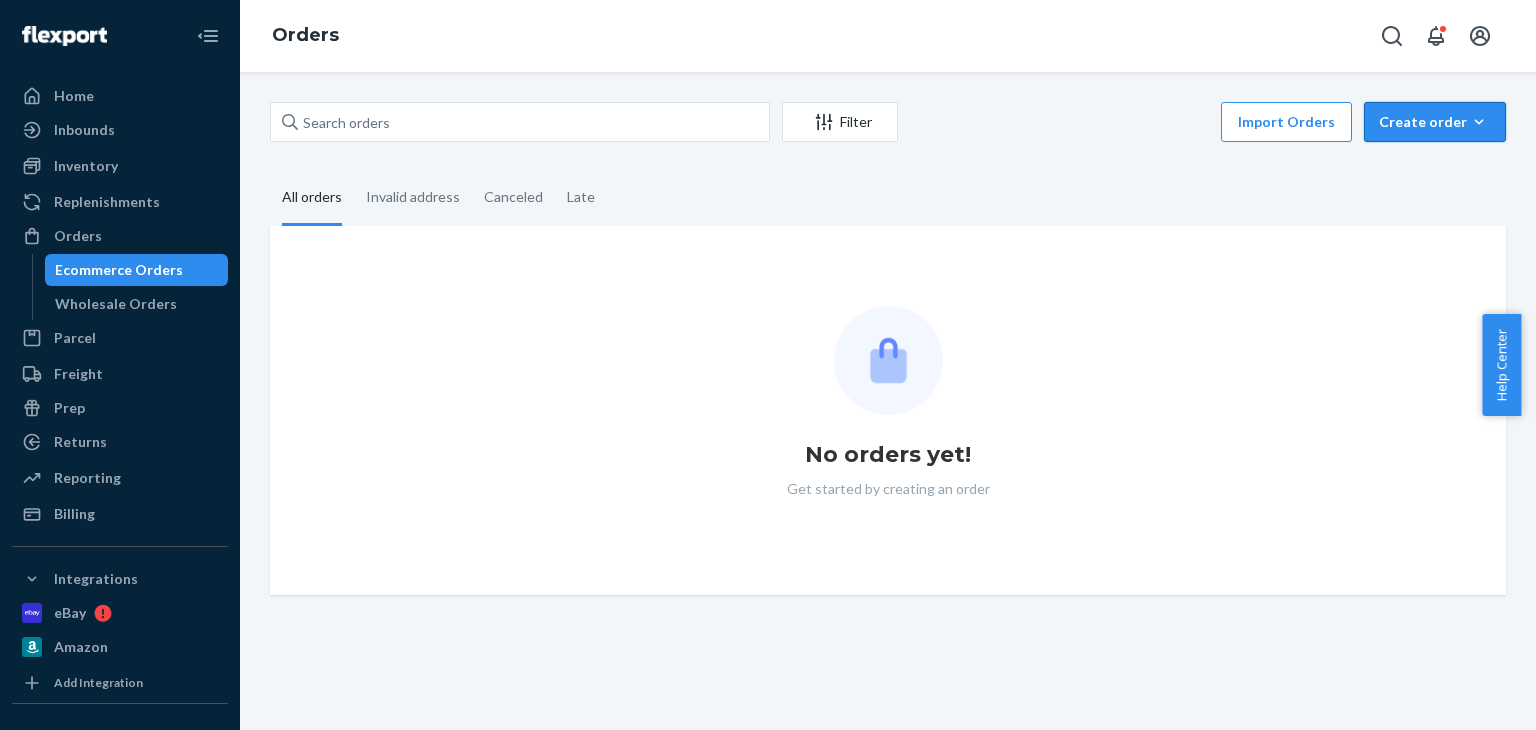 click on "Create order" at bounding box center [1435, 122] 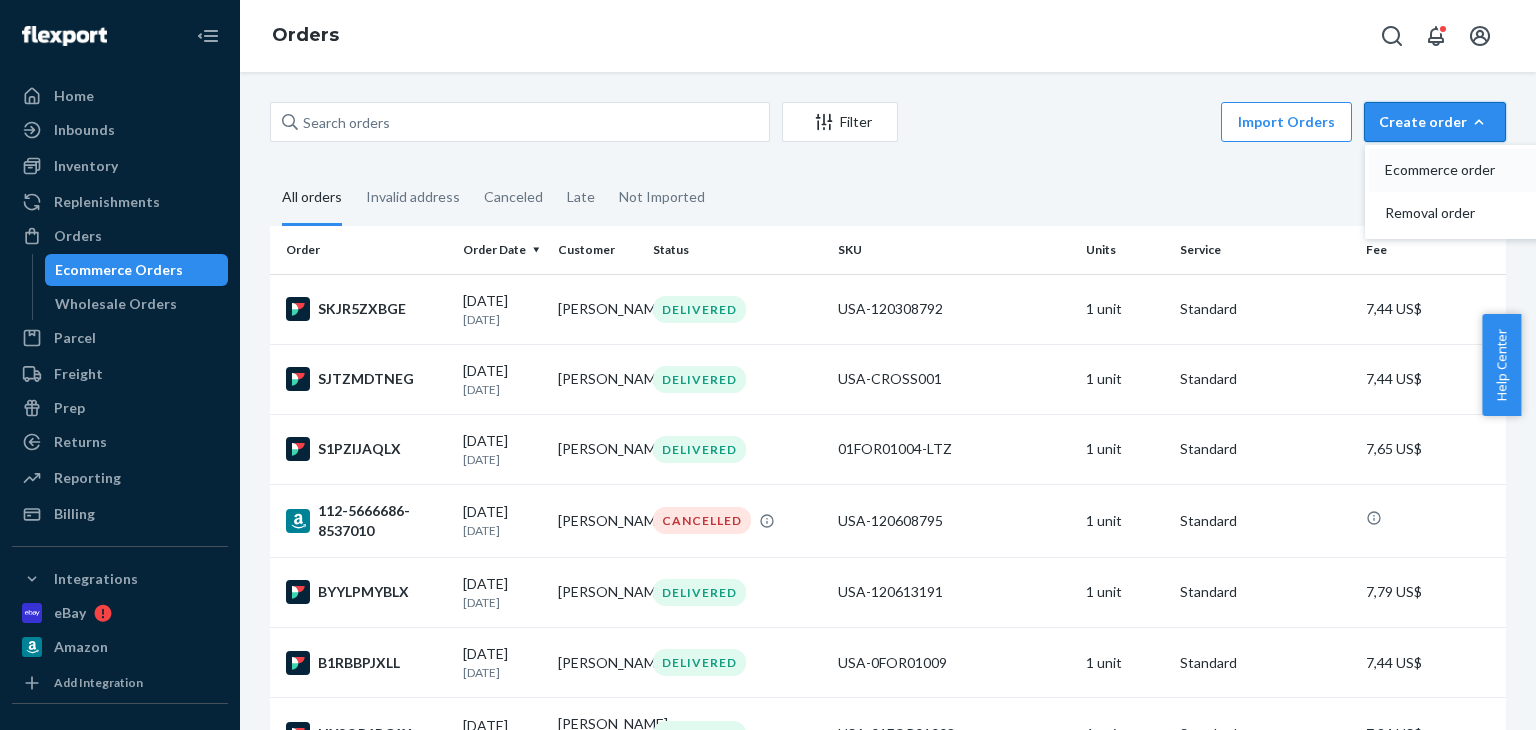 click on "Ecommerce order" at bounding box center [1447, 170] 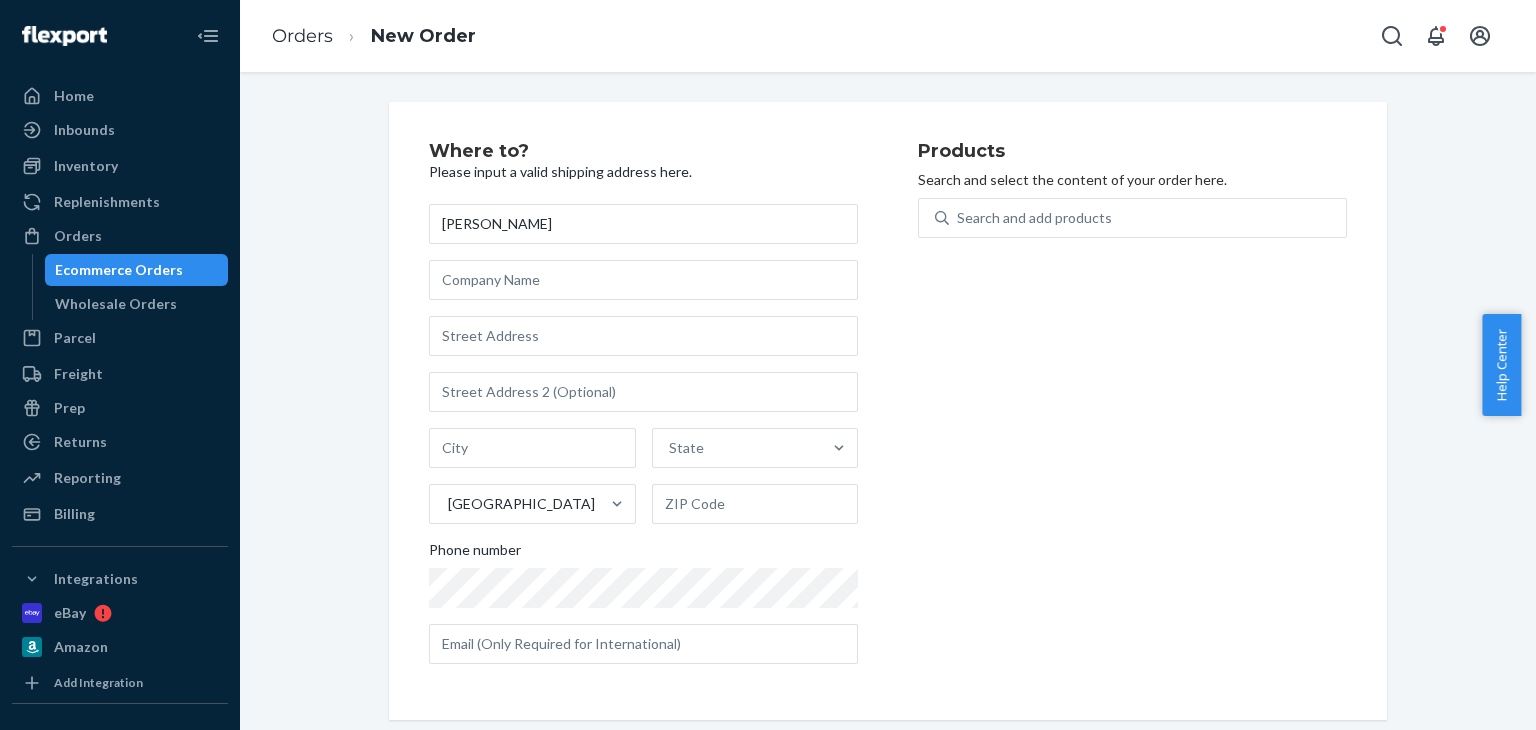 type on "[PERSON_NAME]" 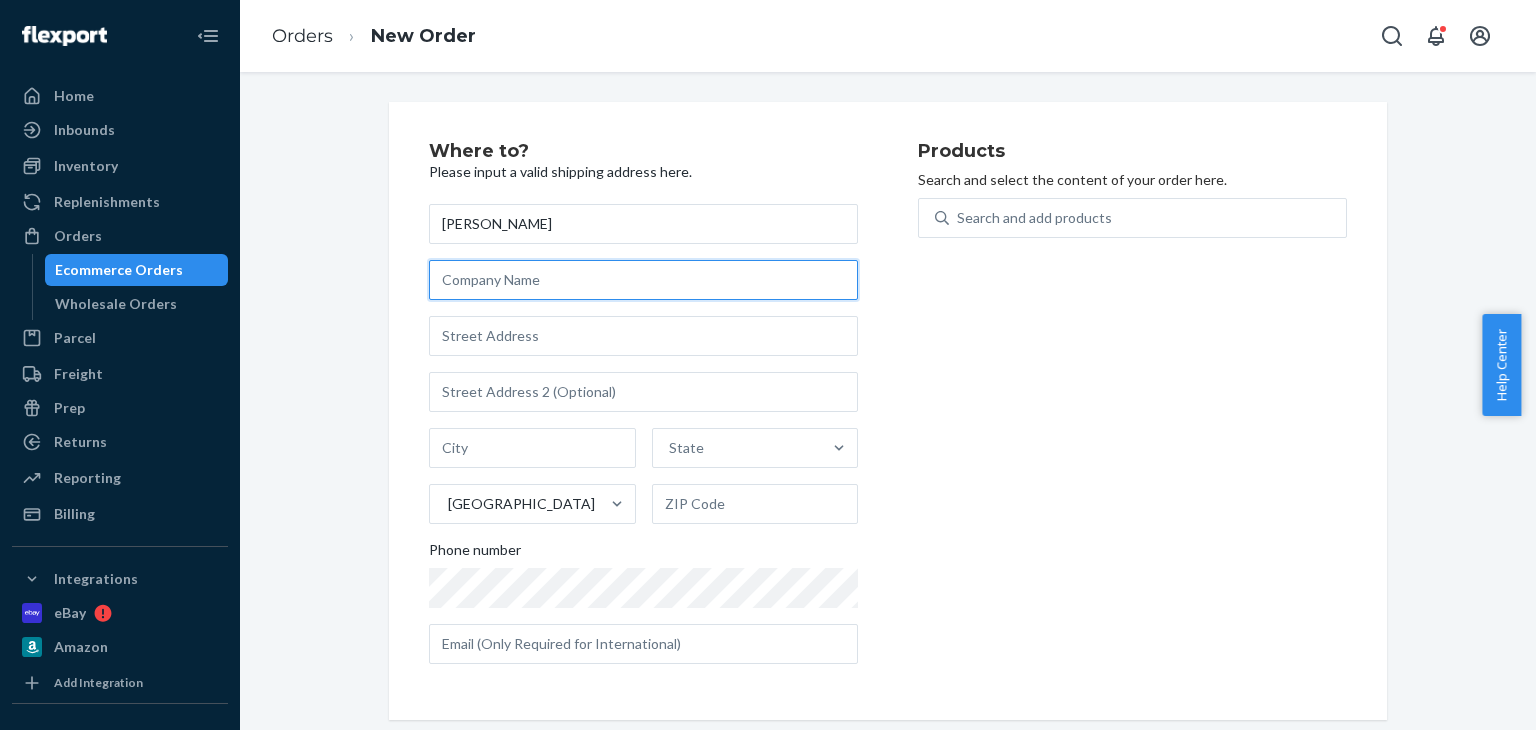 click at bounding box center (643, 280) 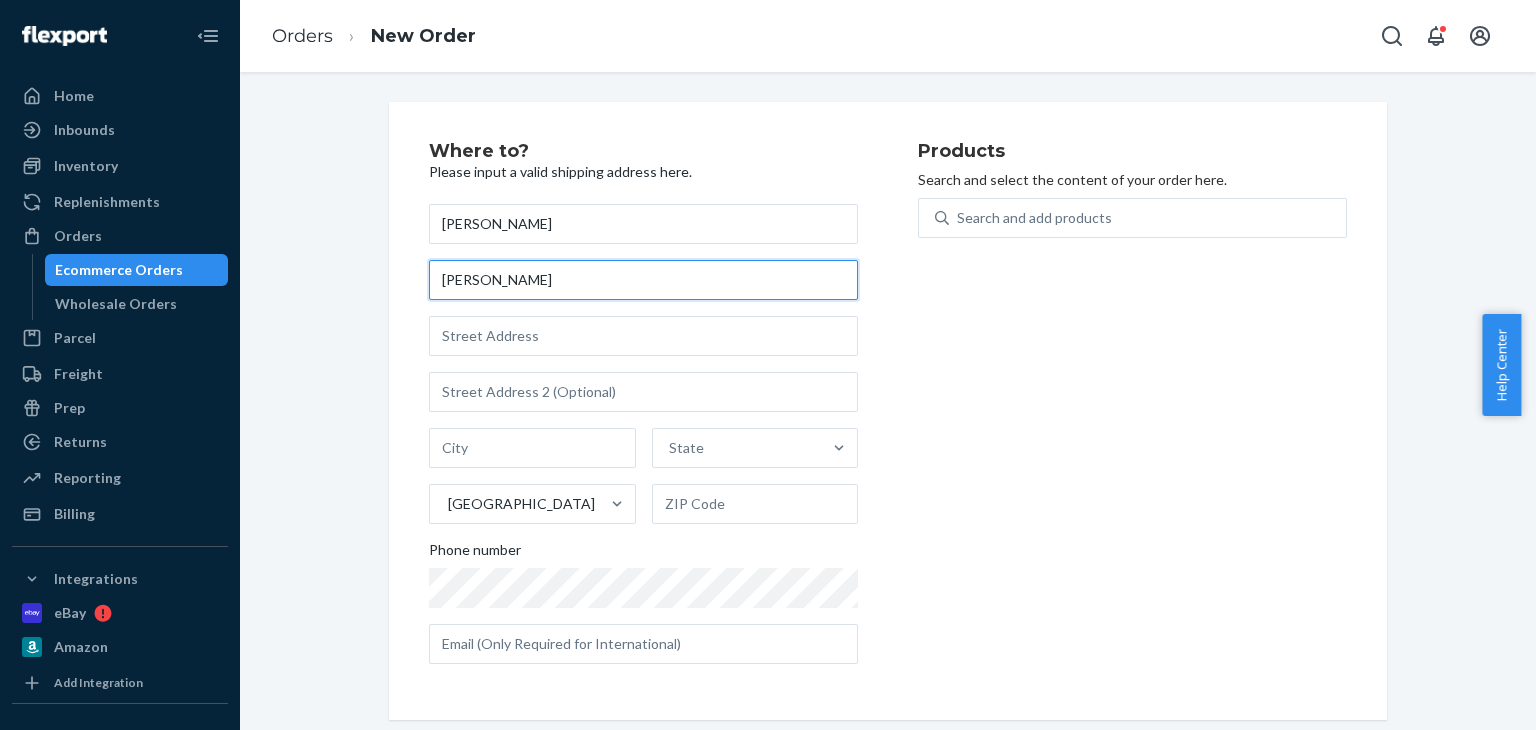 type on "[PERSON_NAME]" 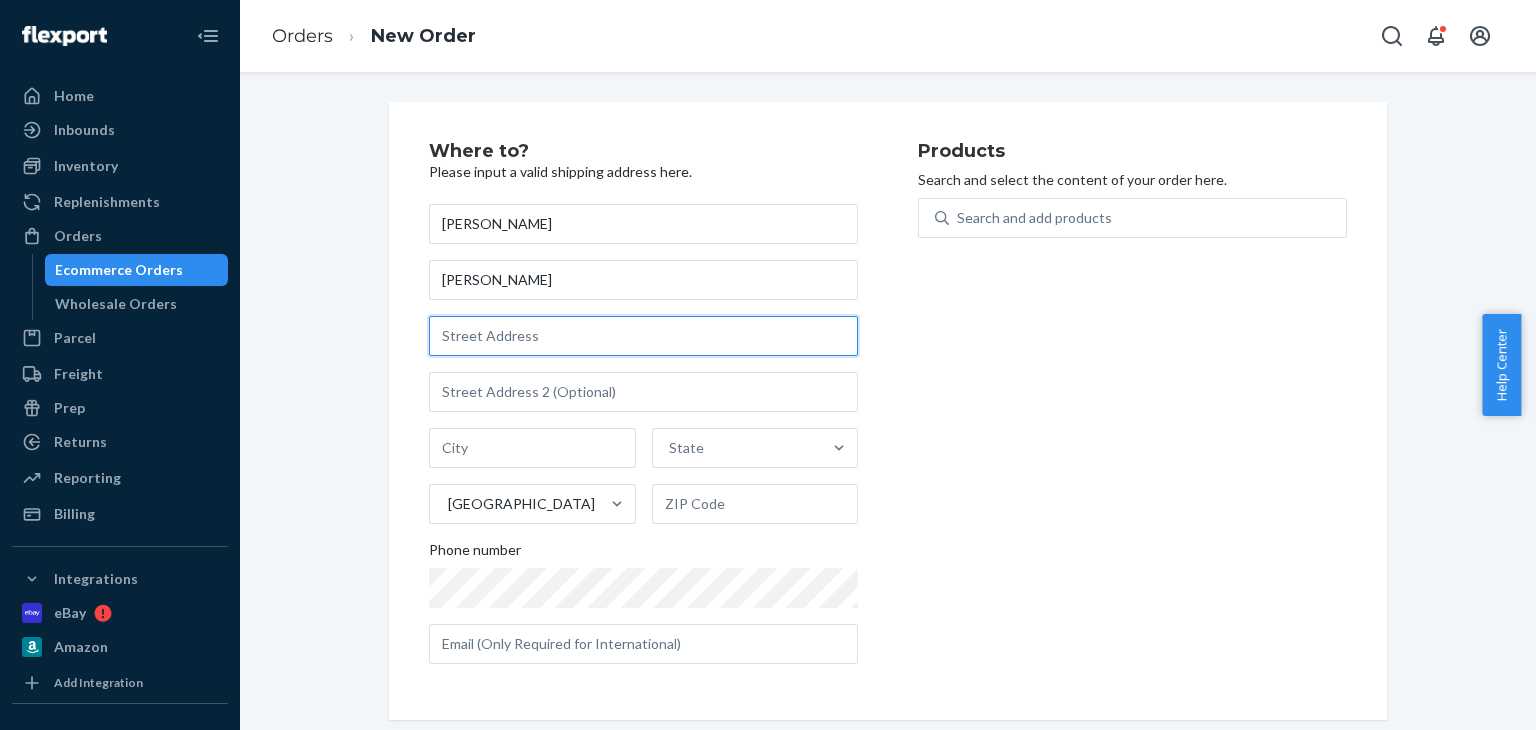 click at bounding box center [643, 336] 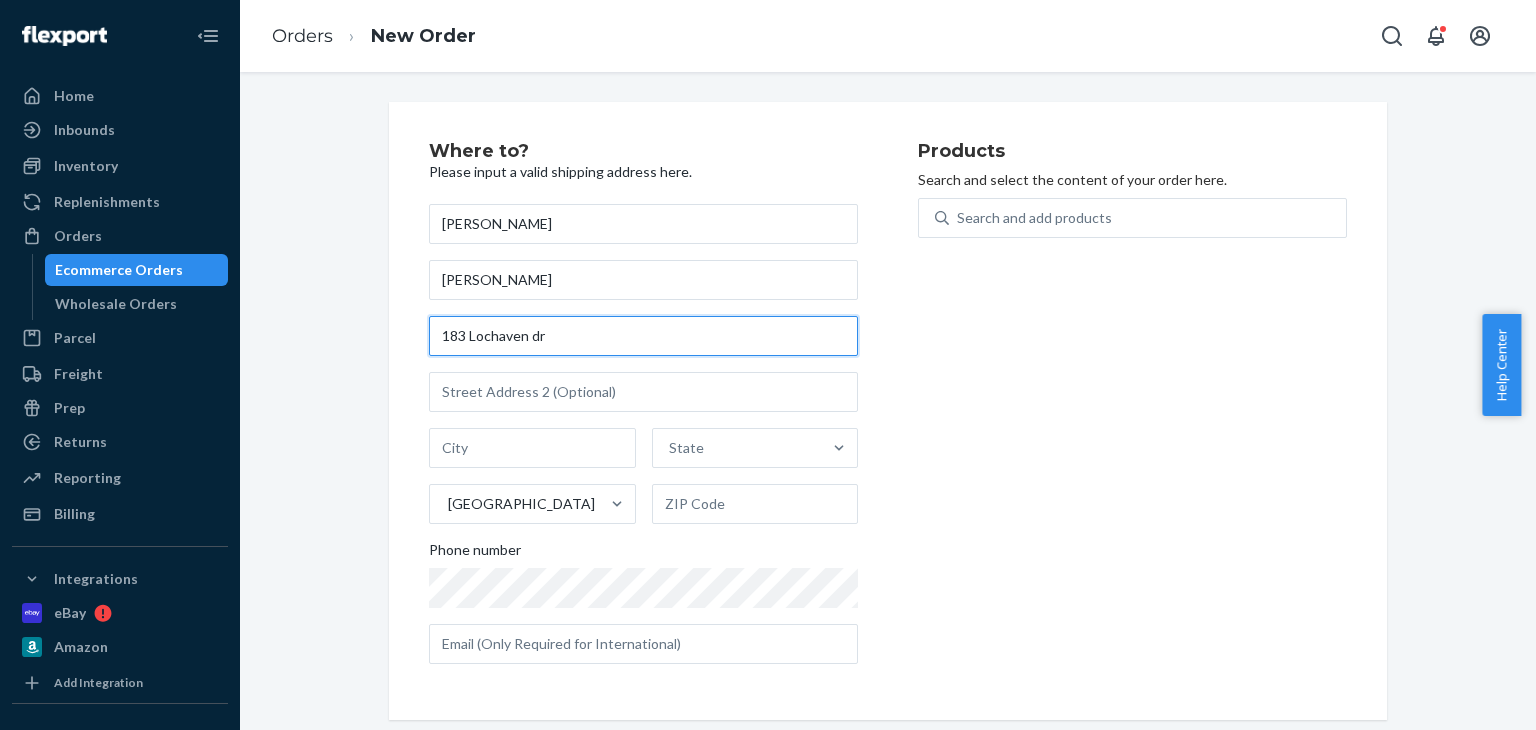 type on "183 Lochaven dr" 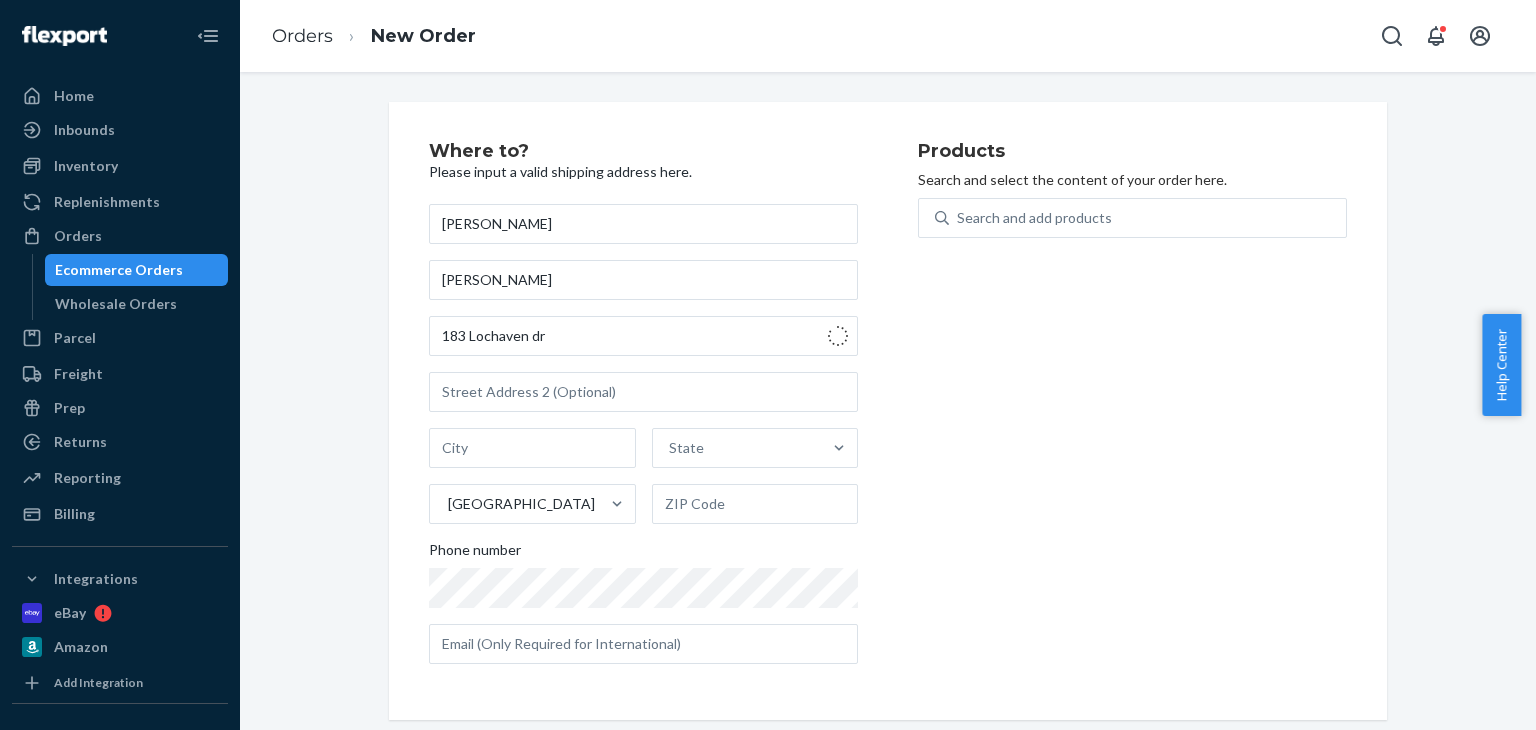 type on "Newport News" 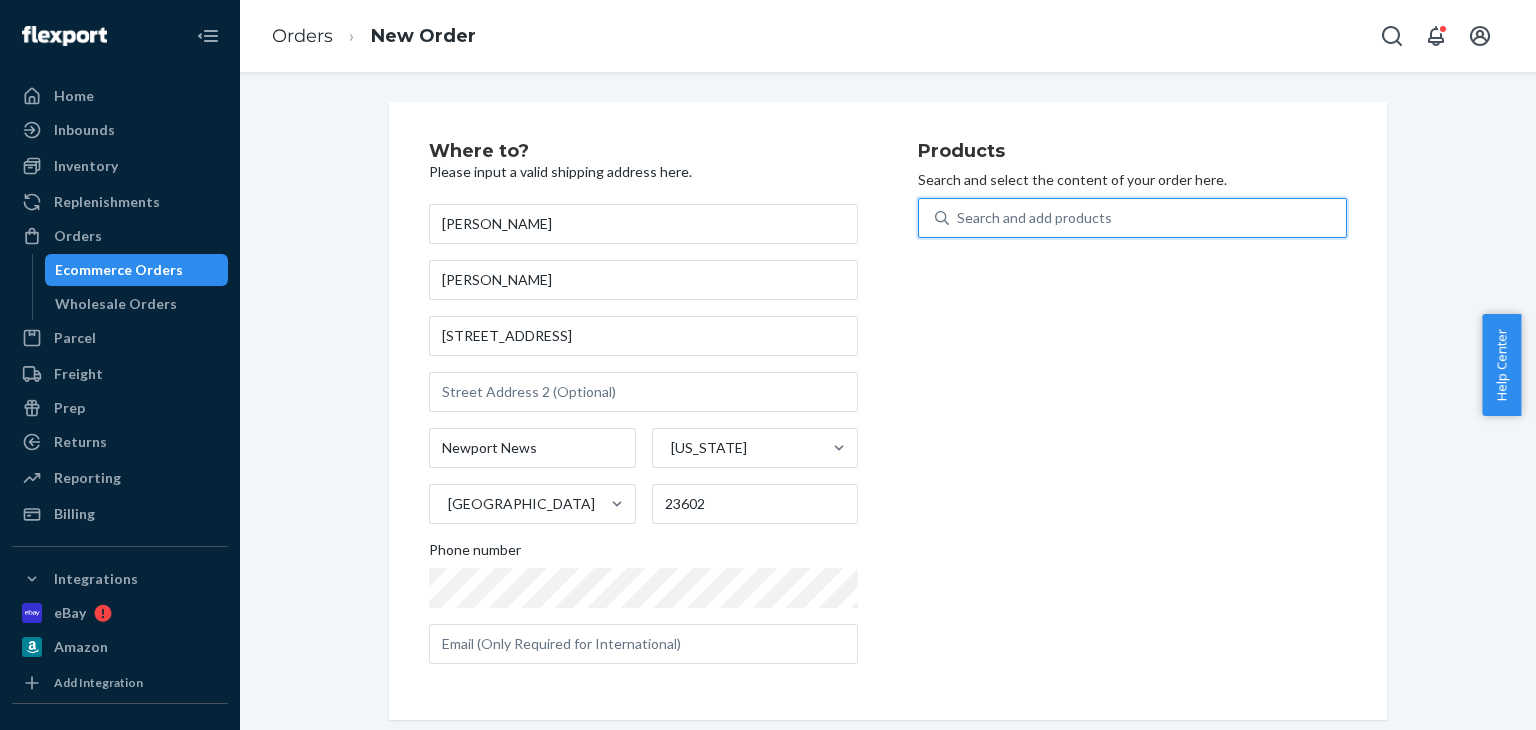 click on "Search and add products" at bounding box center [1132, 218] 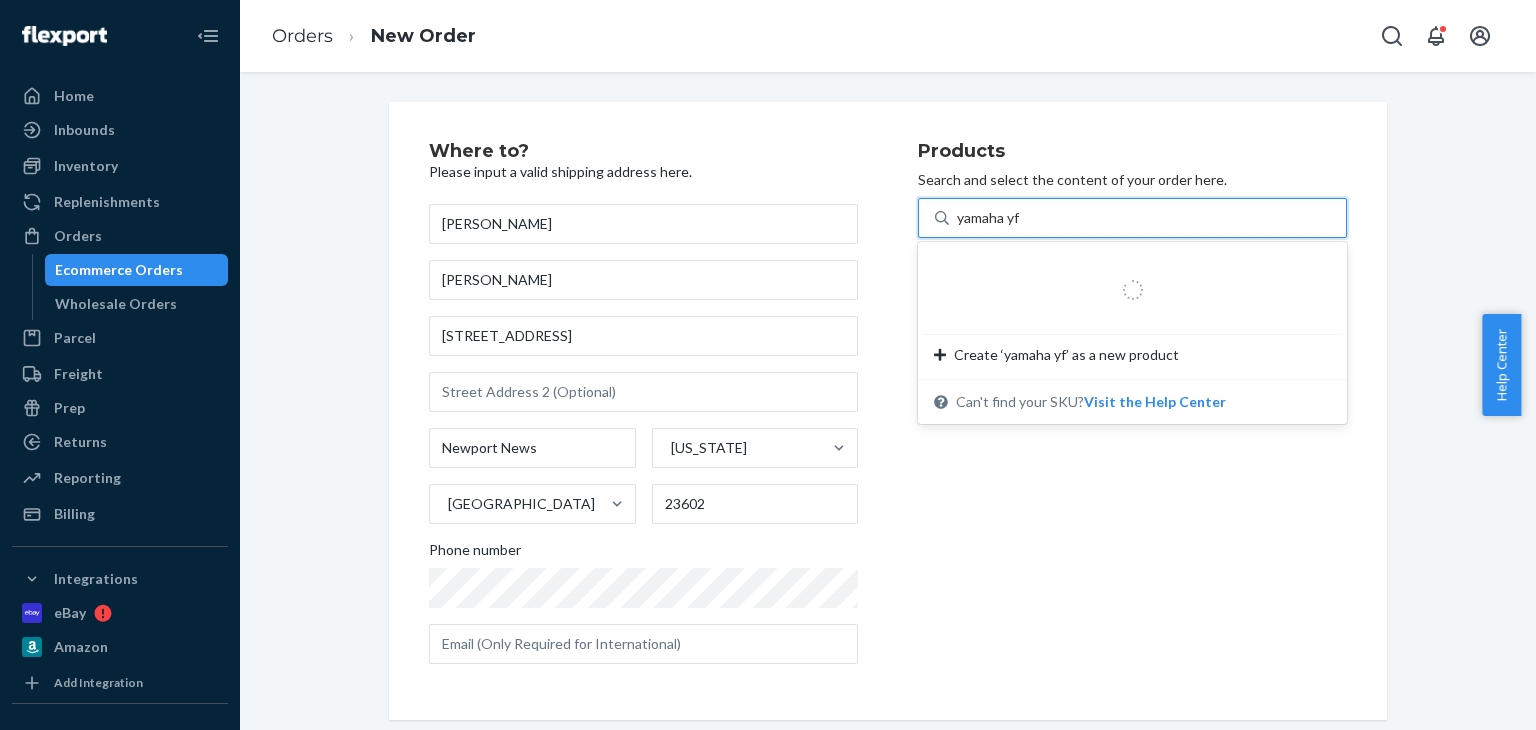 type on "yamaha yfz" 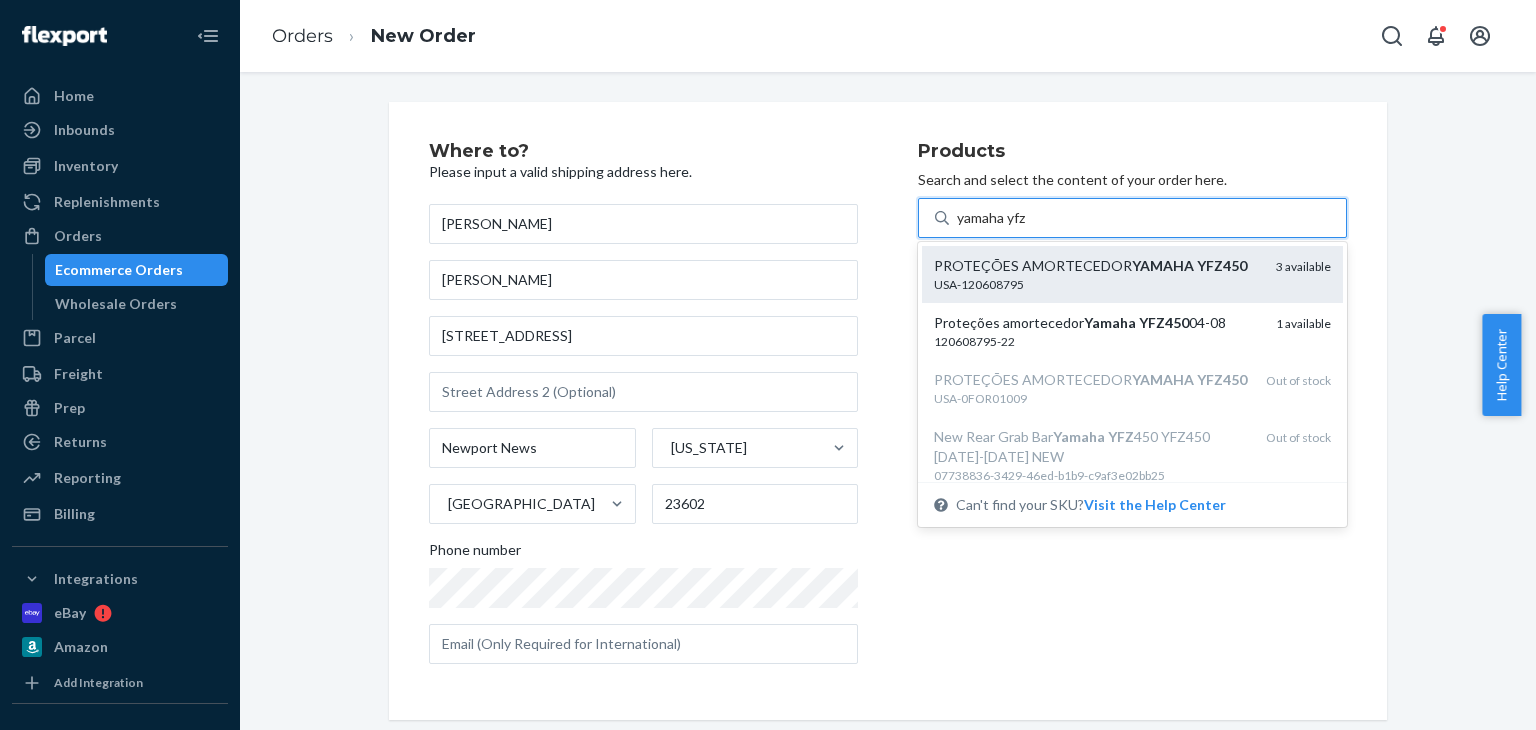 click on "USA-120608795" at bounding box center (1097, 284) 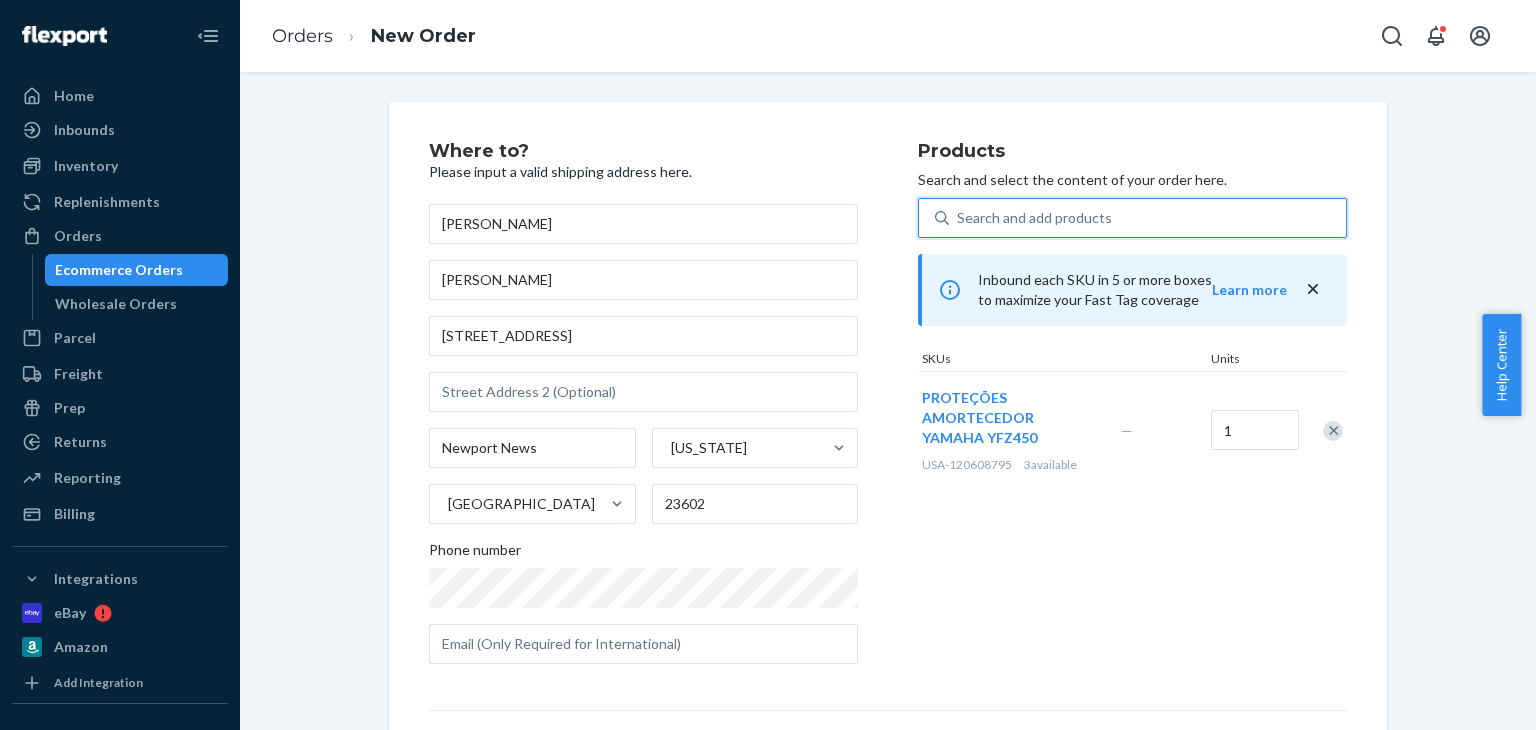 scroll, scrollTop: 280, scrollLeft: 0, axis: vertical 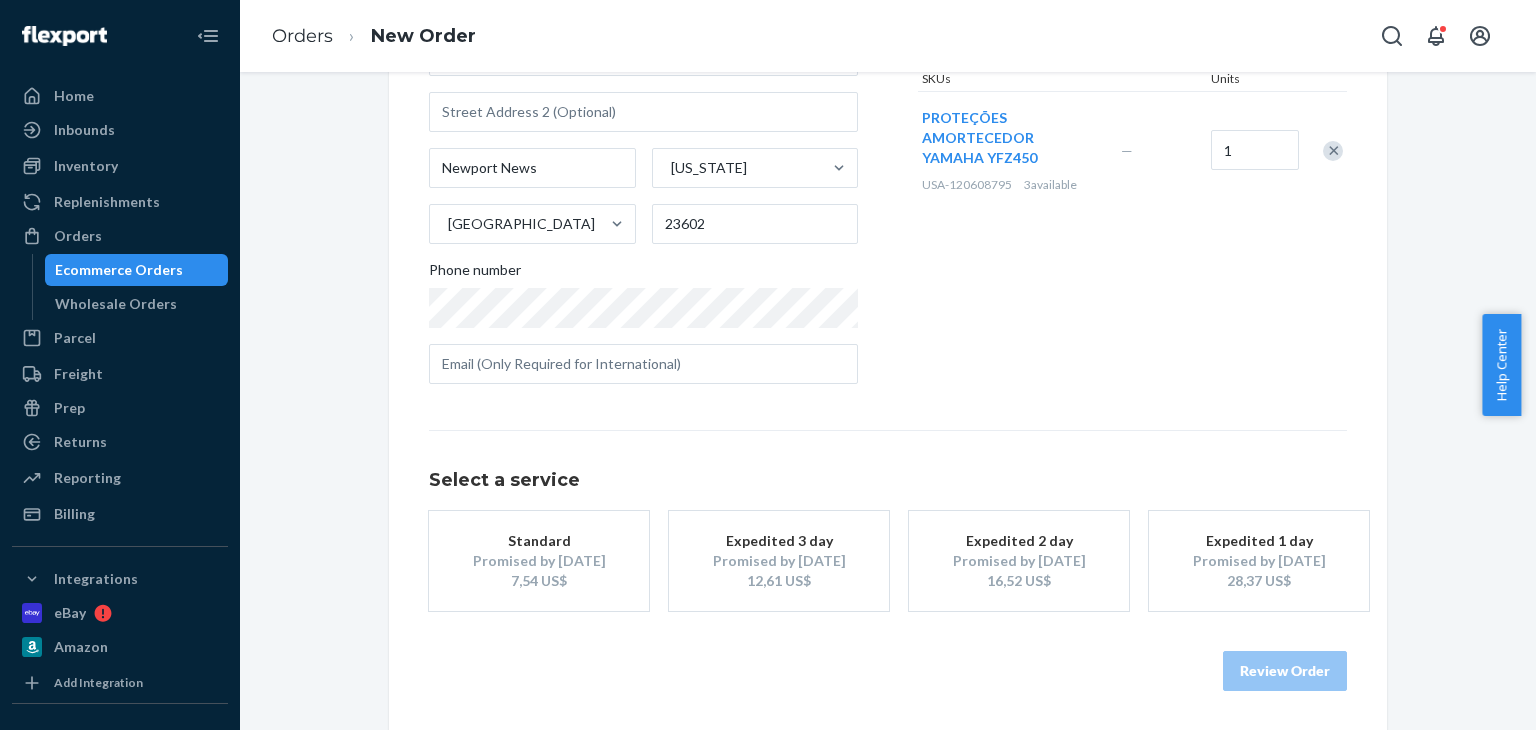 click on "Promised by [DATE]" at bounding box center (1019, 561) 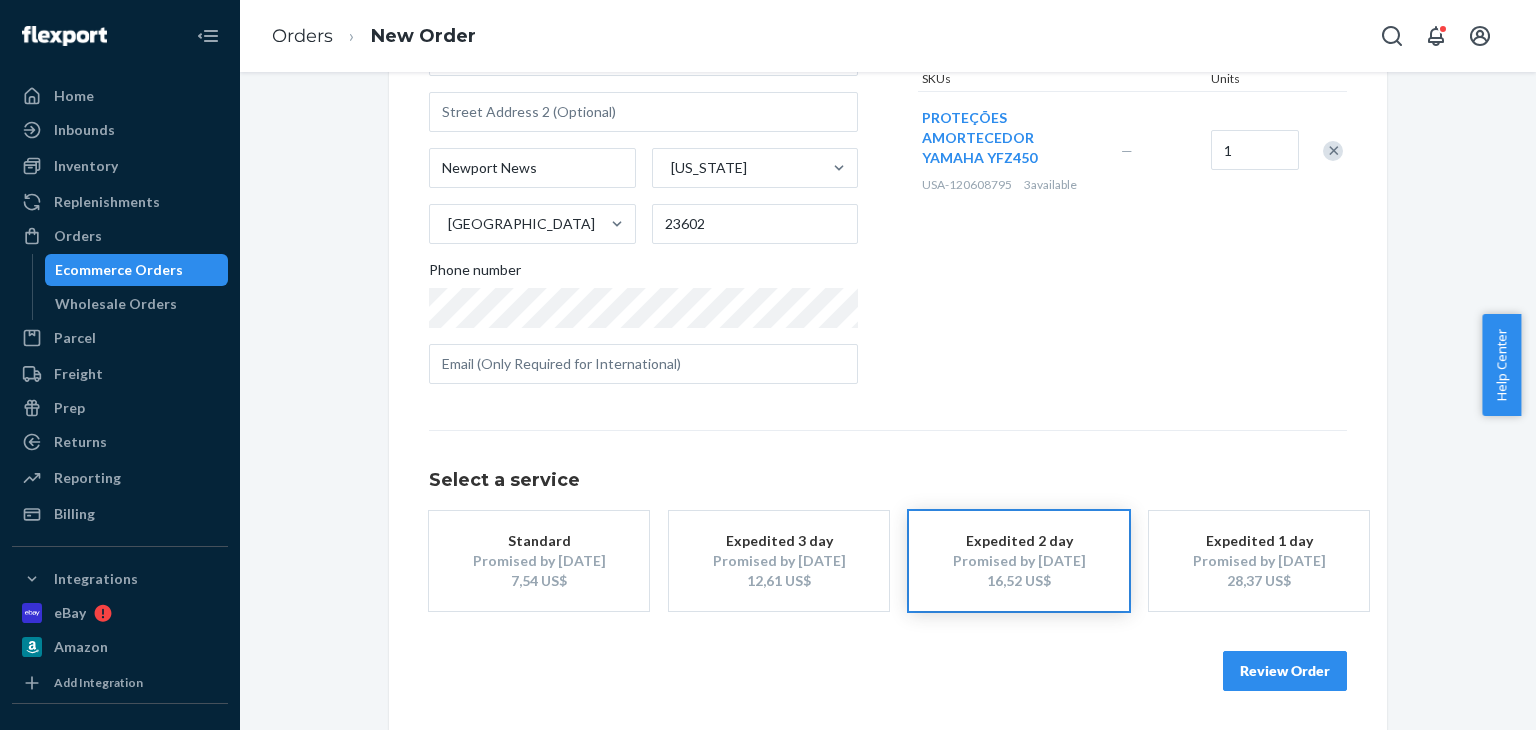 click on "Review Order" at bounding box center [1285, 671] 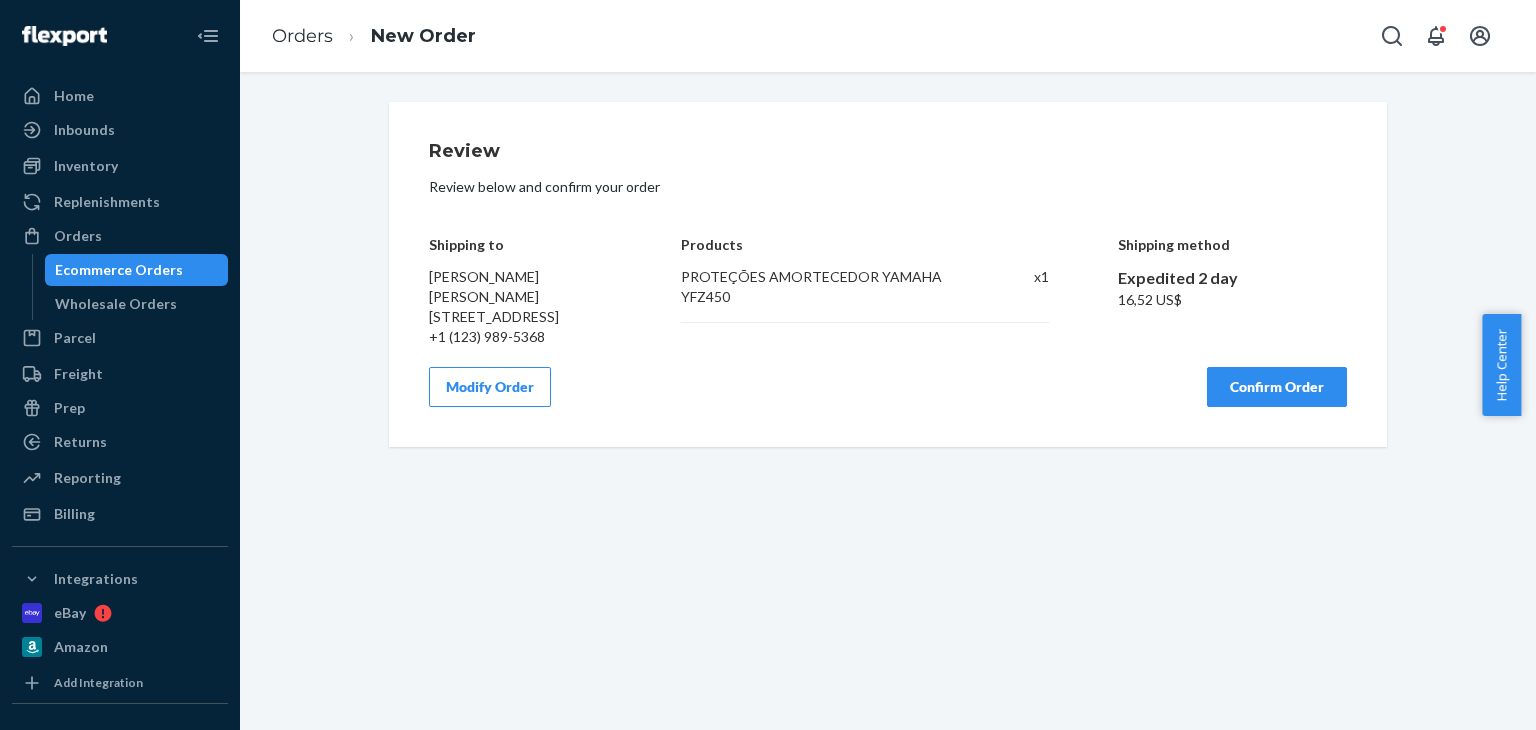 scroll, scrollTop: 0, scrollLeft: 0, axis: both 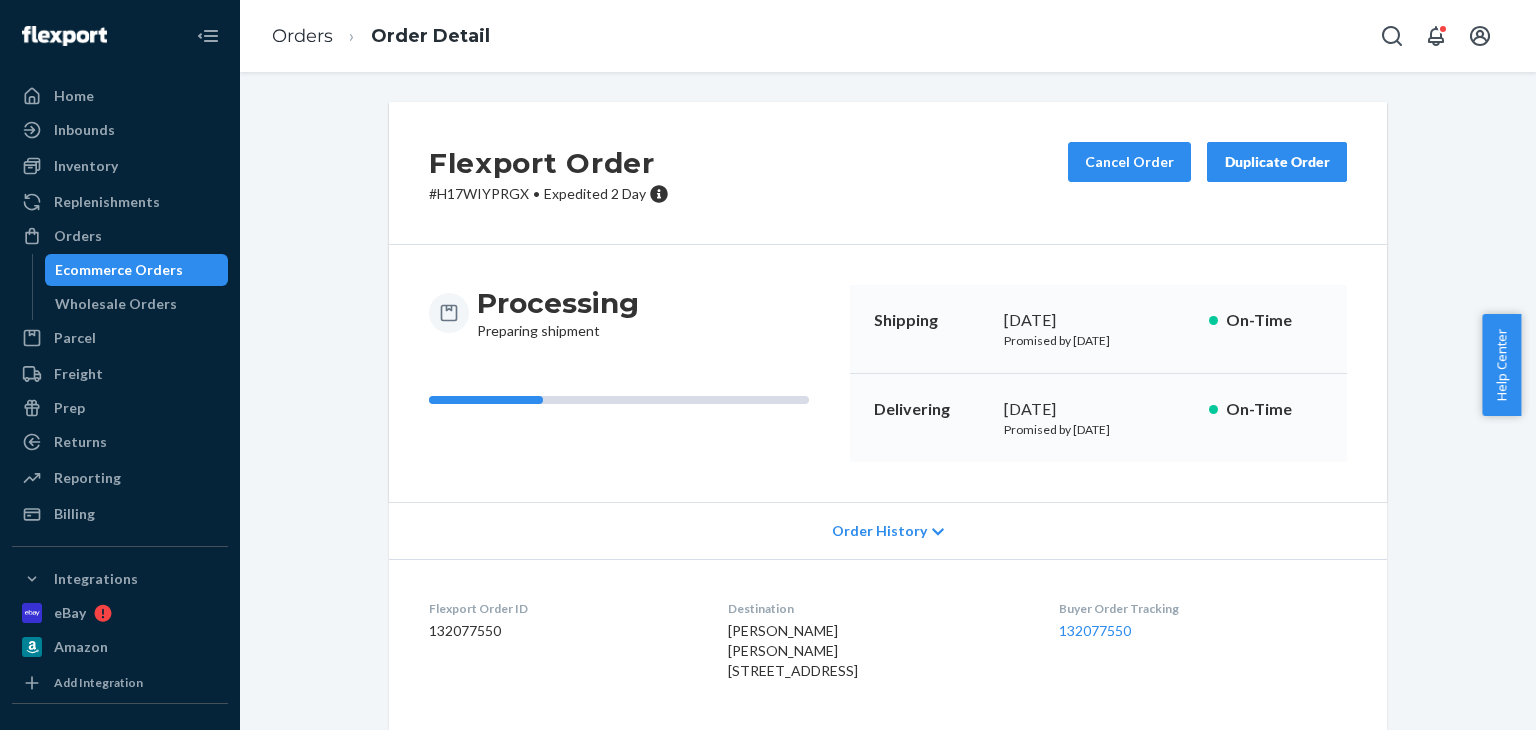 click on "Ecommerce Orders" at bounding box center (137, 270) 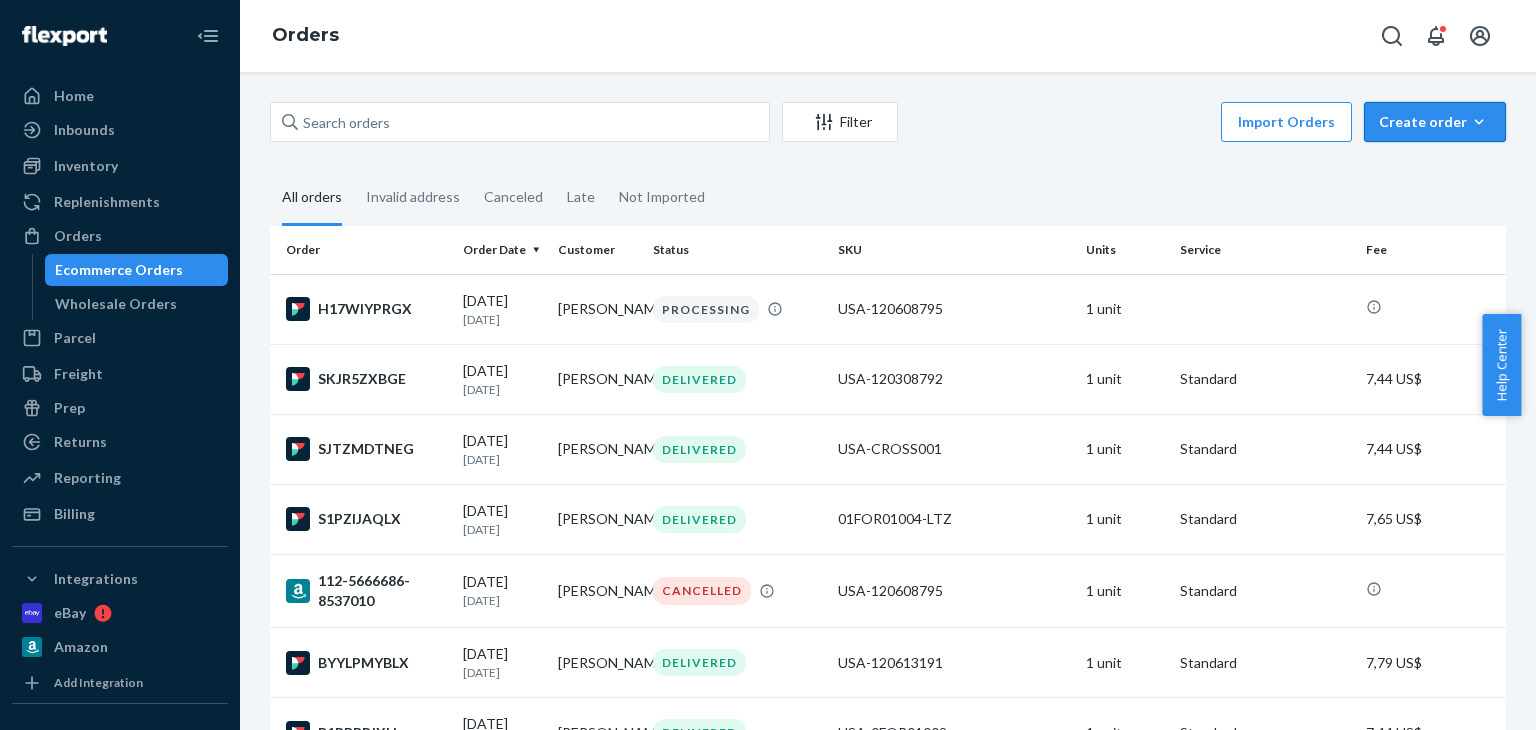 click on "Create order" at bounding box center [1435, 122] 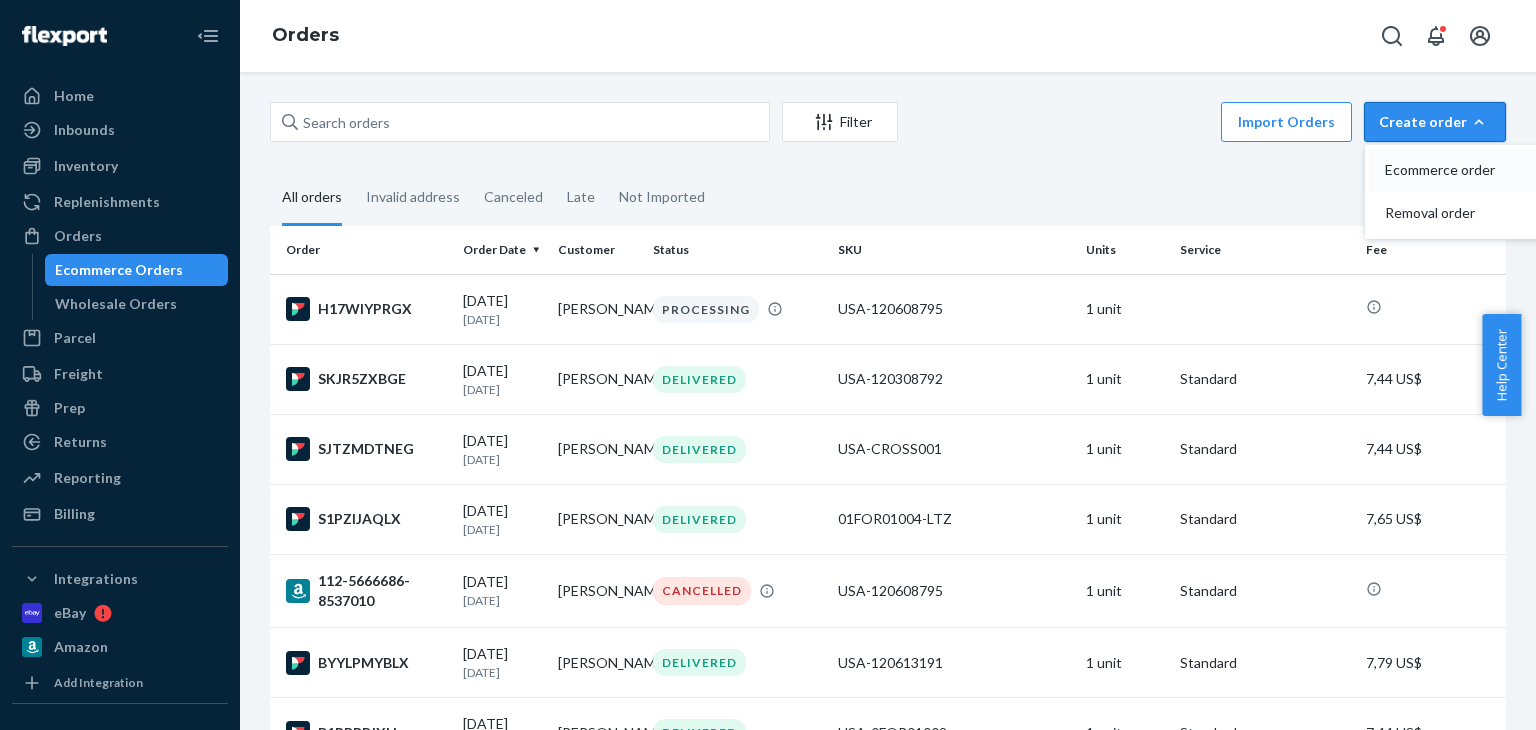 click on "Ecommerce order" at bounding box center (1465, 170) 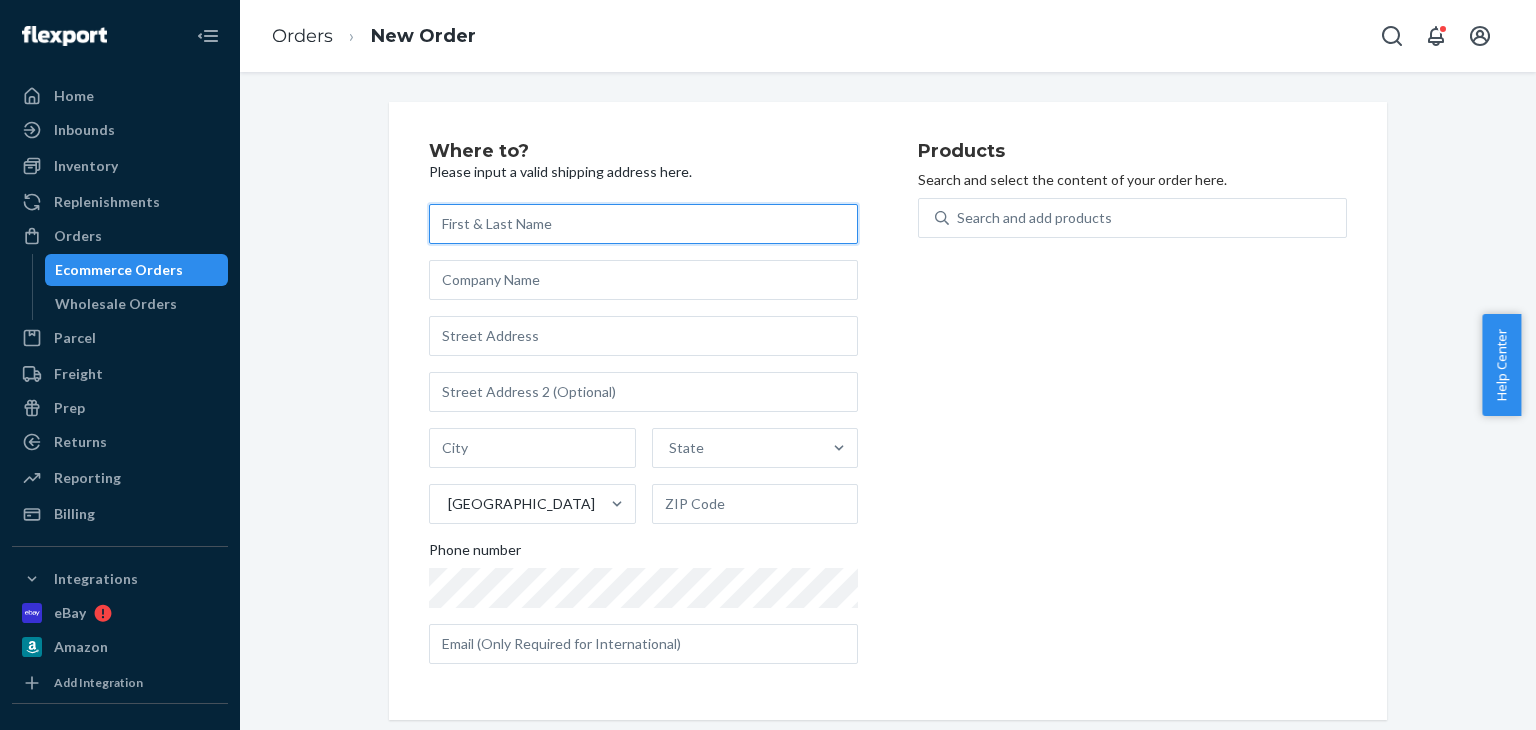 paste on "[PERSON_NAME]" 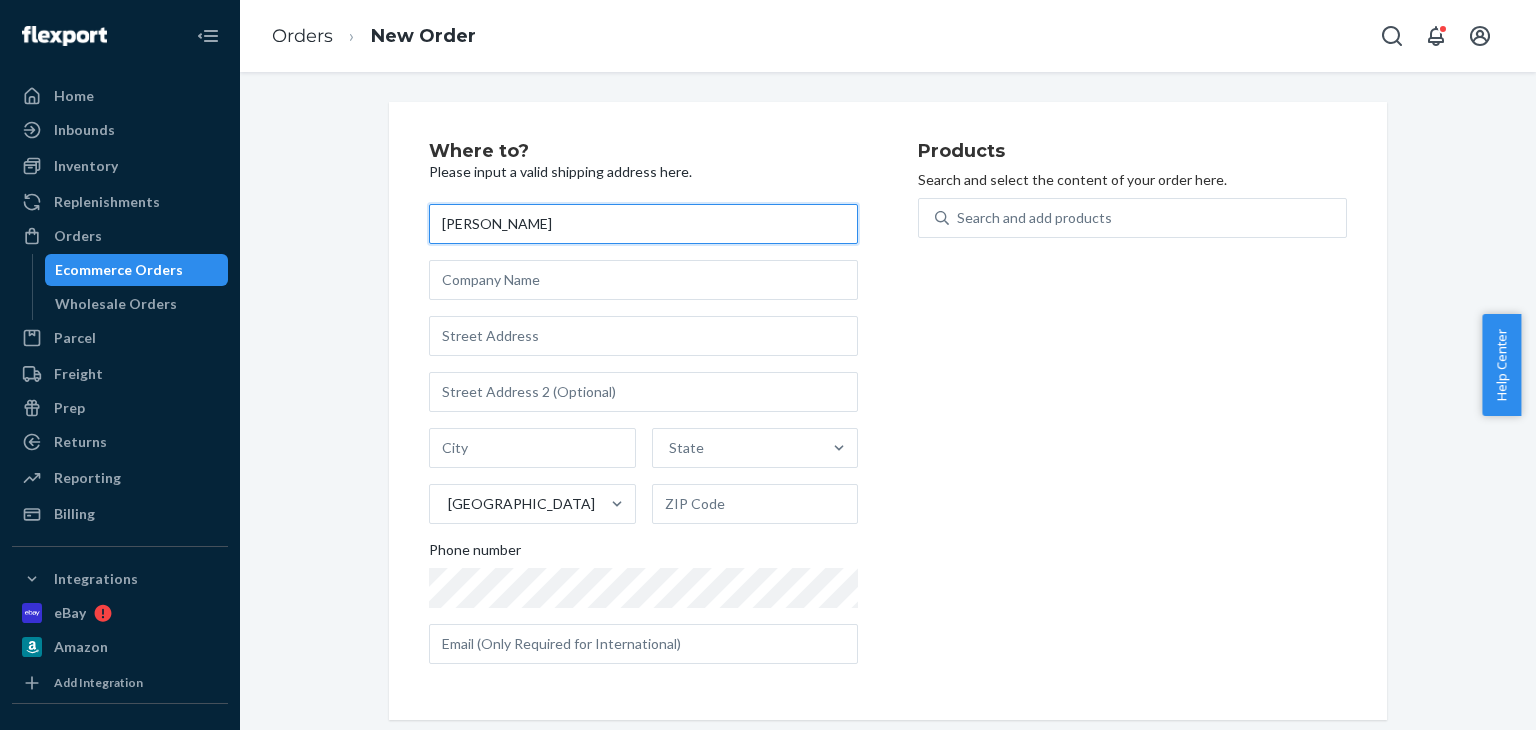 type on "[PERSON_NAME]" 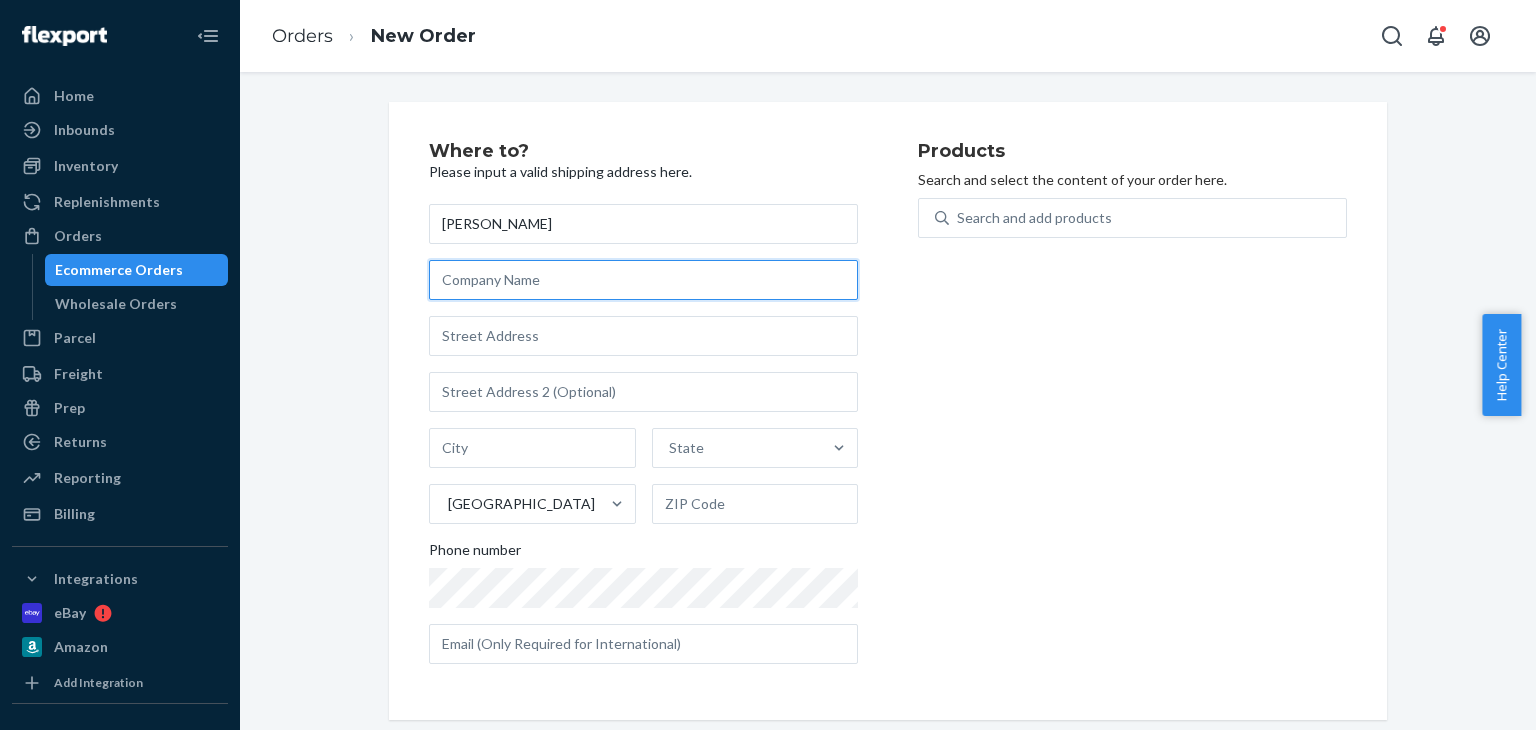 paste on "[PERSON_NAME]" 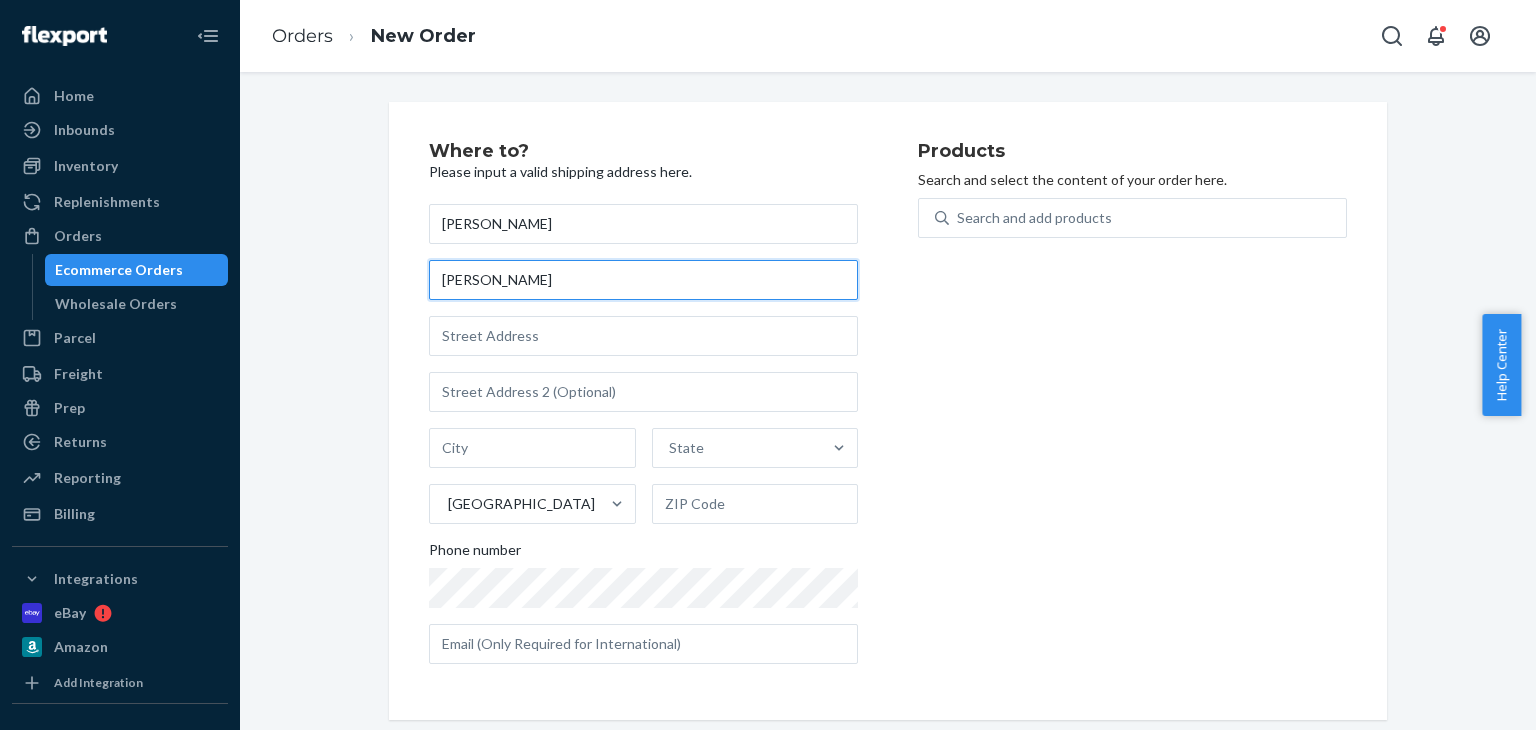 type on "[PERSON_NAME]" 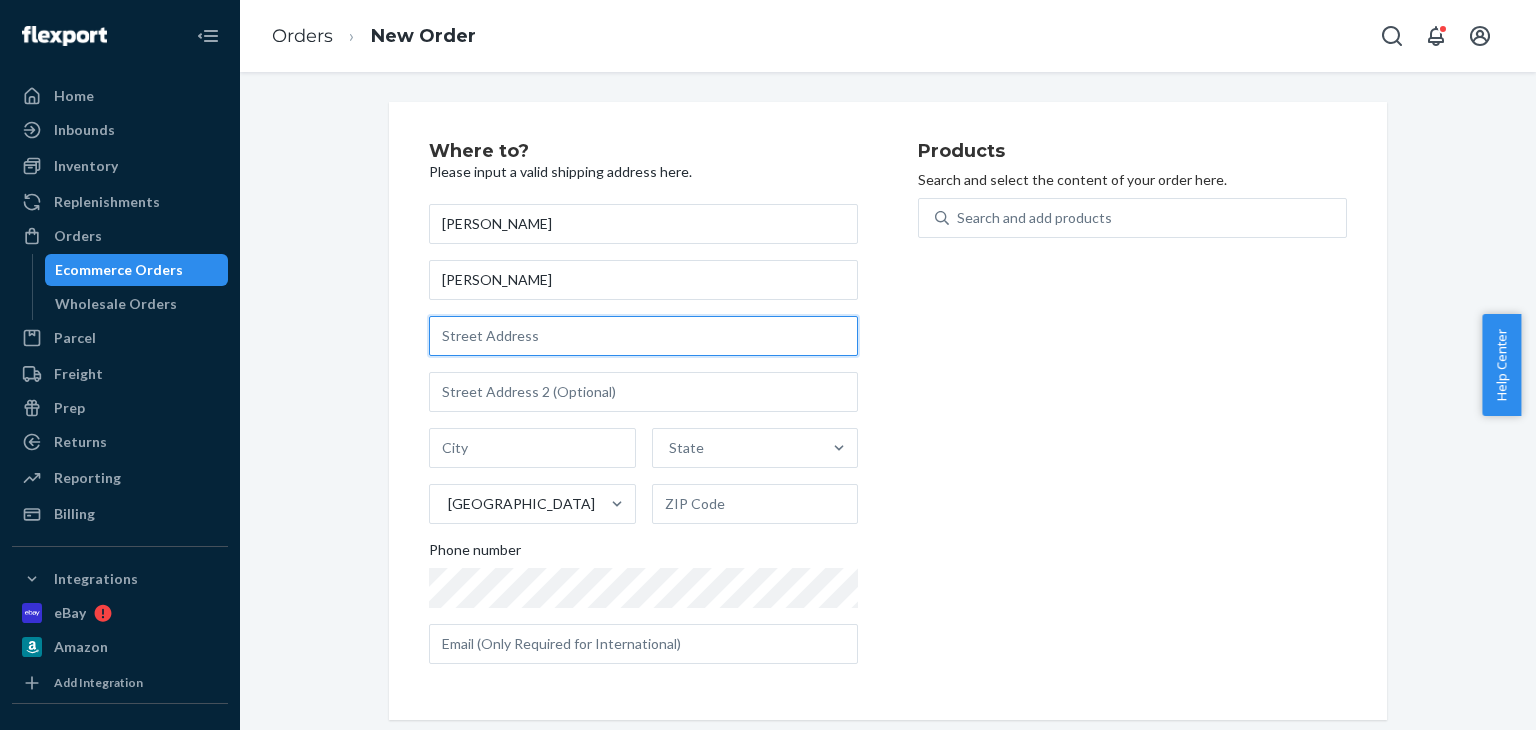 paste on "[STREET_ADDRESS][PERSON_NAME]" 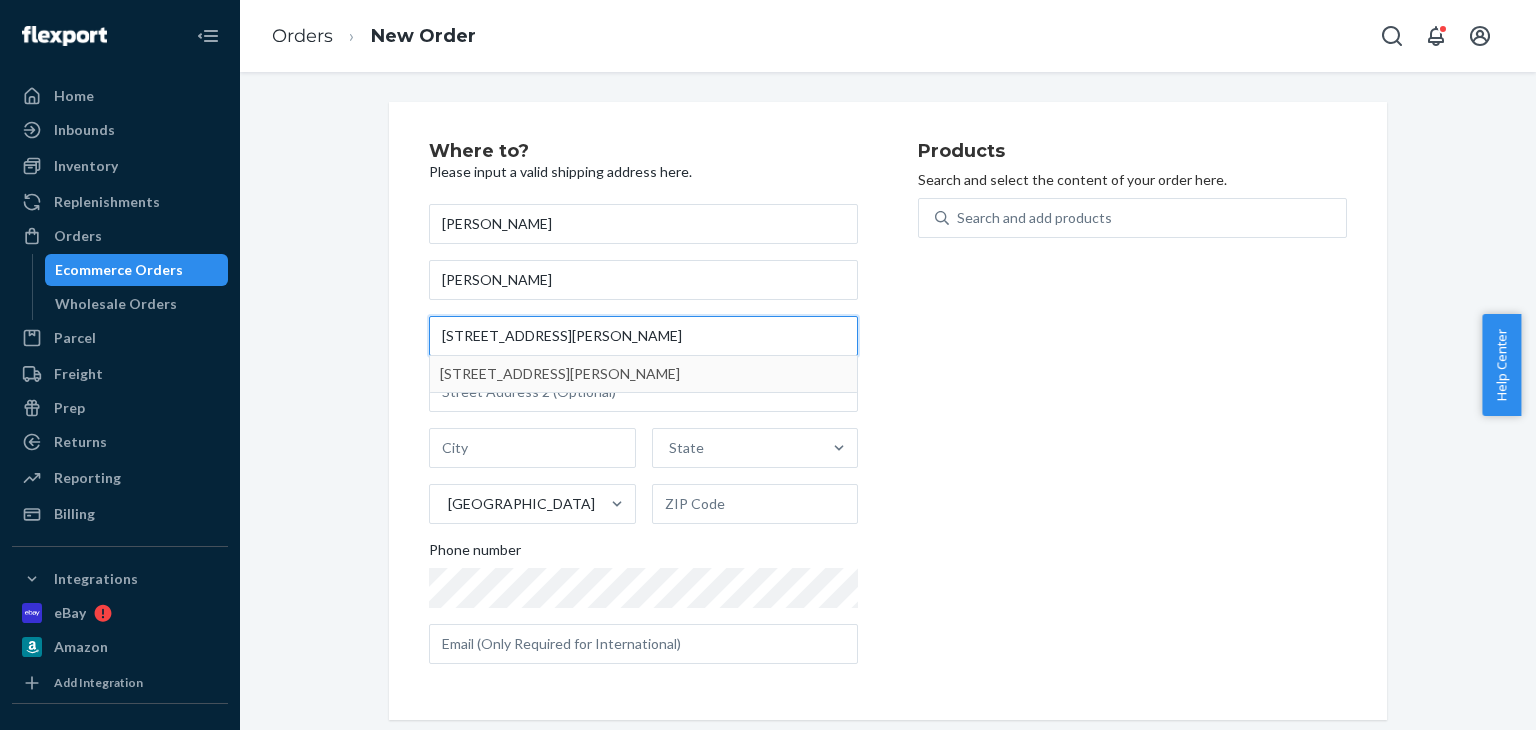 type on "[STREET_ADDRESS][PERSON_NAME]" 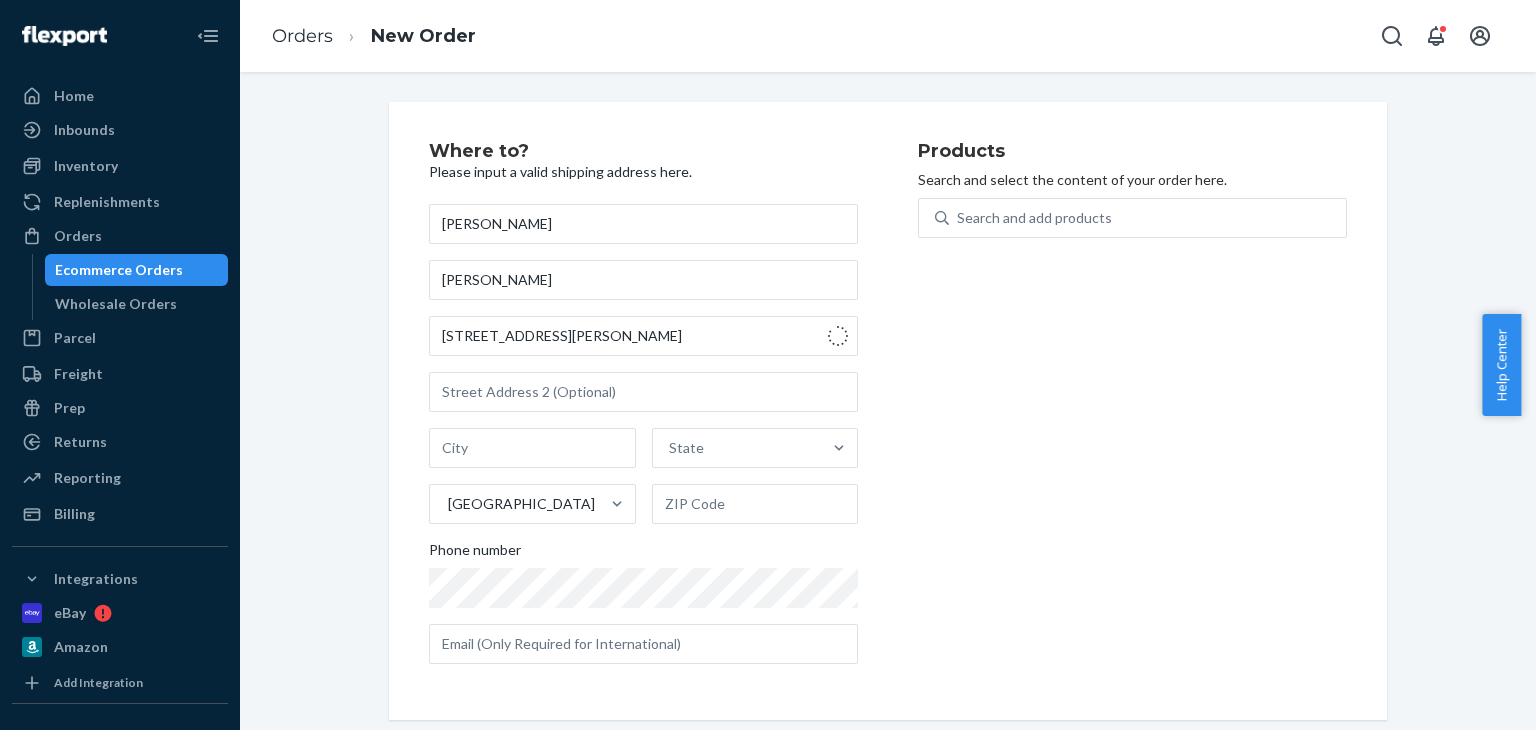 type on "Boise" 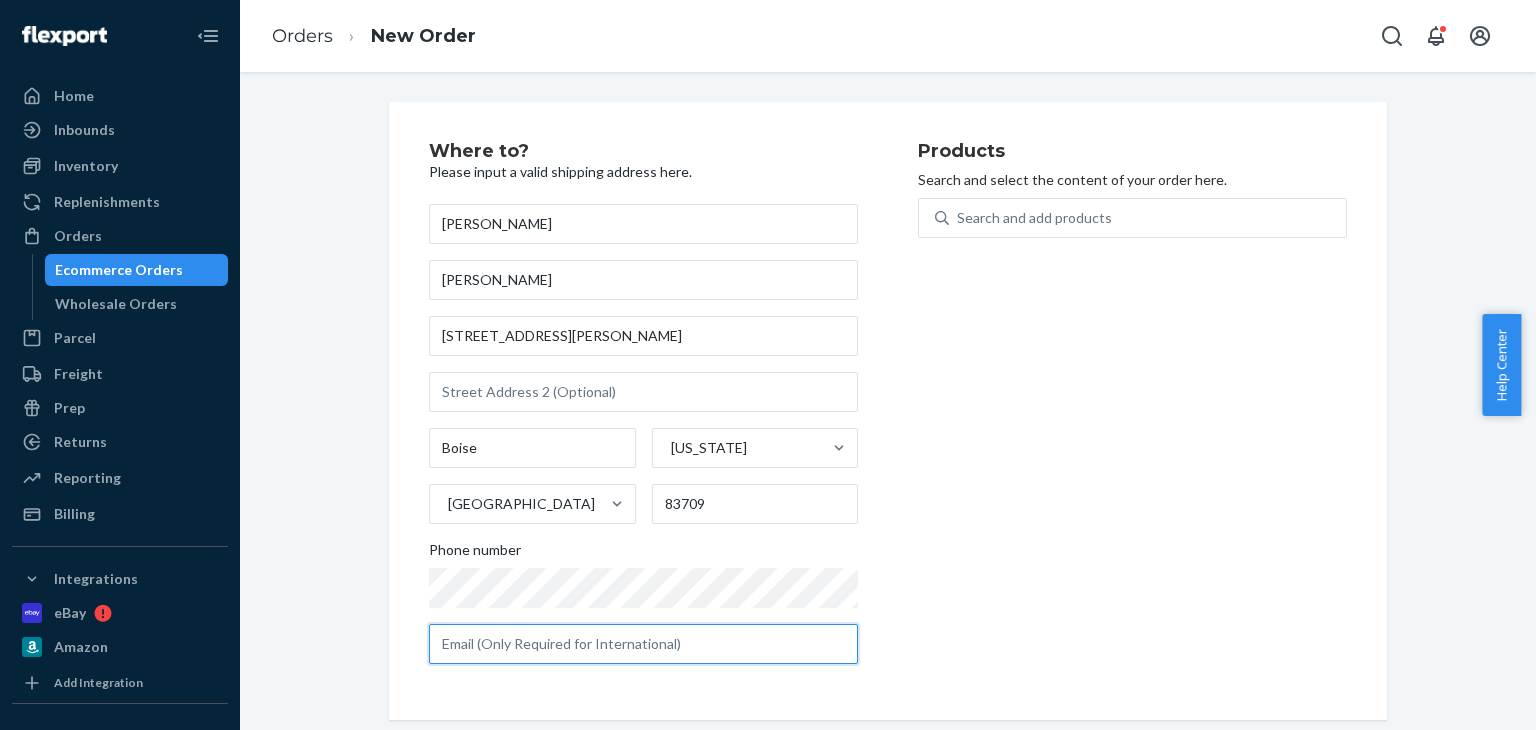 paste on "[PHONE_NUMBER]" 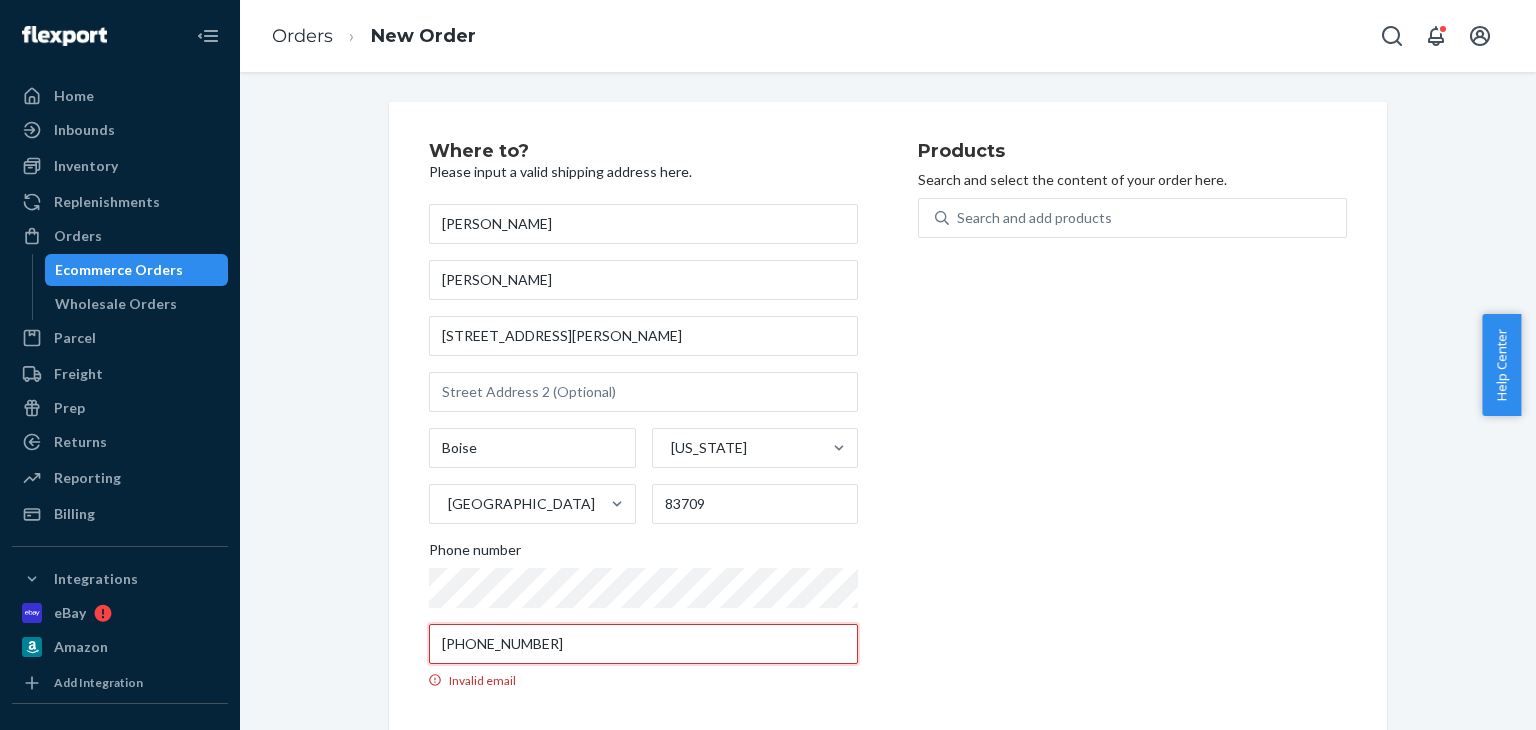 type on "[PHONE_NUMBER]" 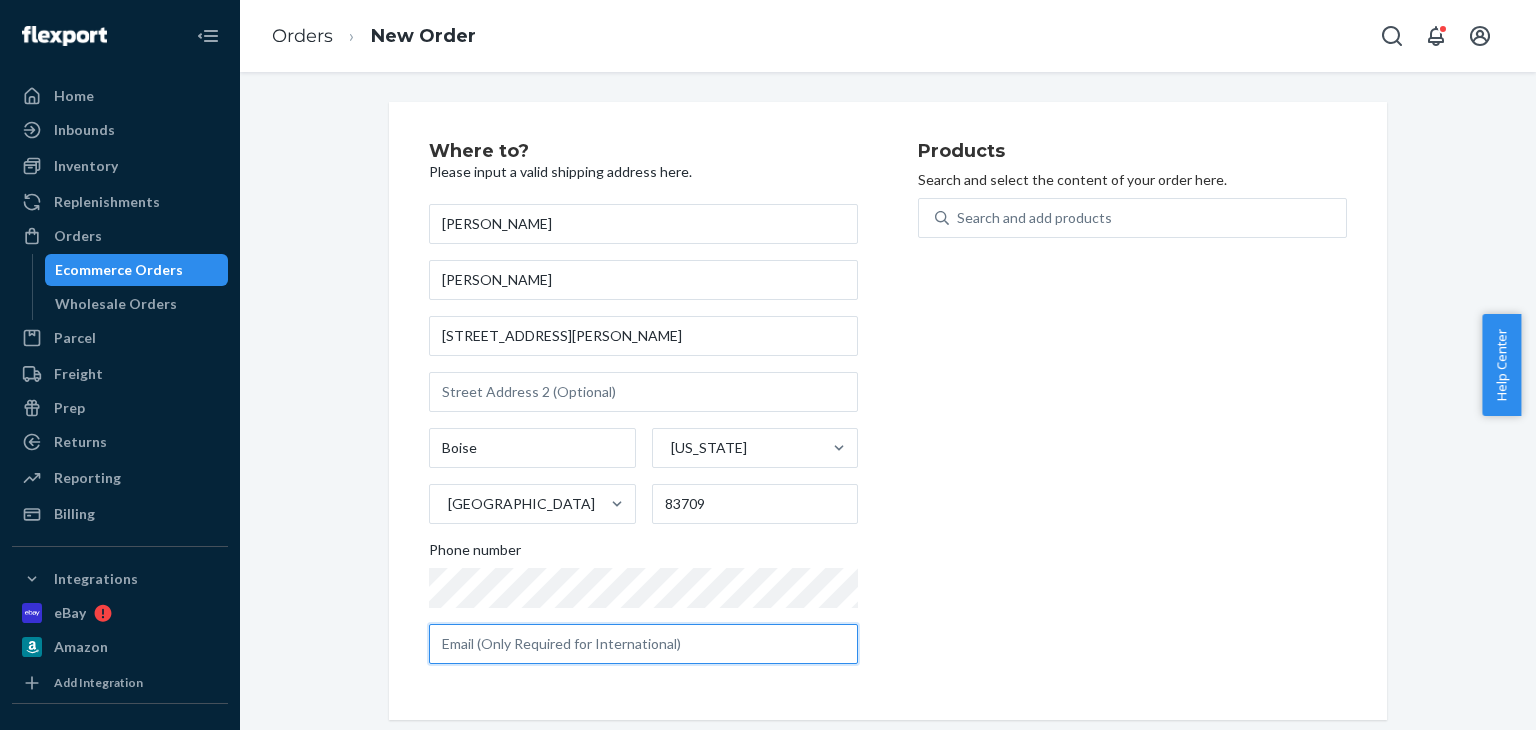 type 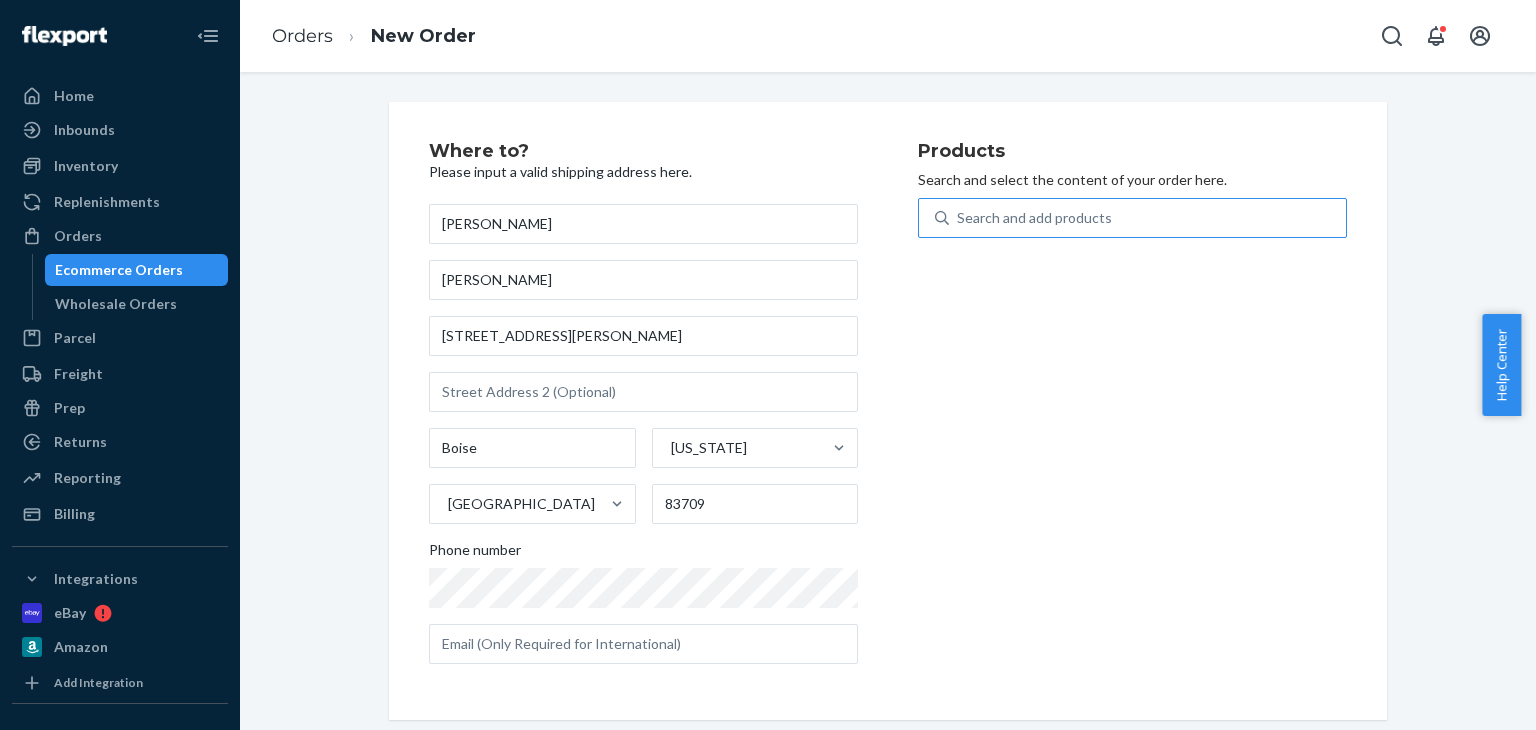 click on "Search and add products" at bounding box center [1034, 218] 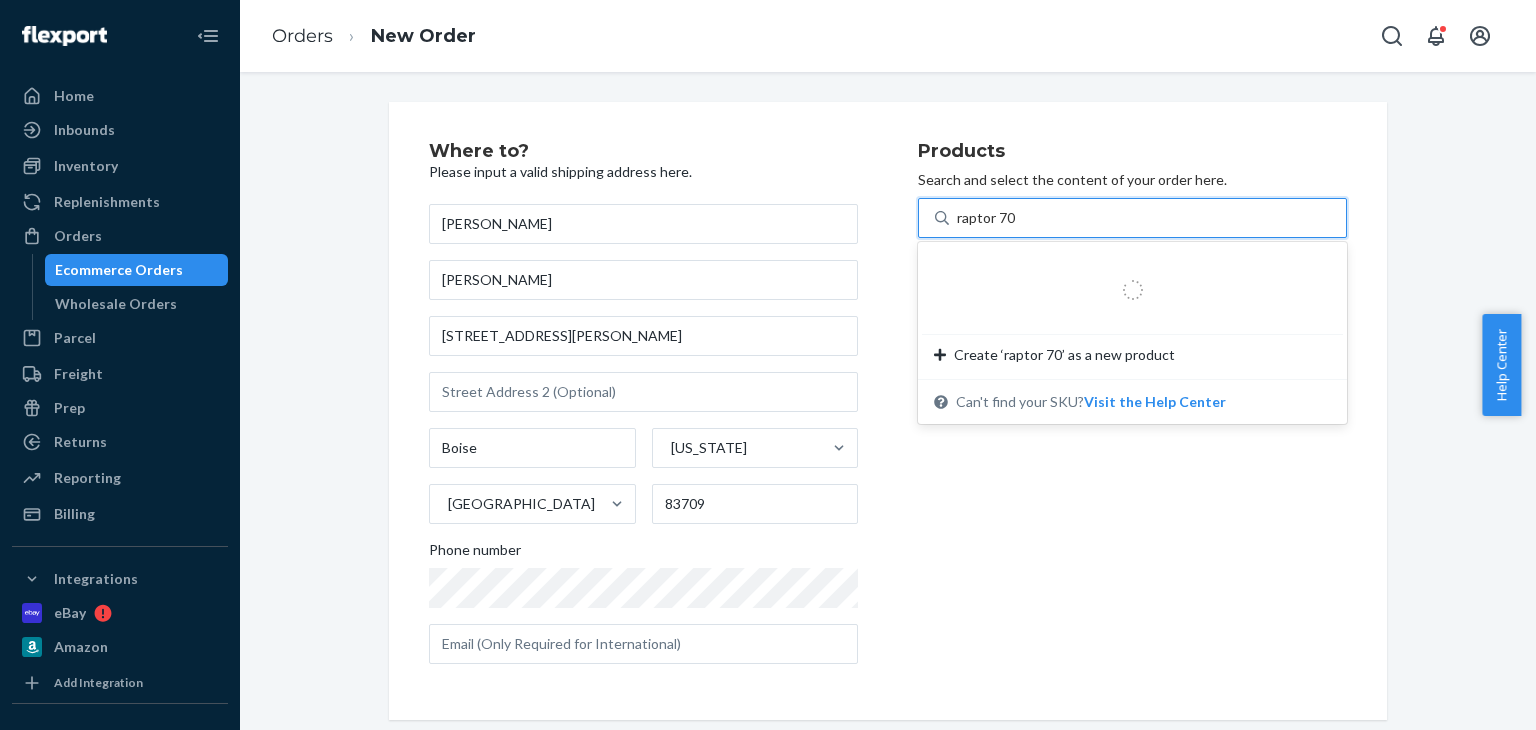 type on "raptor 700" 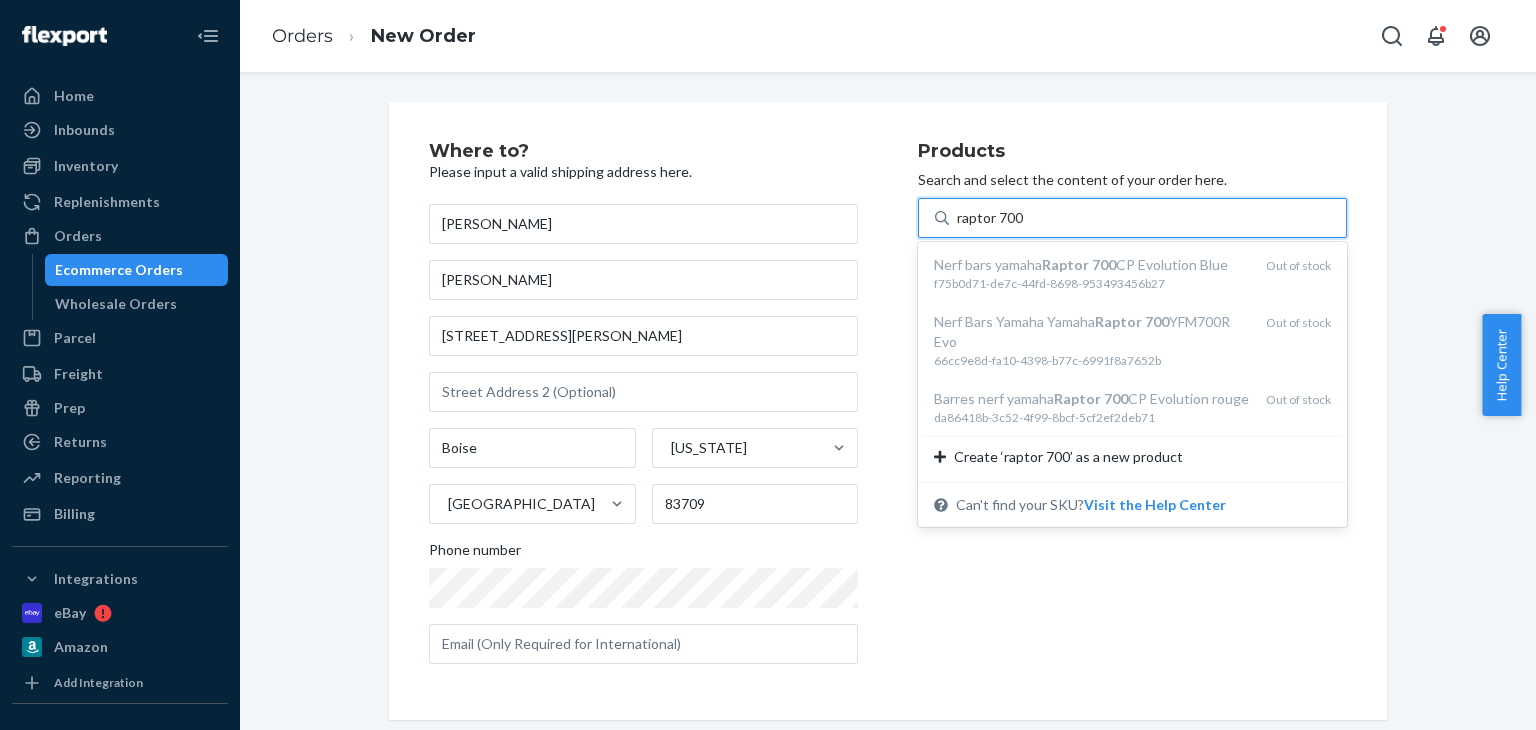 scroll, scrollTop: 1617, scrollLeft: 0, axis: vertical 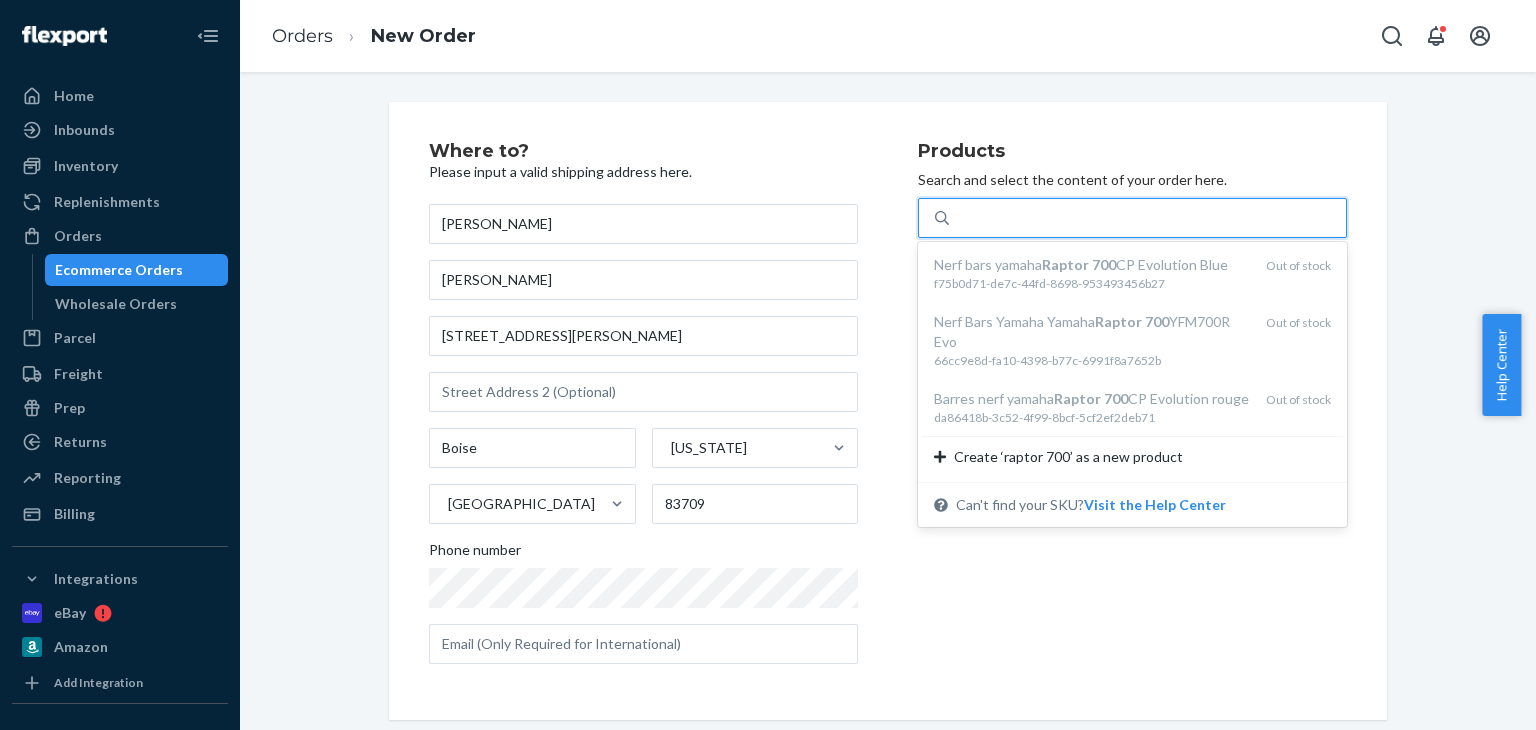 click 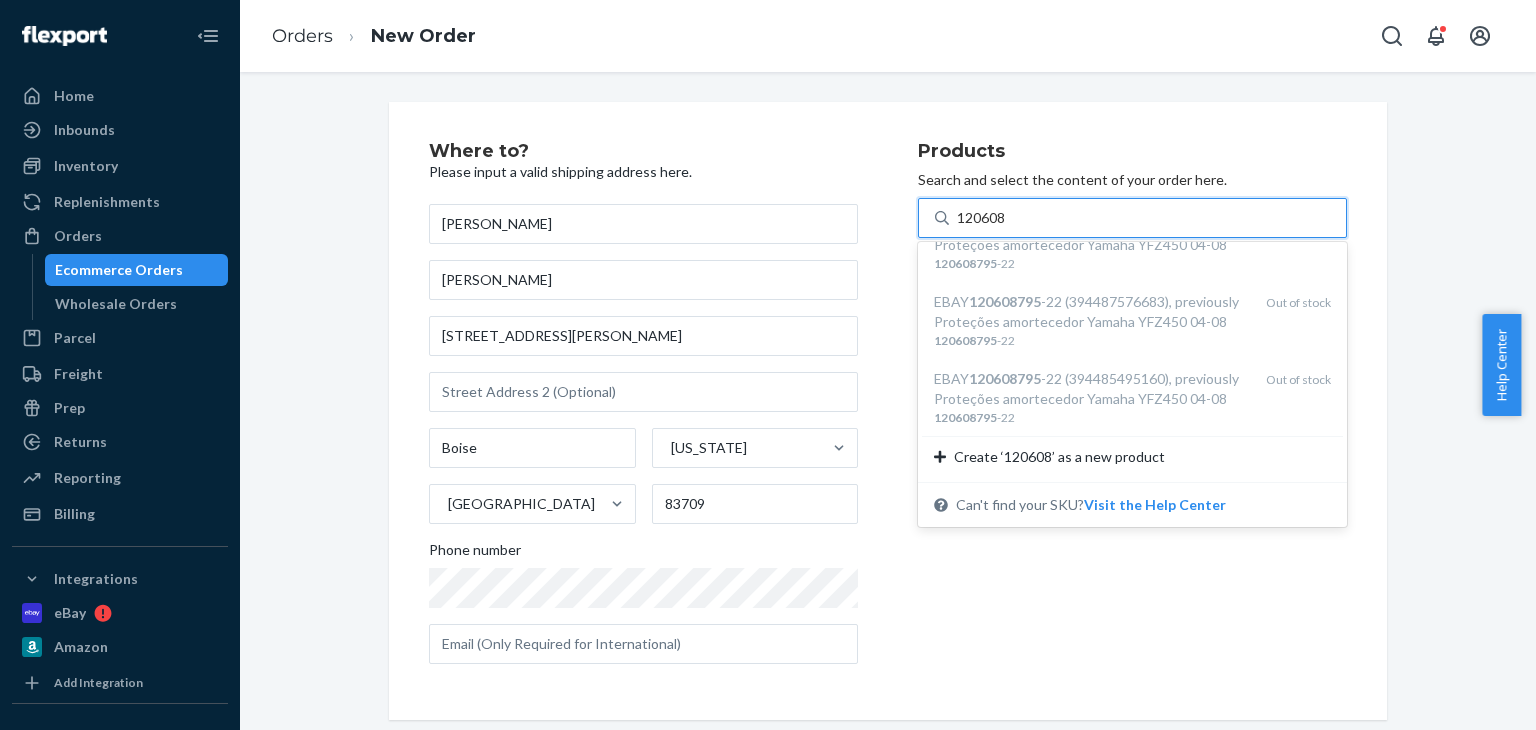 scroll, scrollTop: 2097, scrollLeft: 0, axis: vertical 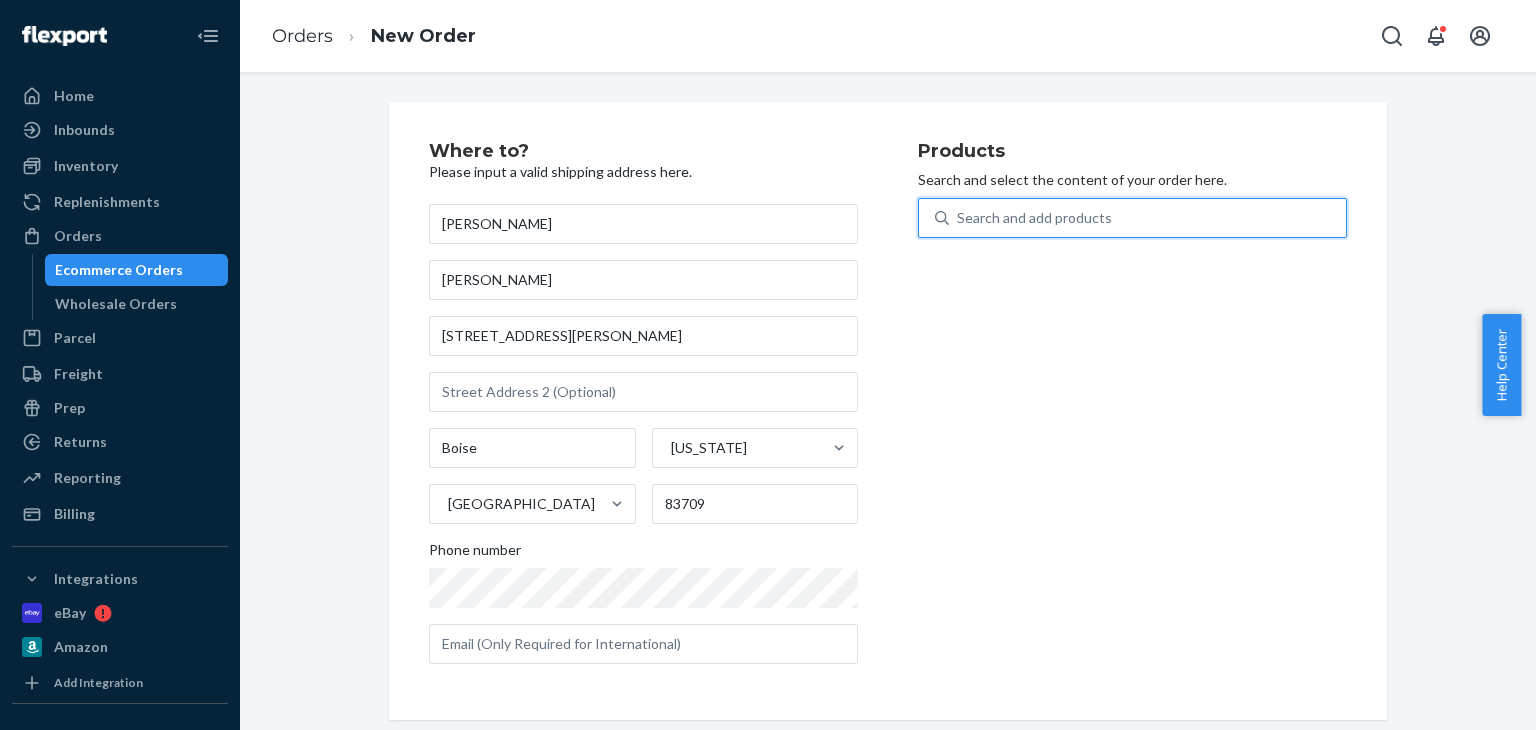 click on "Search and add products" at bounding box center (1034, 218) 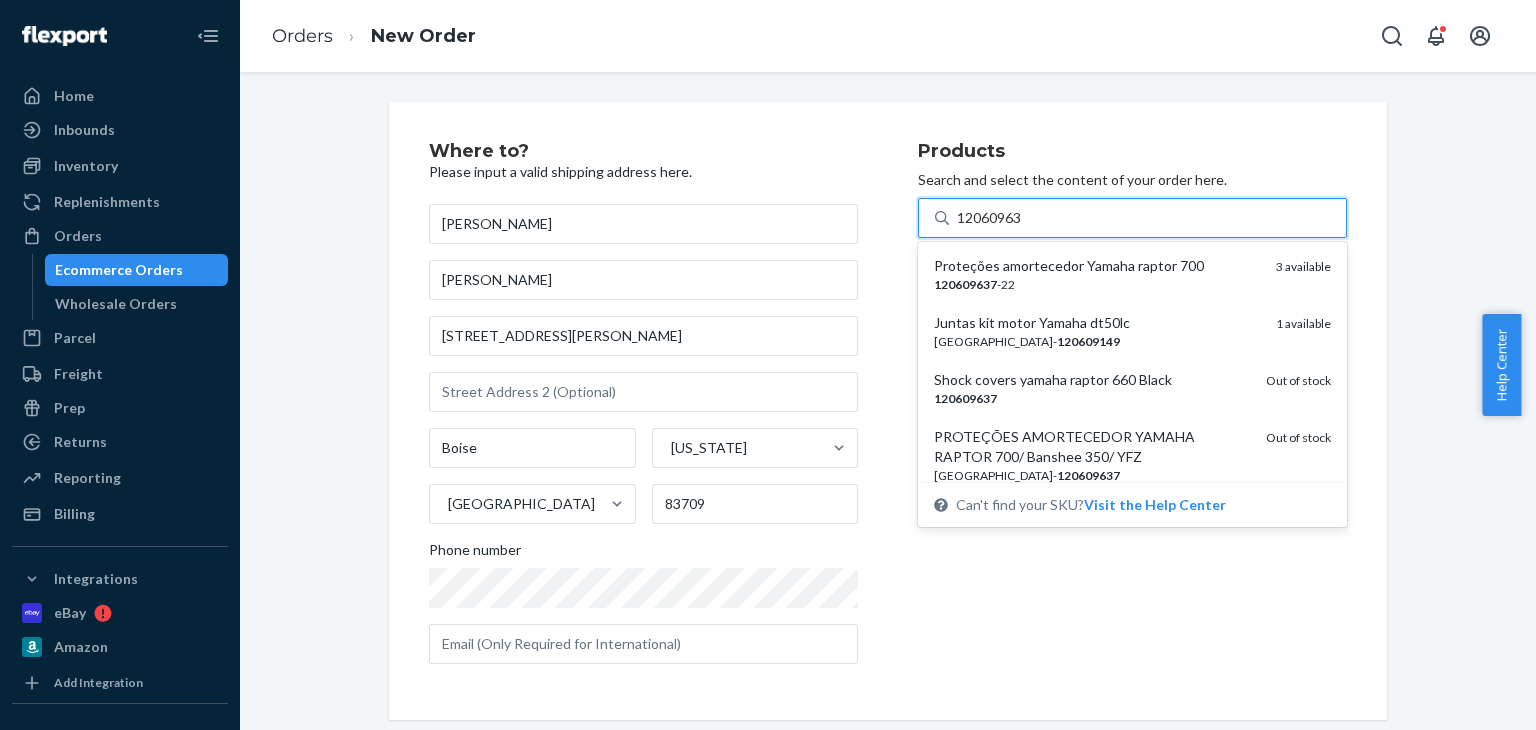 type on "120609637" 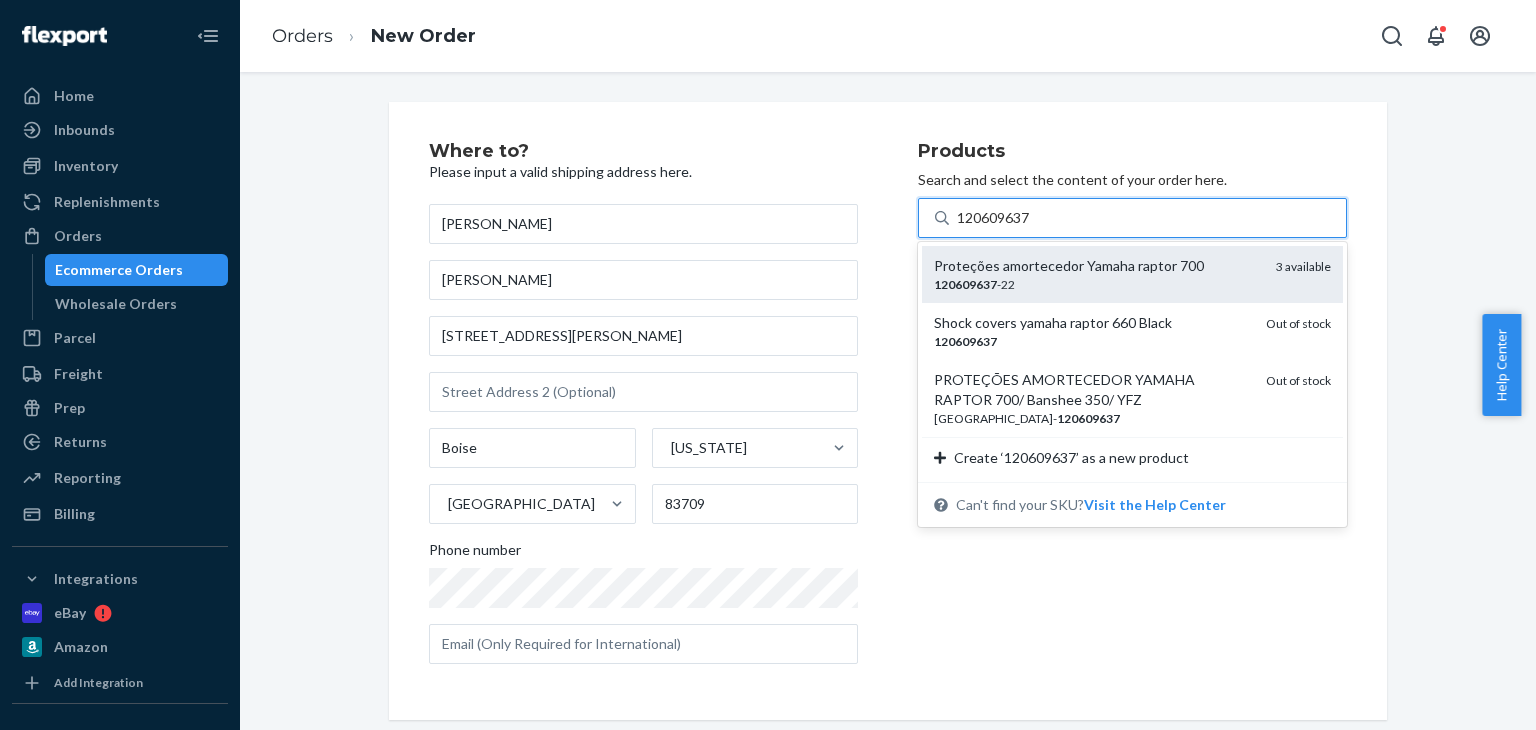 click on "120609637 -22" at bounding box center (1097, 284) 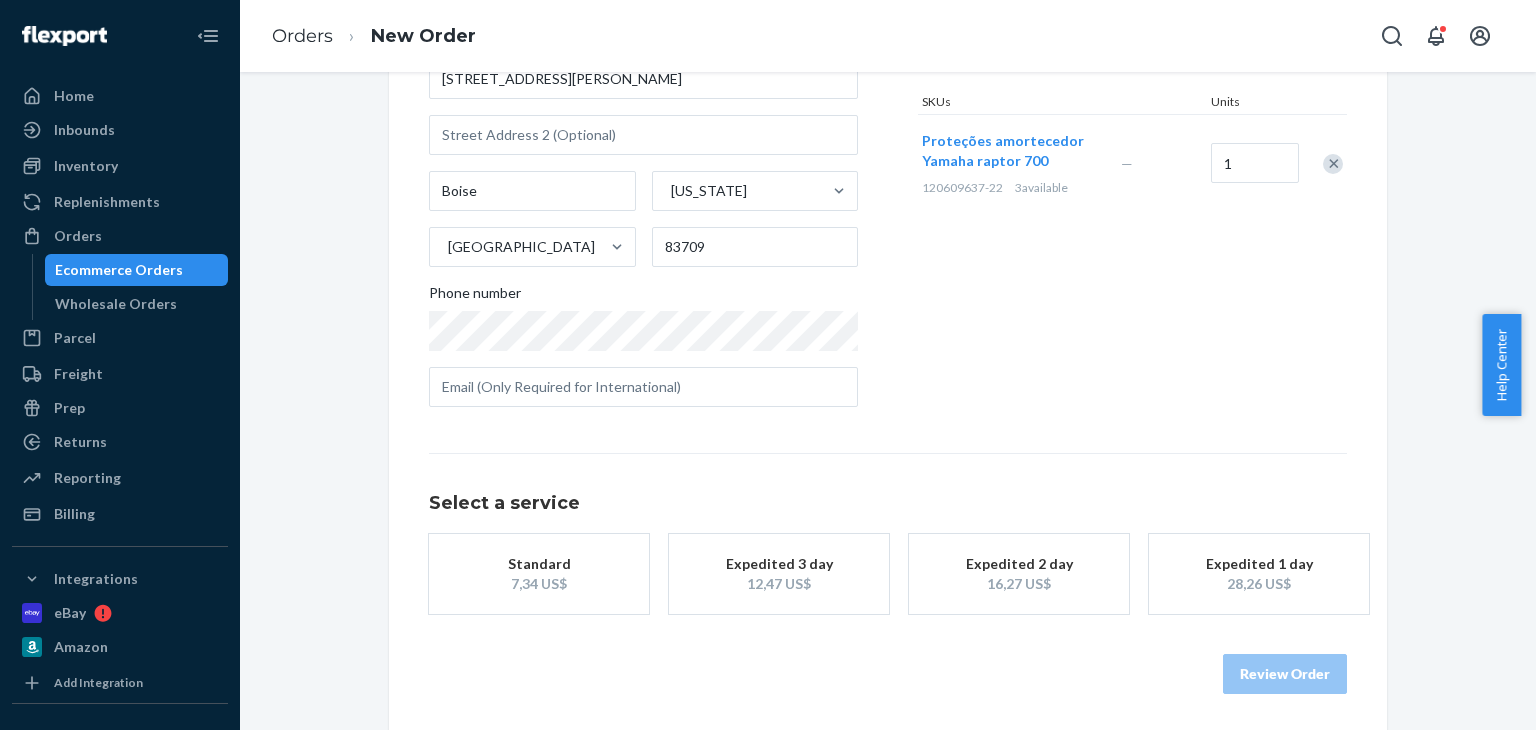 scroll, scrollTop: 260, scrollLeft: 0, axis: vertical 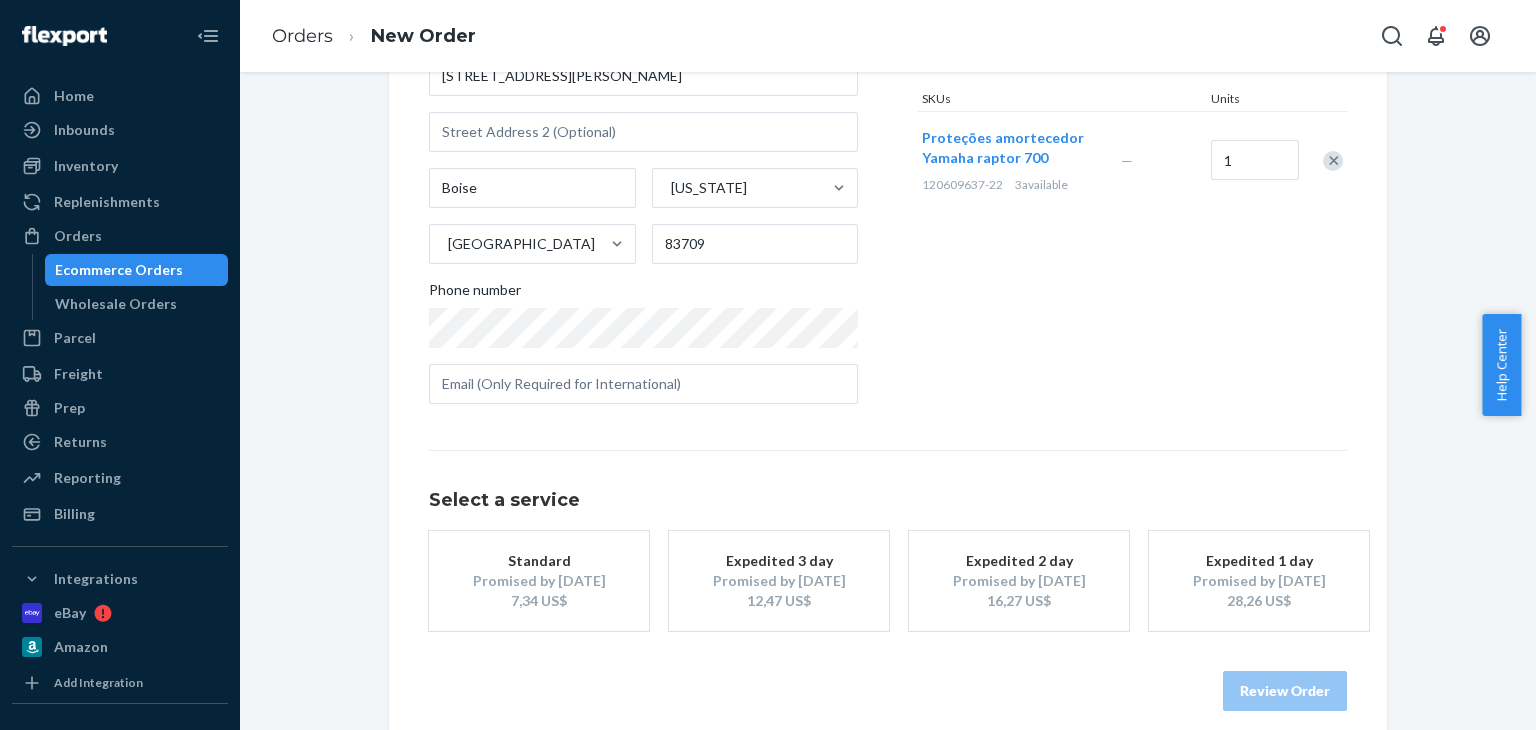 click on "16,27 US$" at bounding box center (1019, 601) 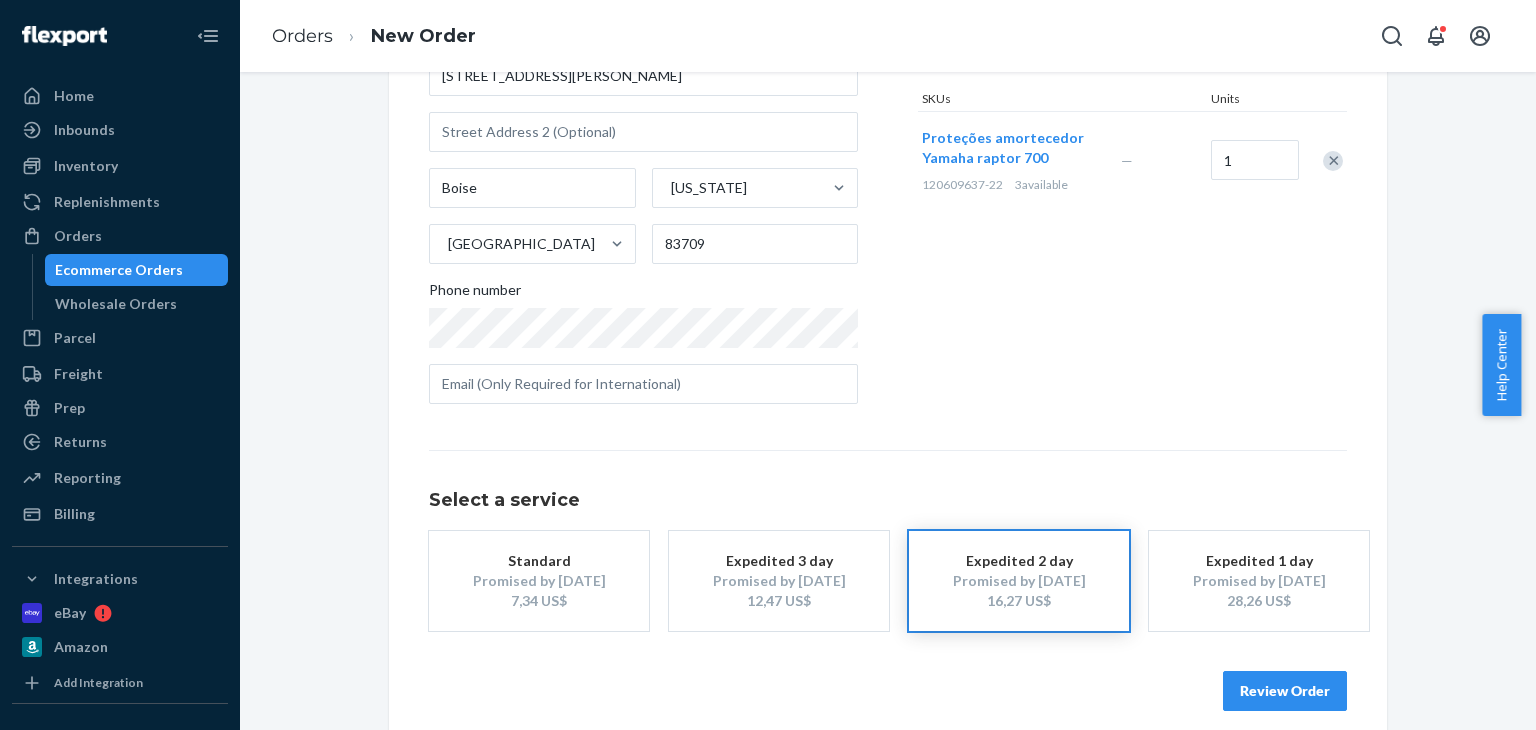 click on "Review Order" at bounding box center [1285, 691] 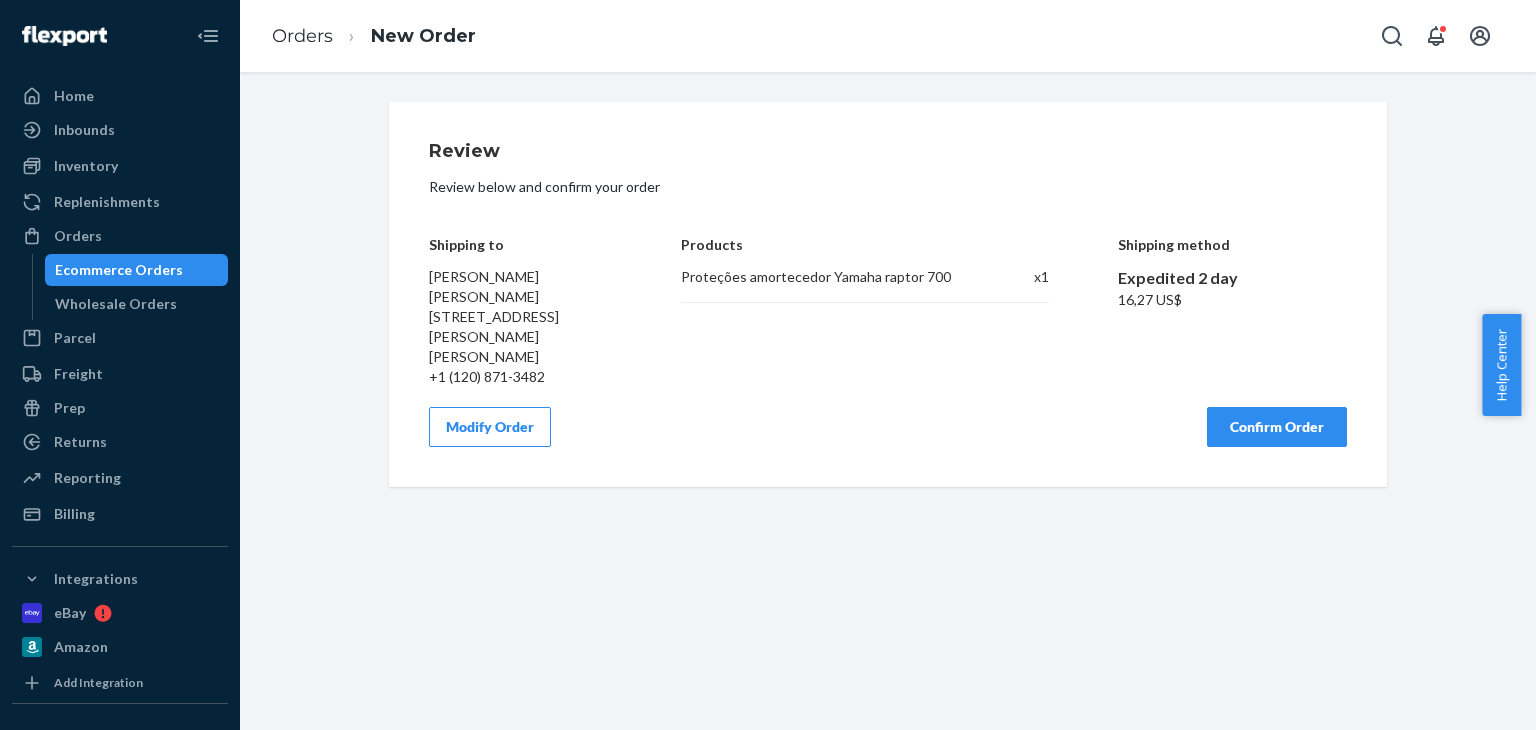 scroll, scrollTop: 0, scrollLeft: 0, axis: both 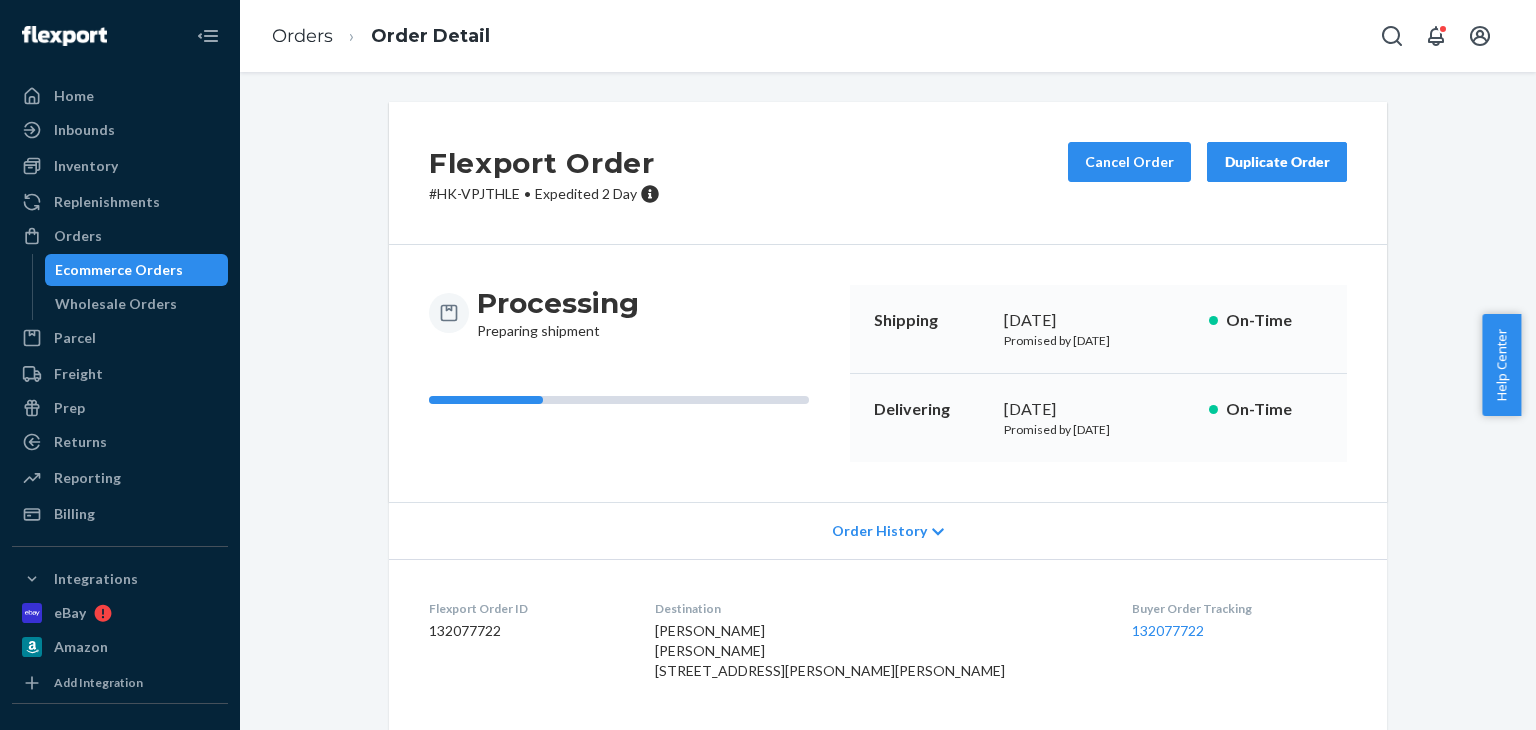 click on "Ecommerce Orders" at bounding box center (119, 270) 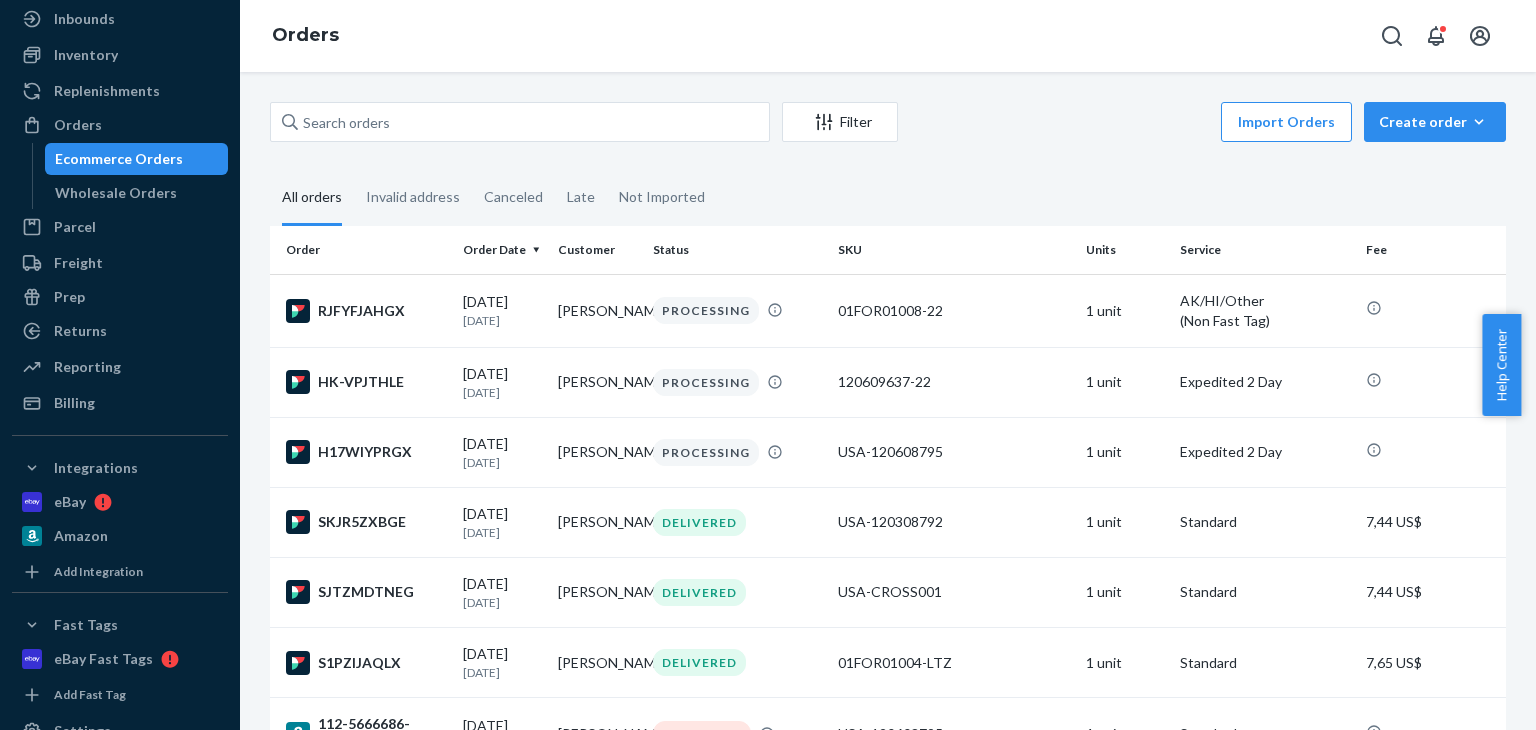 scroll, scrollTop: 252, scrollLeft: 0, axis: vertical 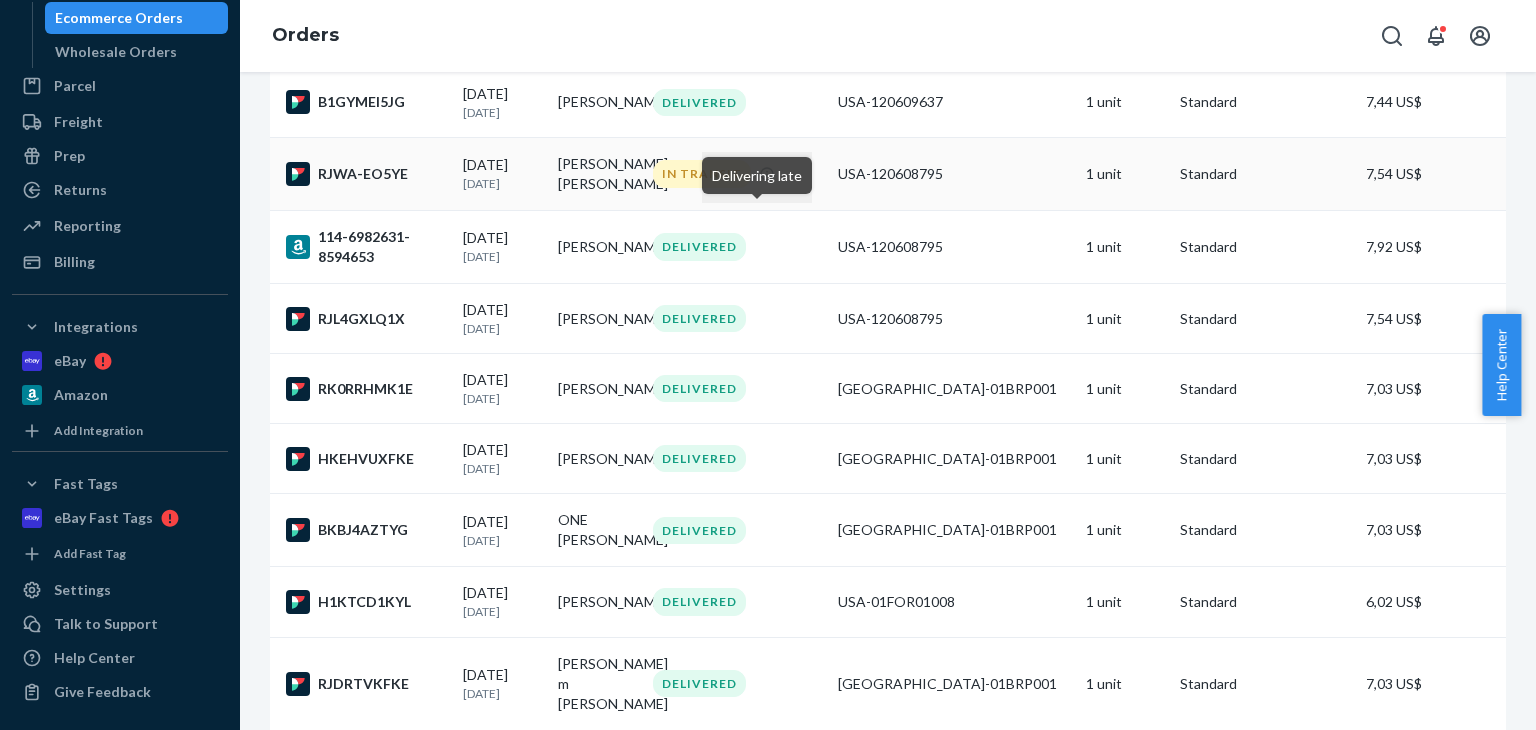 click 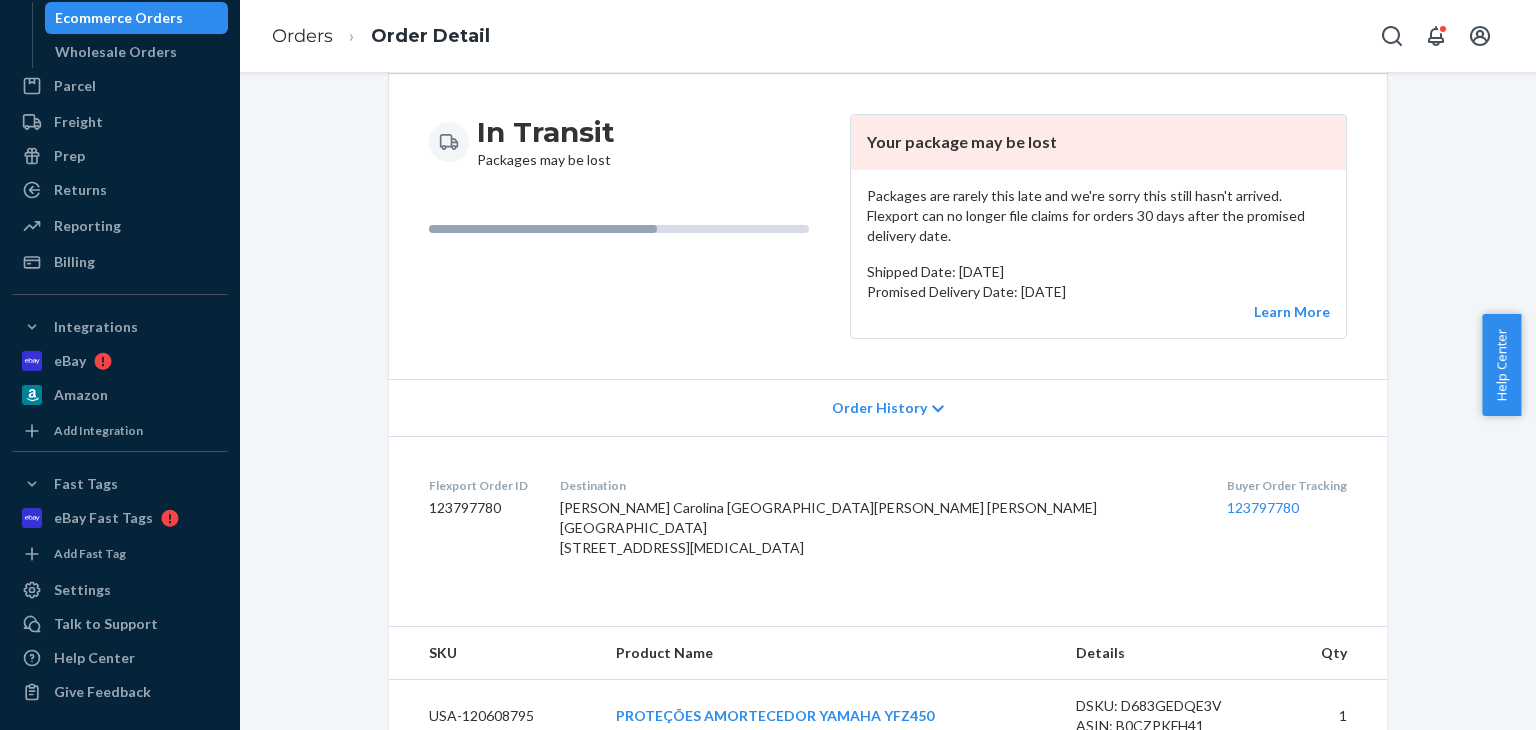 scroll, scrollTop: 100, scrollLeft: 0, axis: vertical 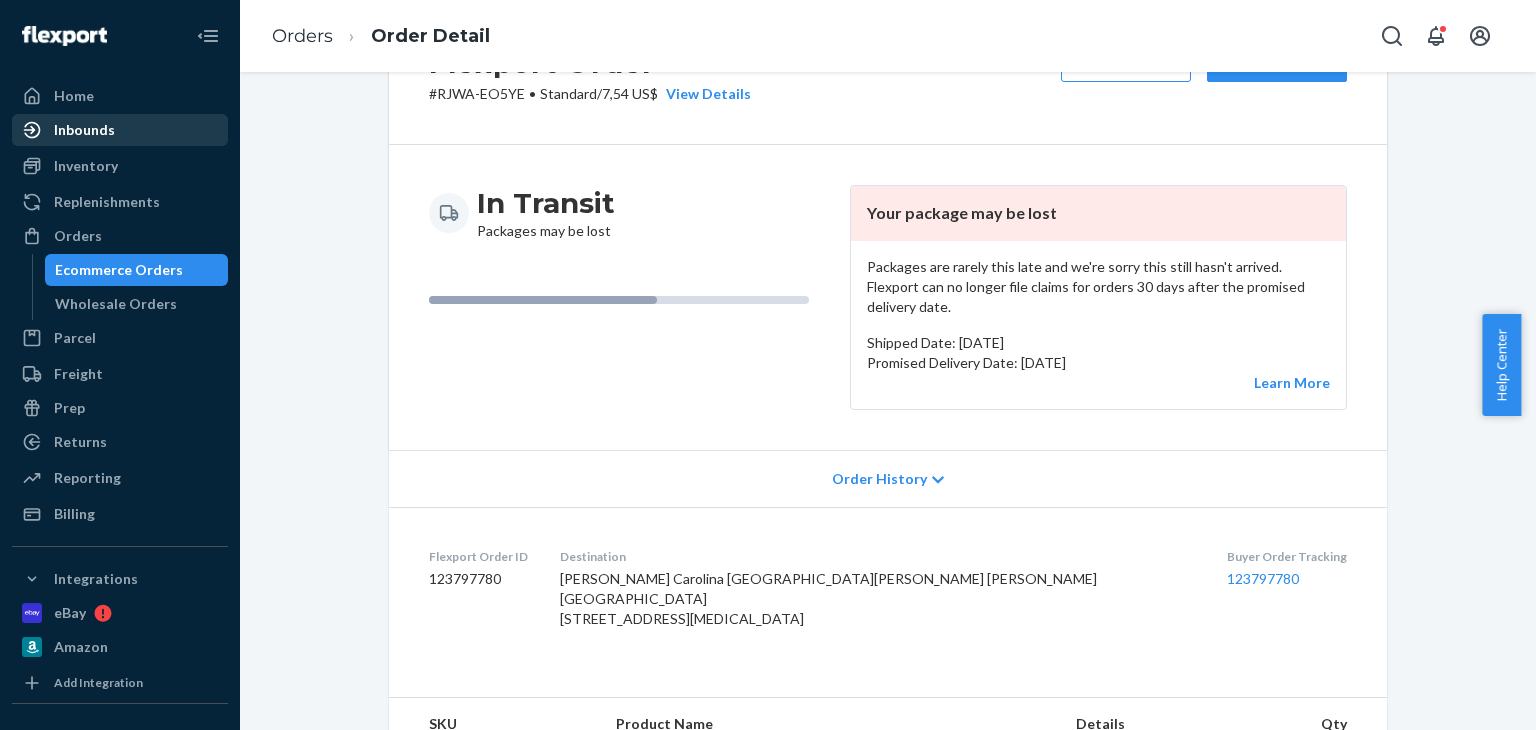 click on "Inbounds" at bounding box center [120, 130] 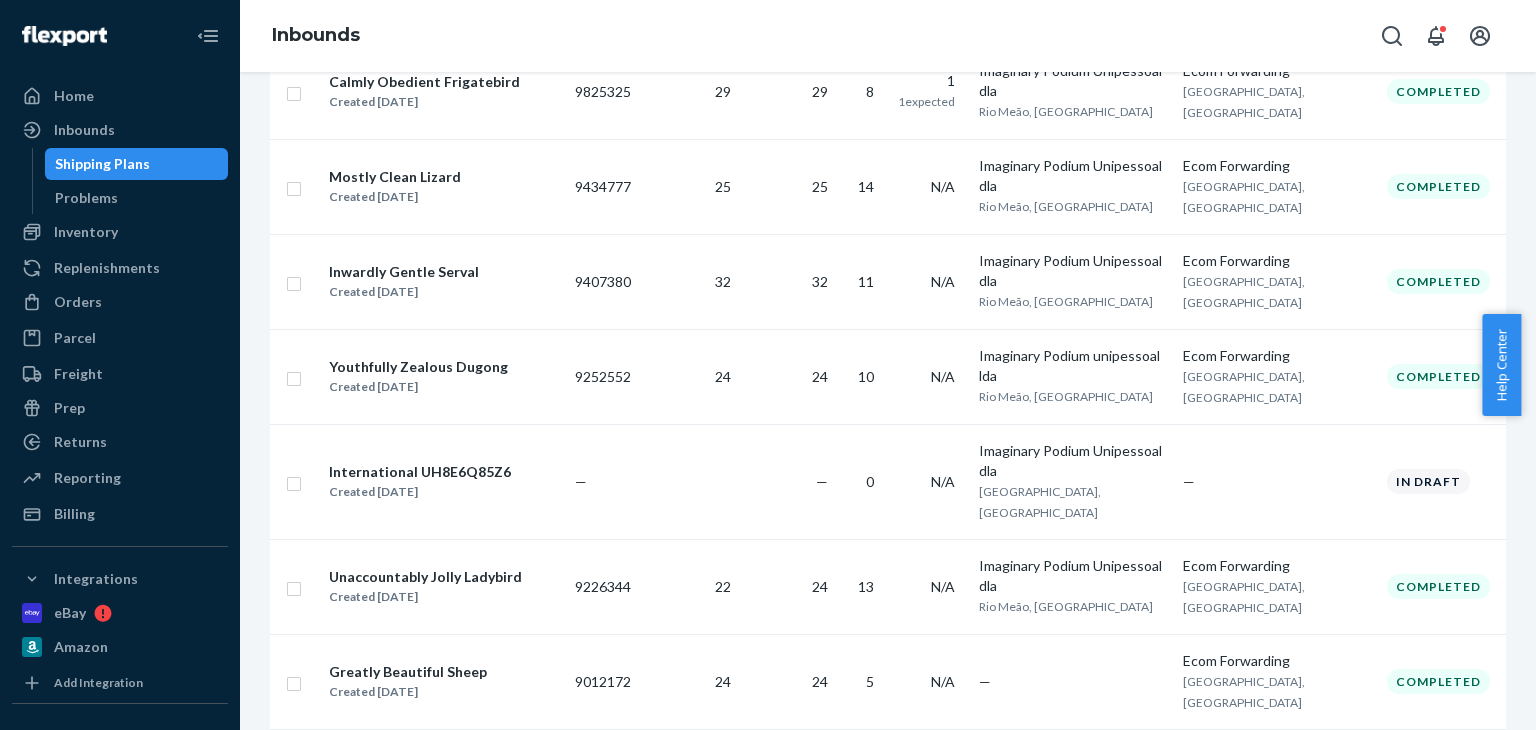 scroll, scrollTop: 0, scrollLeft: 0, axis: both 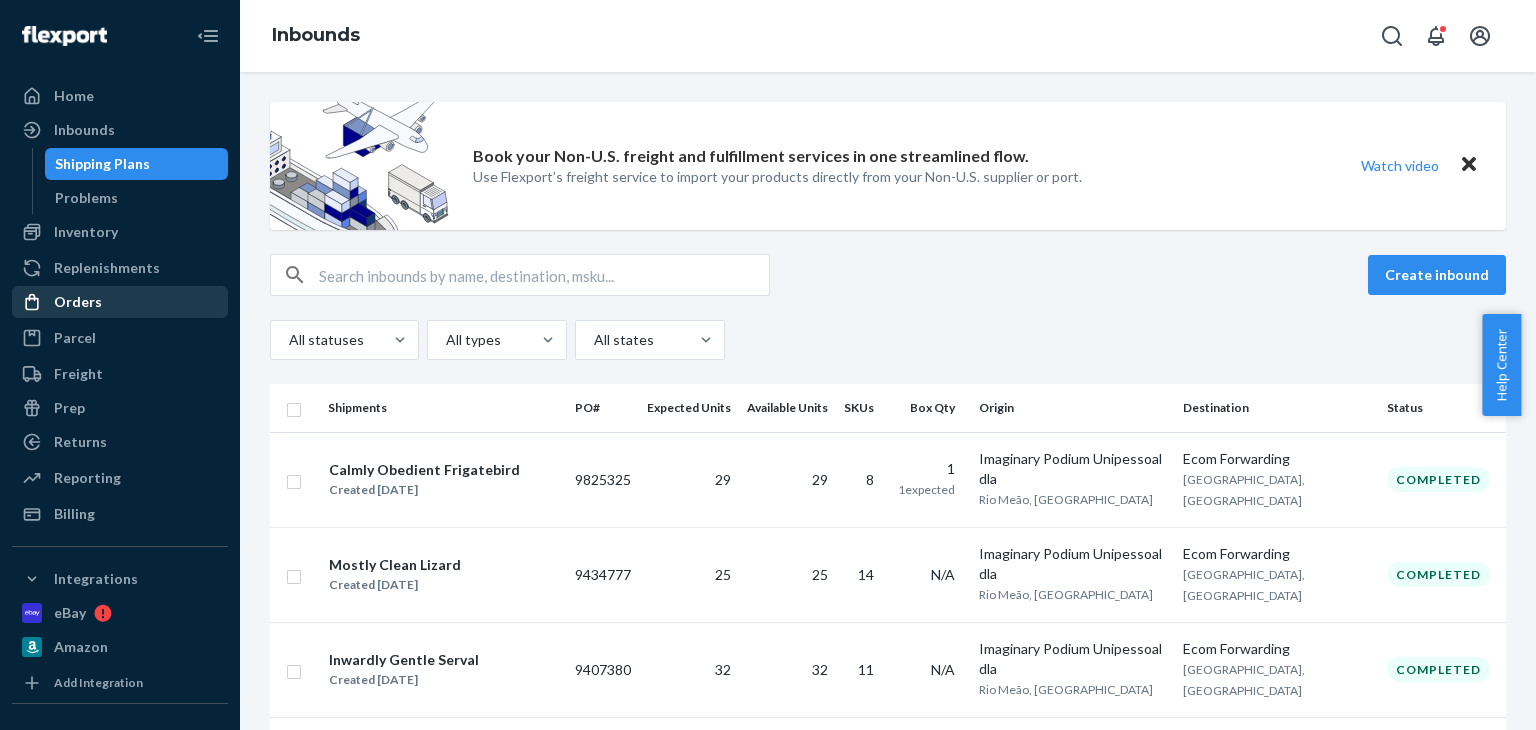 click 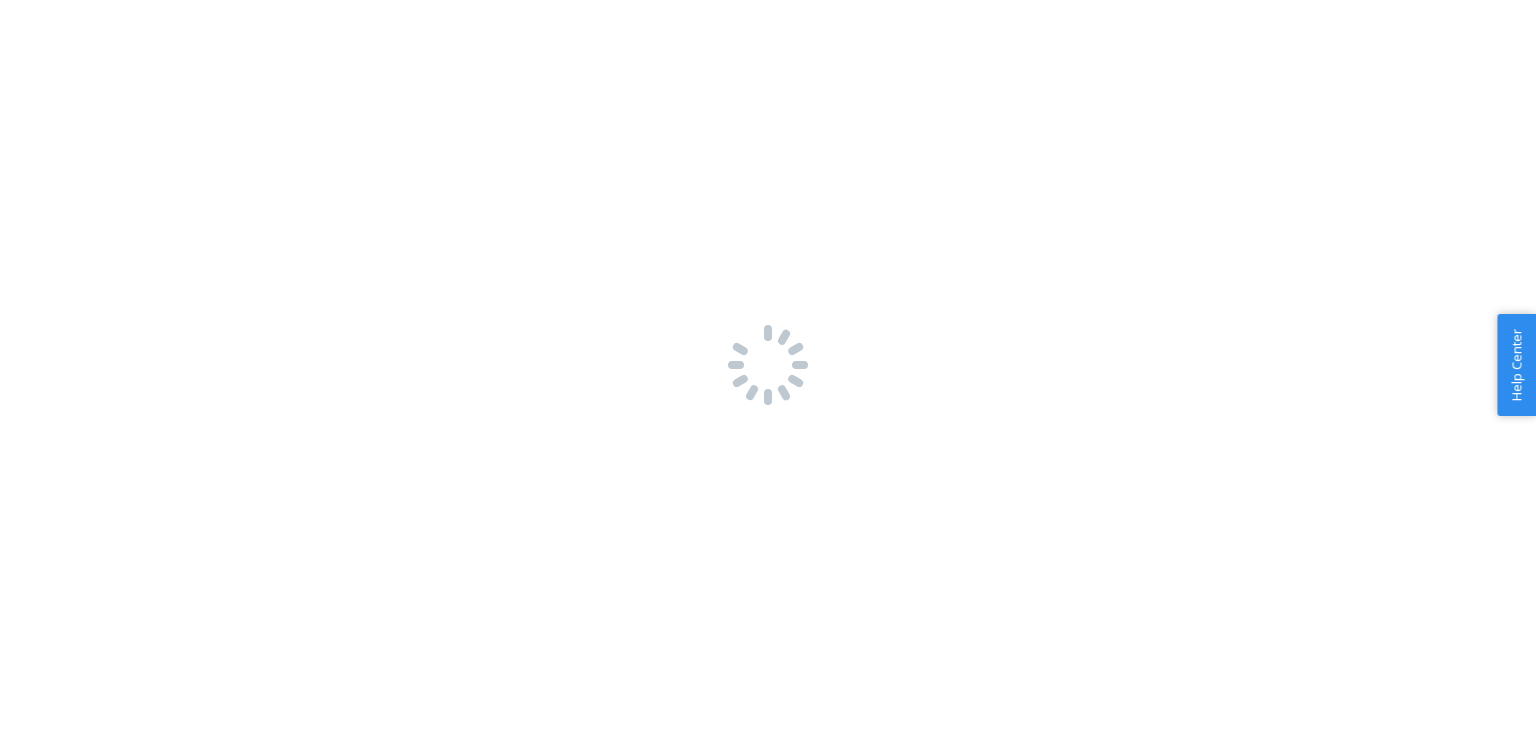 scroll, scrollTop: 0, scrollLeft: 0, axis: both 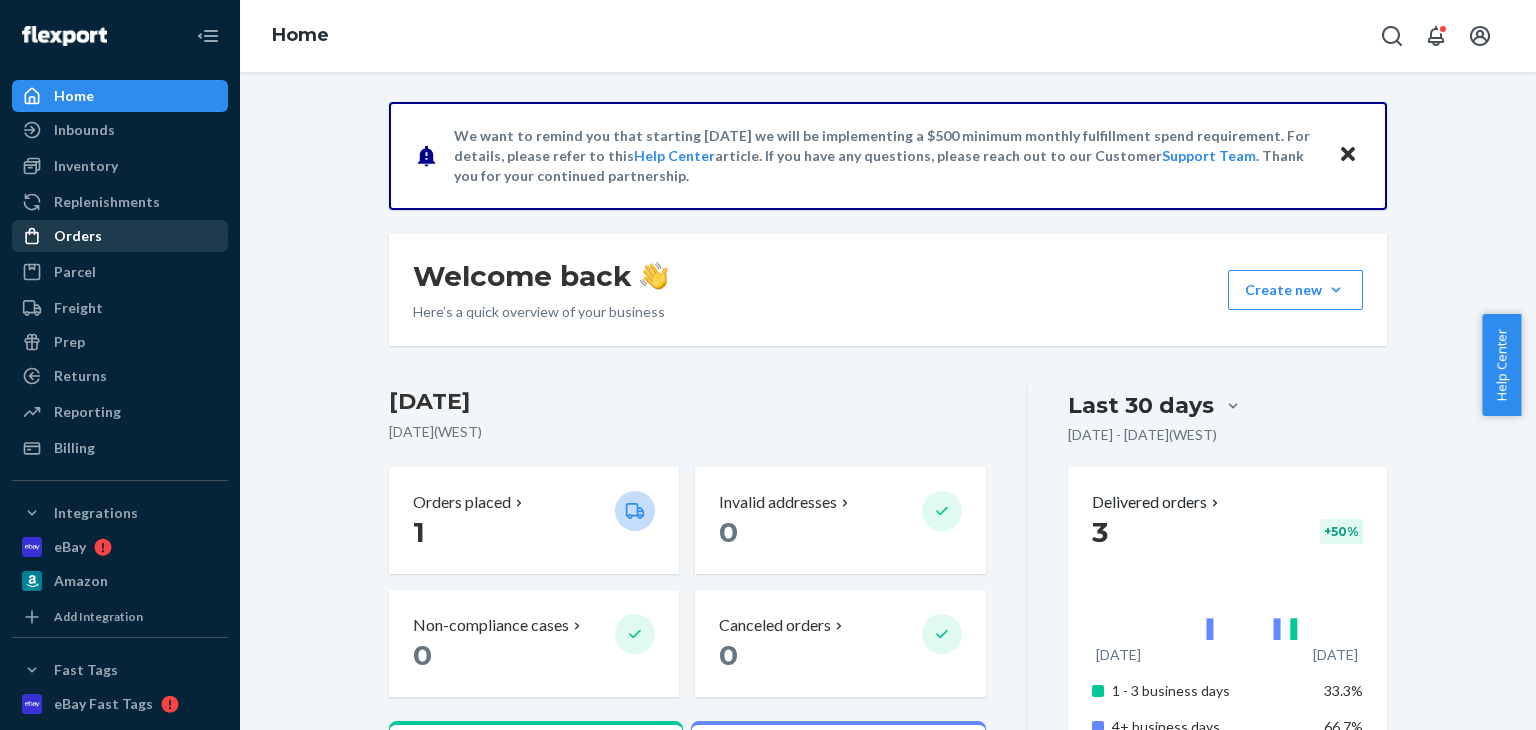 click on "Orders" at bounding box center [120, 236] 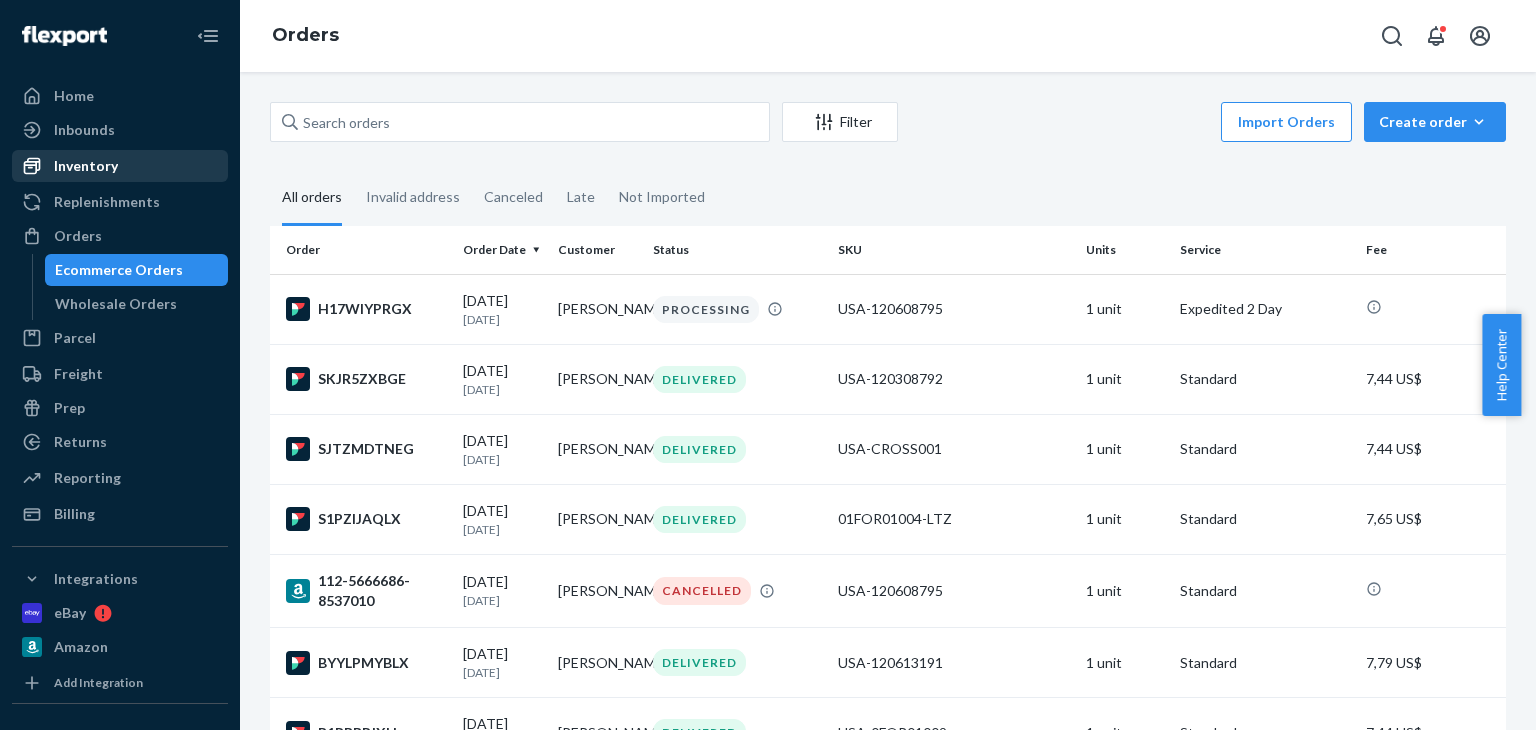 click on "Inventory" at bounding box center [86, 166] 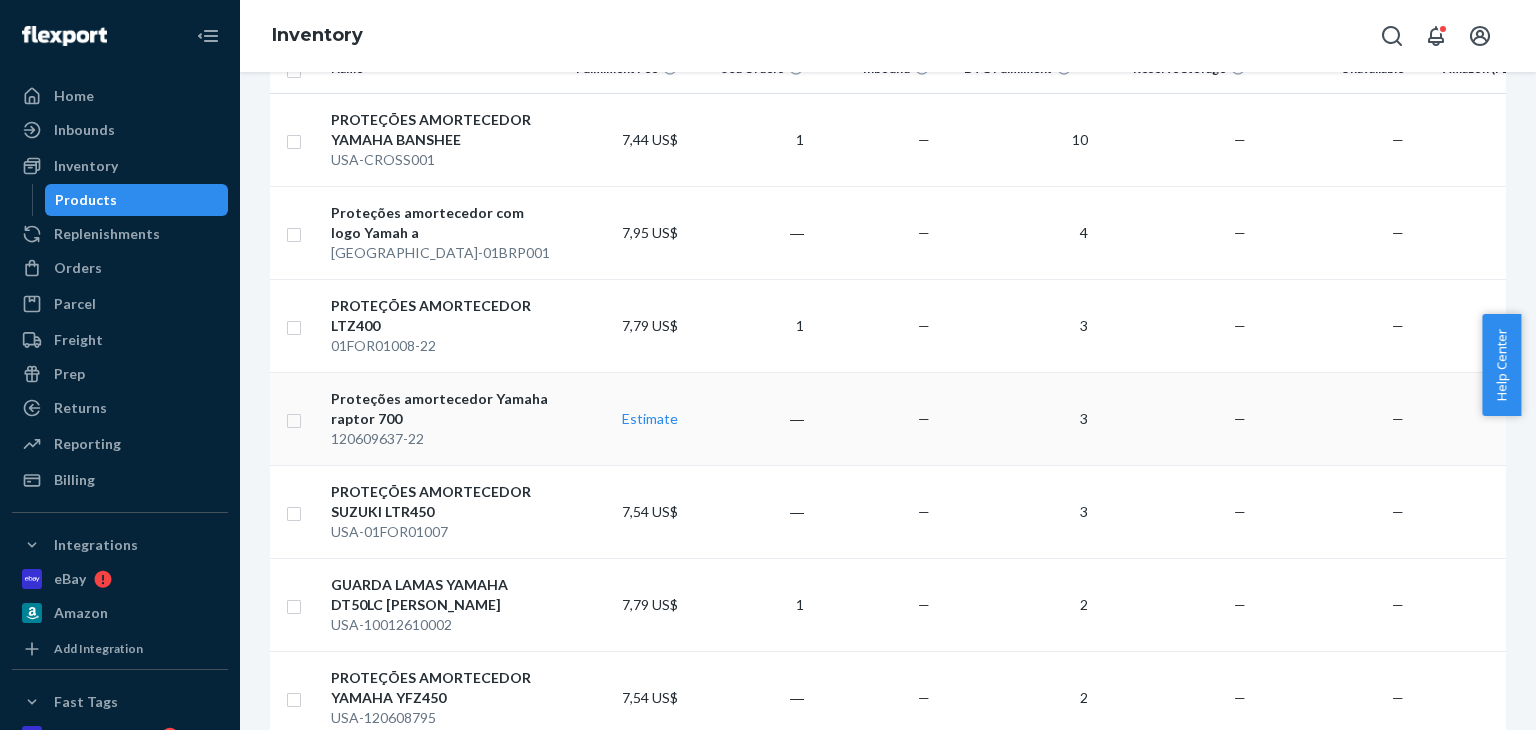 scroll, scrollTop: 400, scrollLeft: 0, axis: vertical 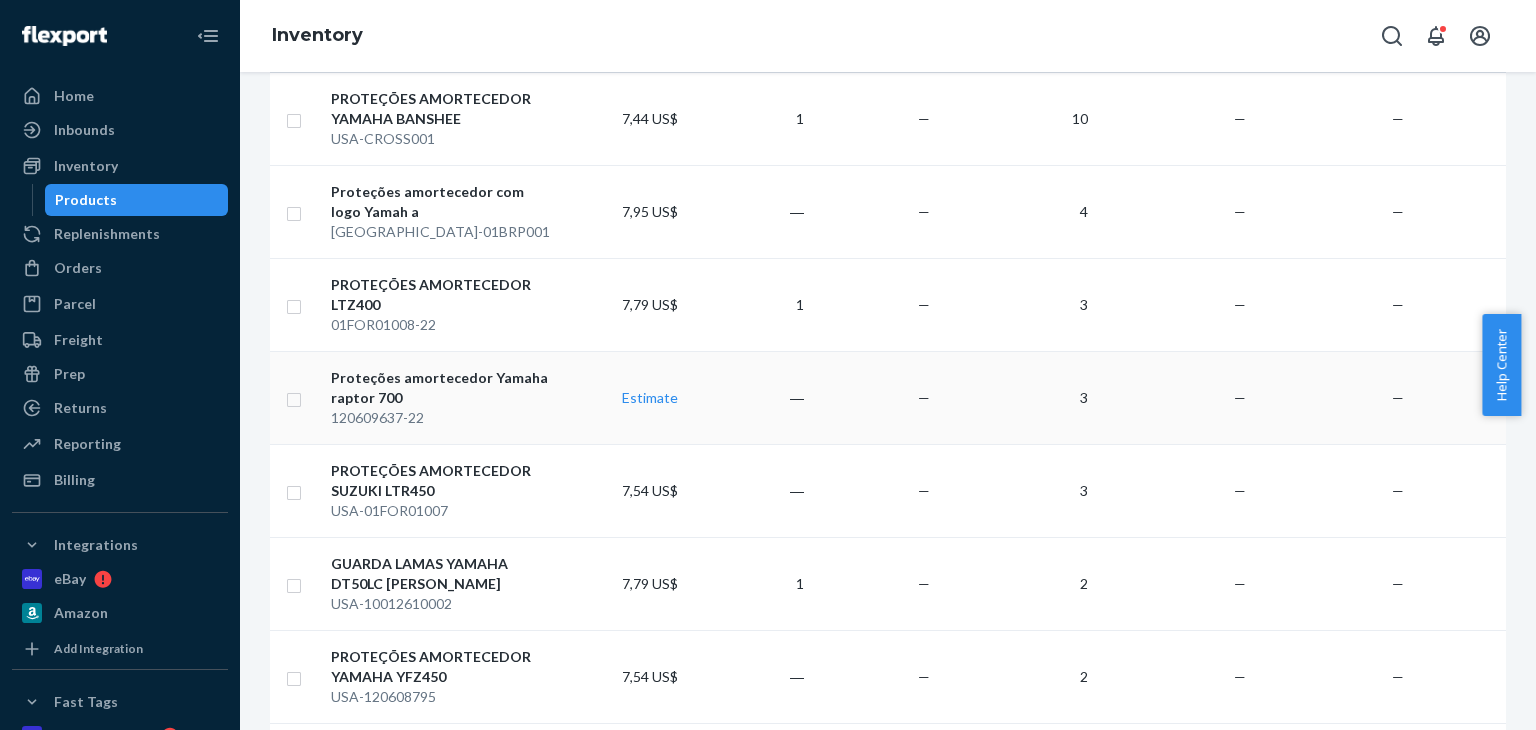 click on "120609637-22" at bounding box center (441, 418) 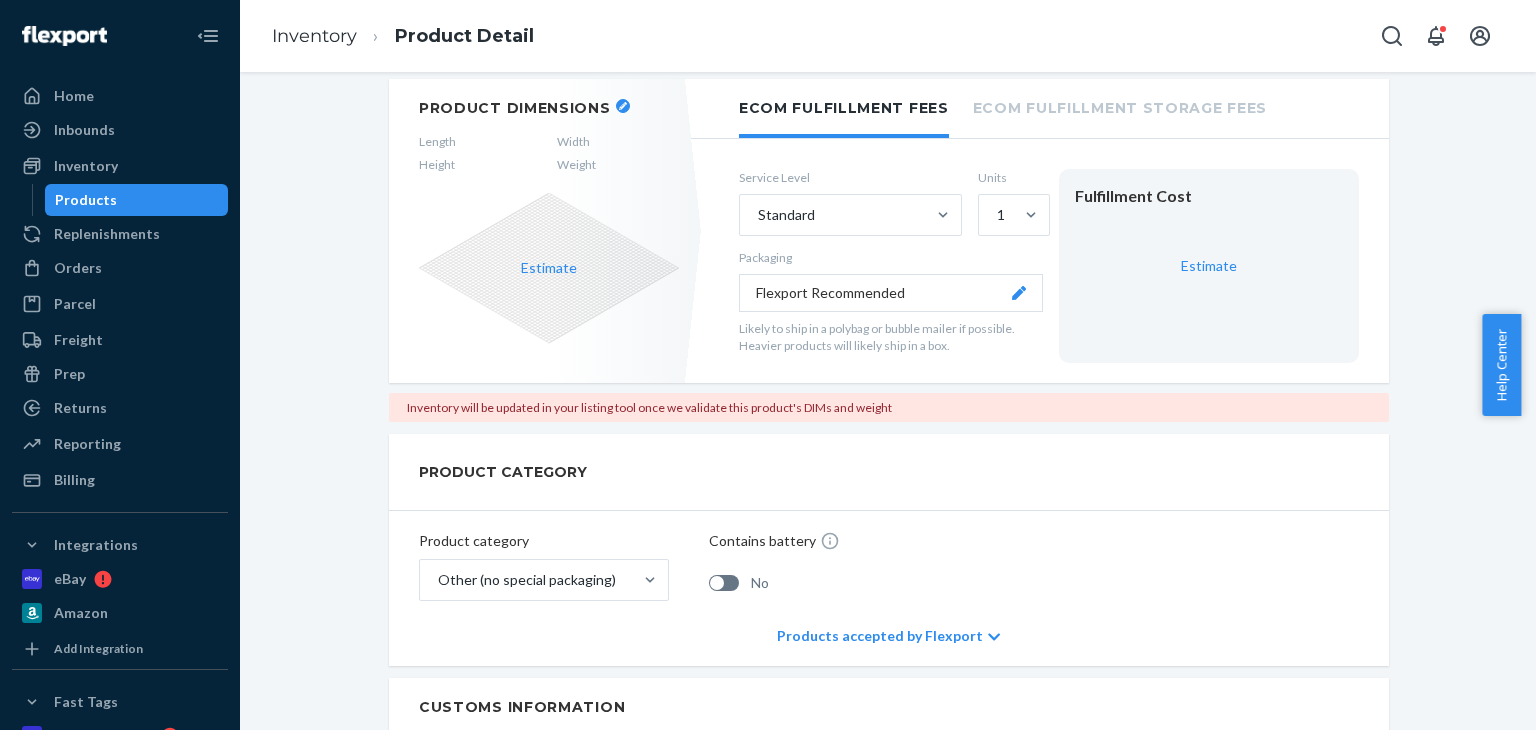 scroll, scrollTop: 300, scrollLeft: 0, axis: vertical 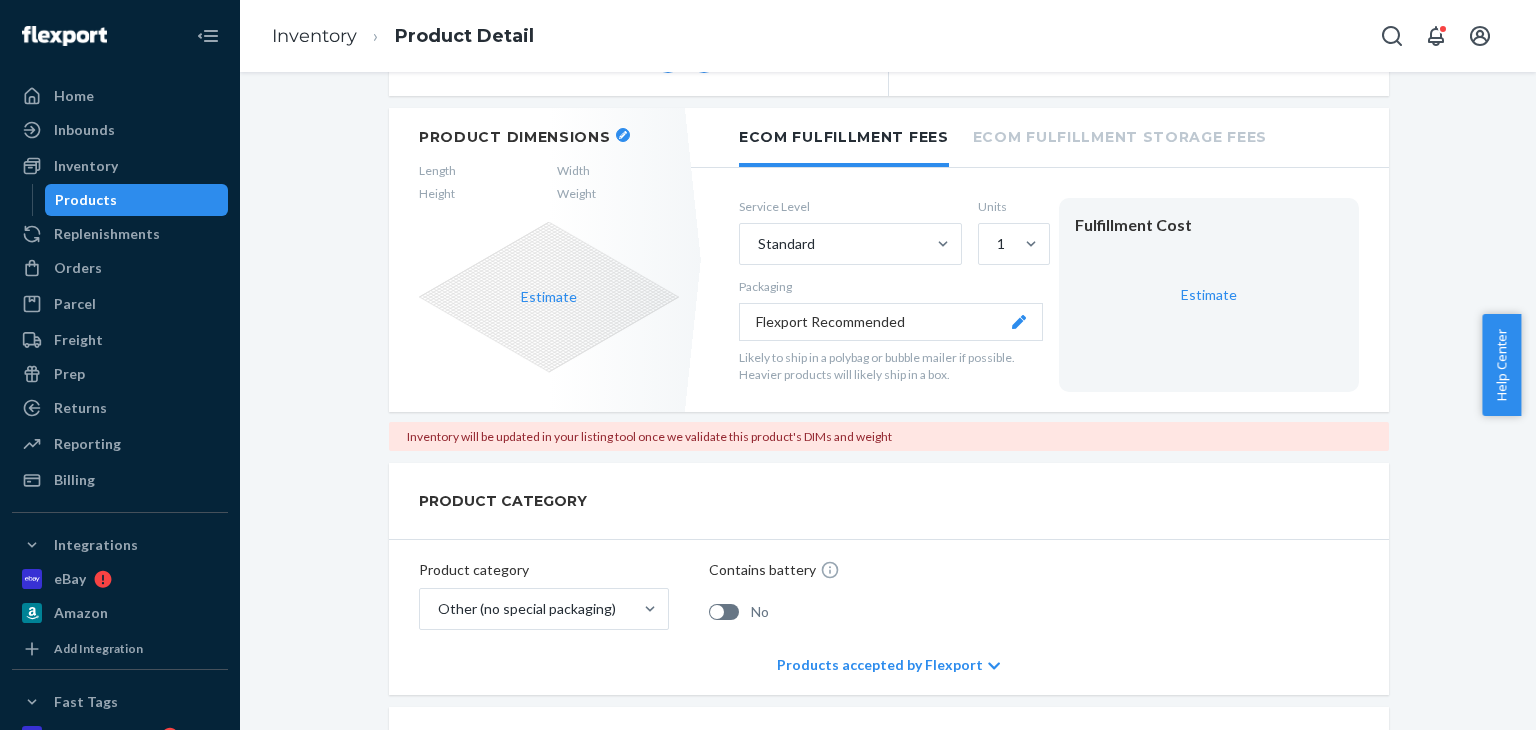 click on "Products" at bounding box center (137, 200) 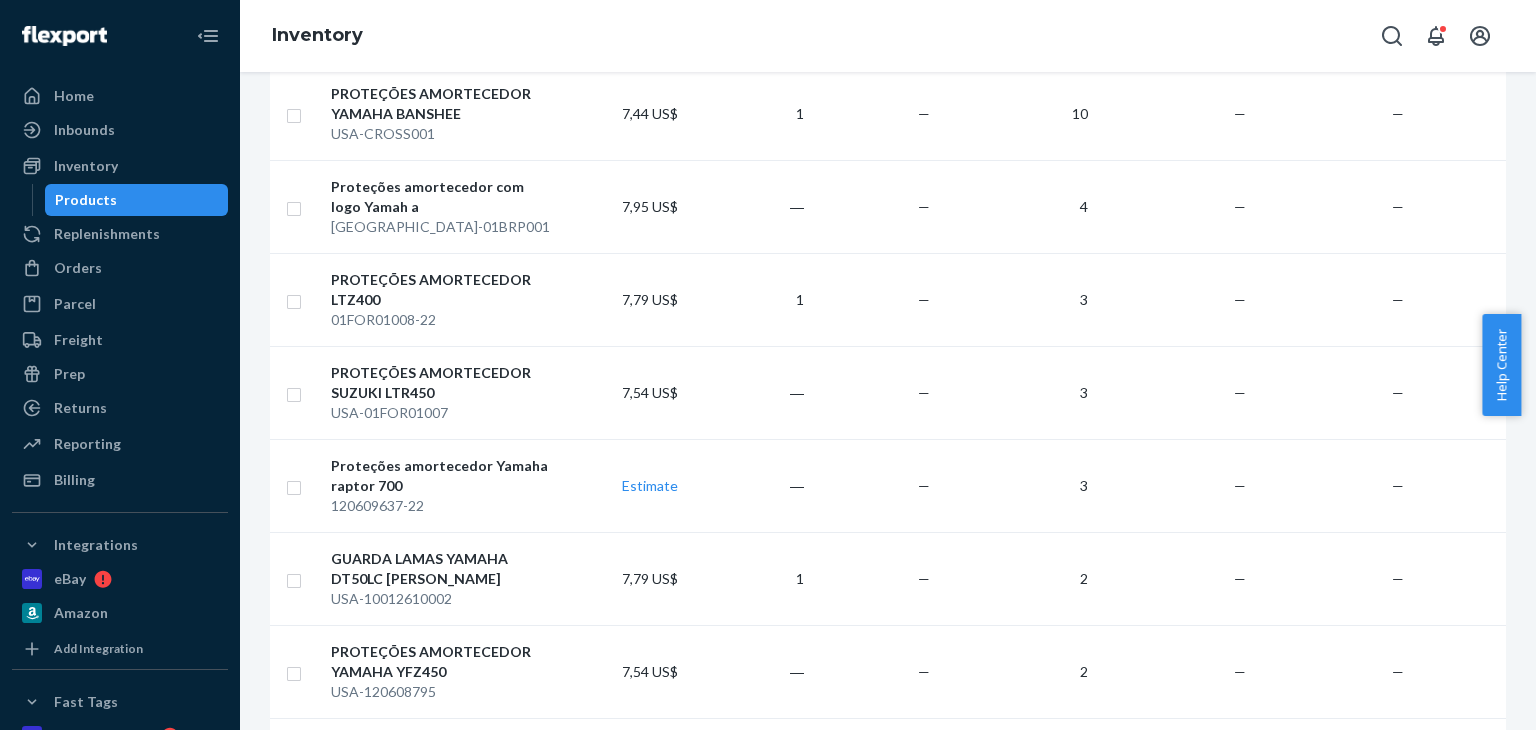 scroll, scrollTop: 500, scrollLeft: 0, axis: vertical 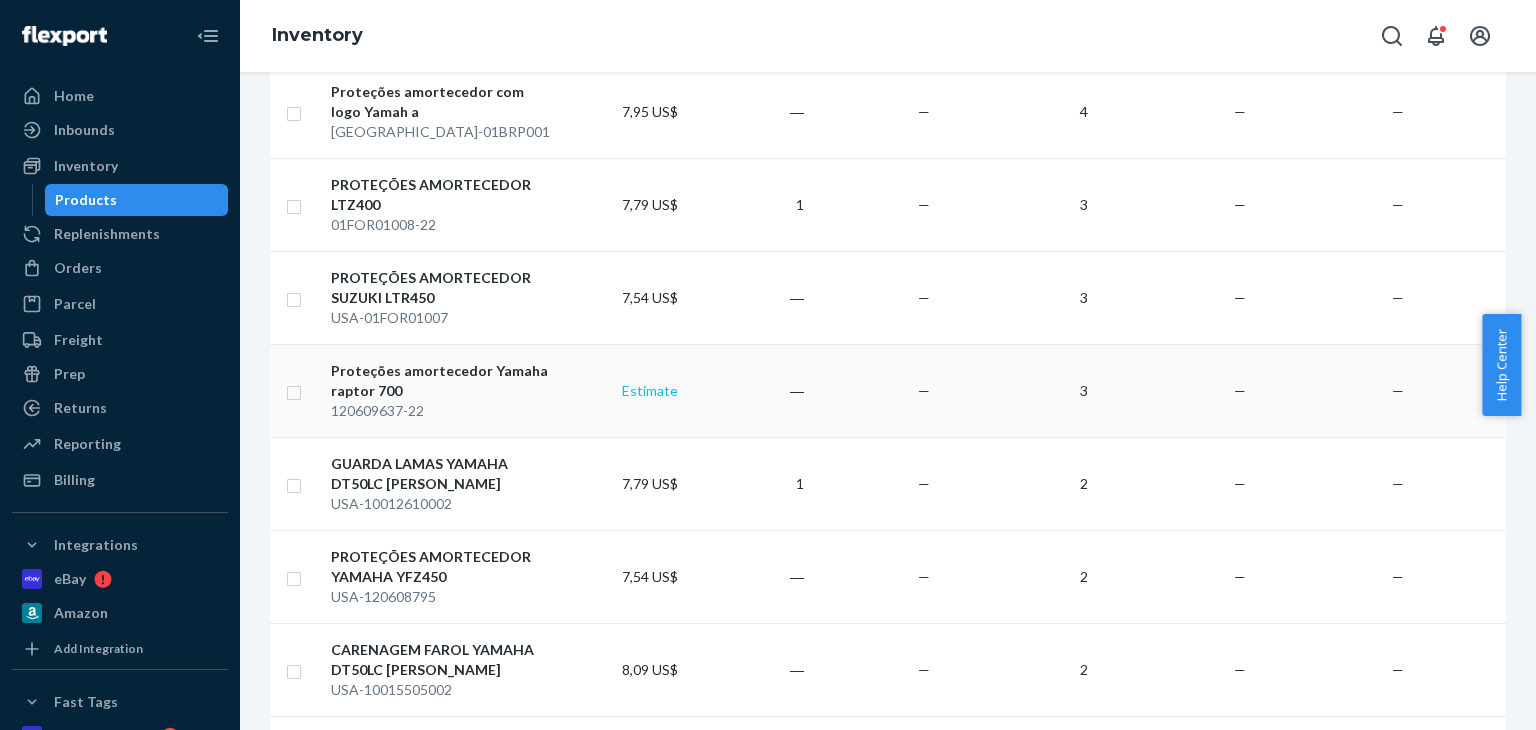 click on "Estimate" at bounding box center (650, 390) 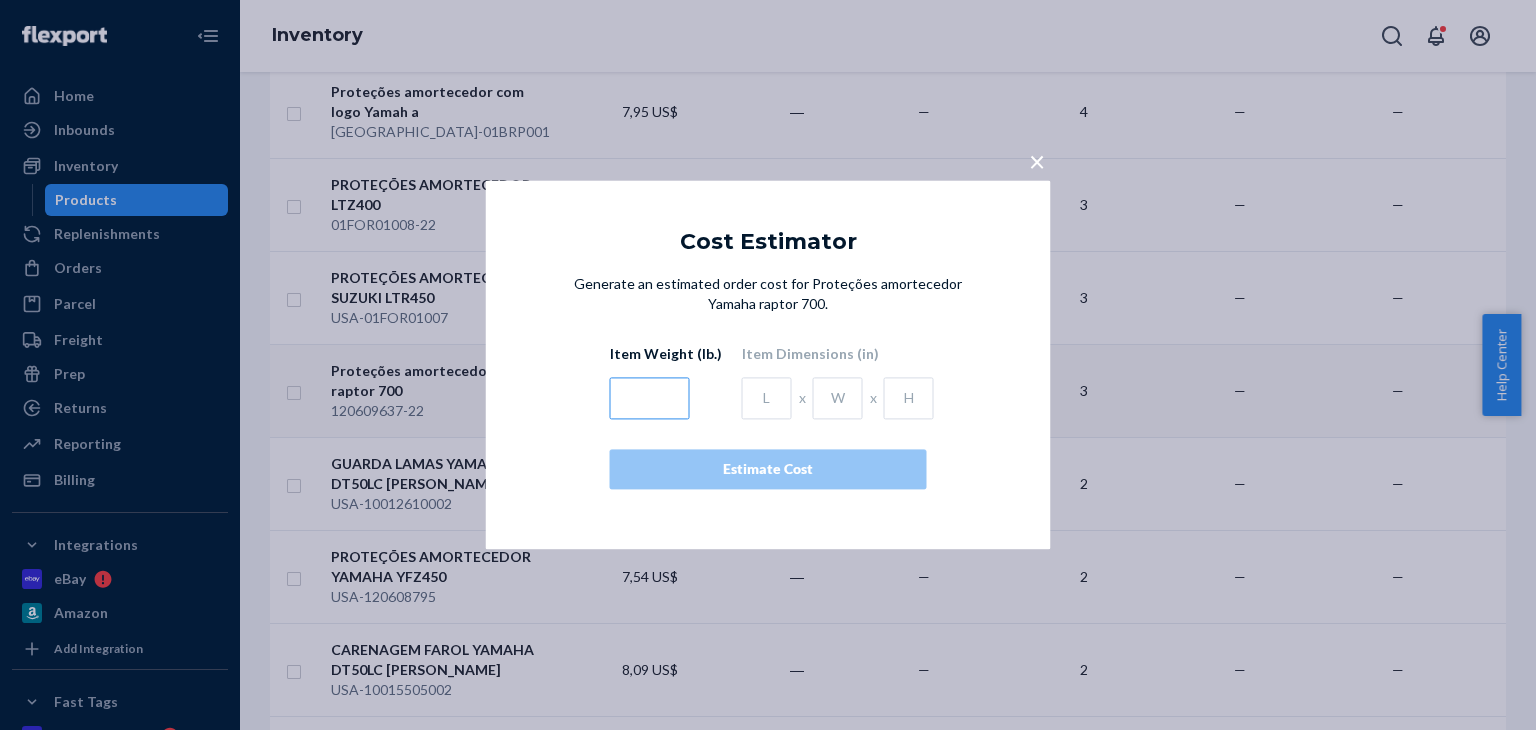 click at bounding box center (650, 399) 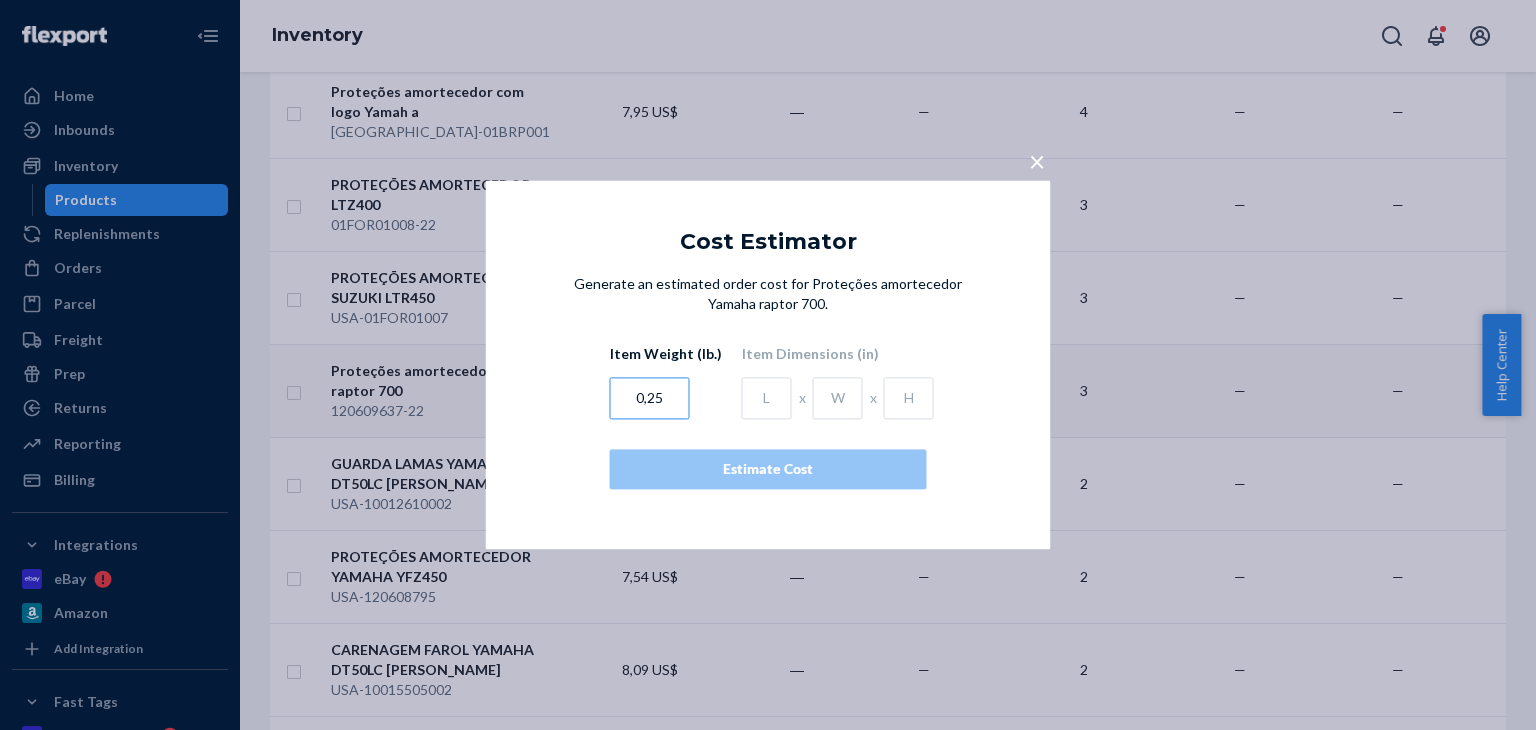 type on "0,25" 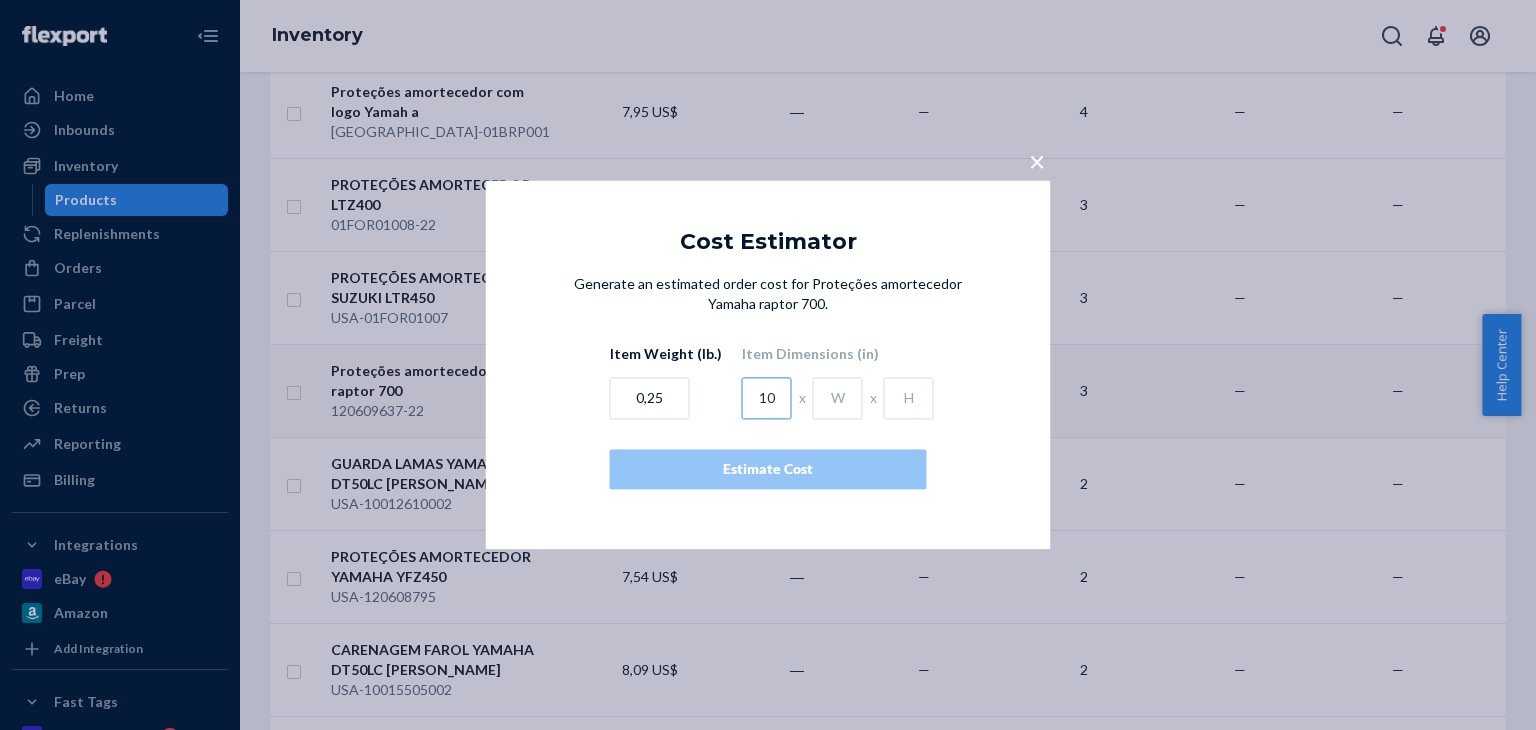type on "10" 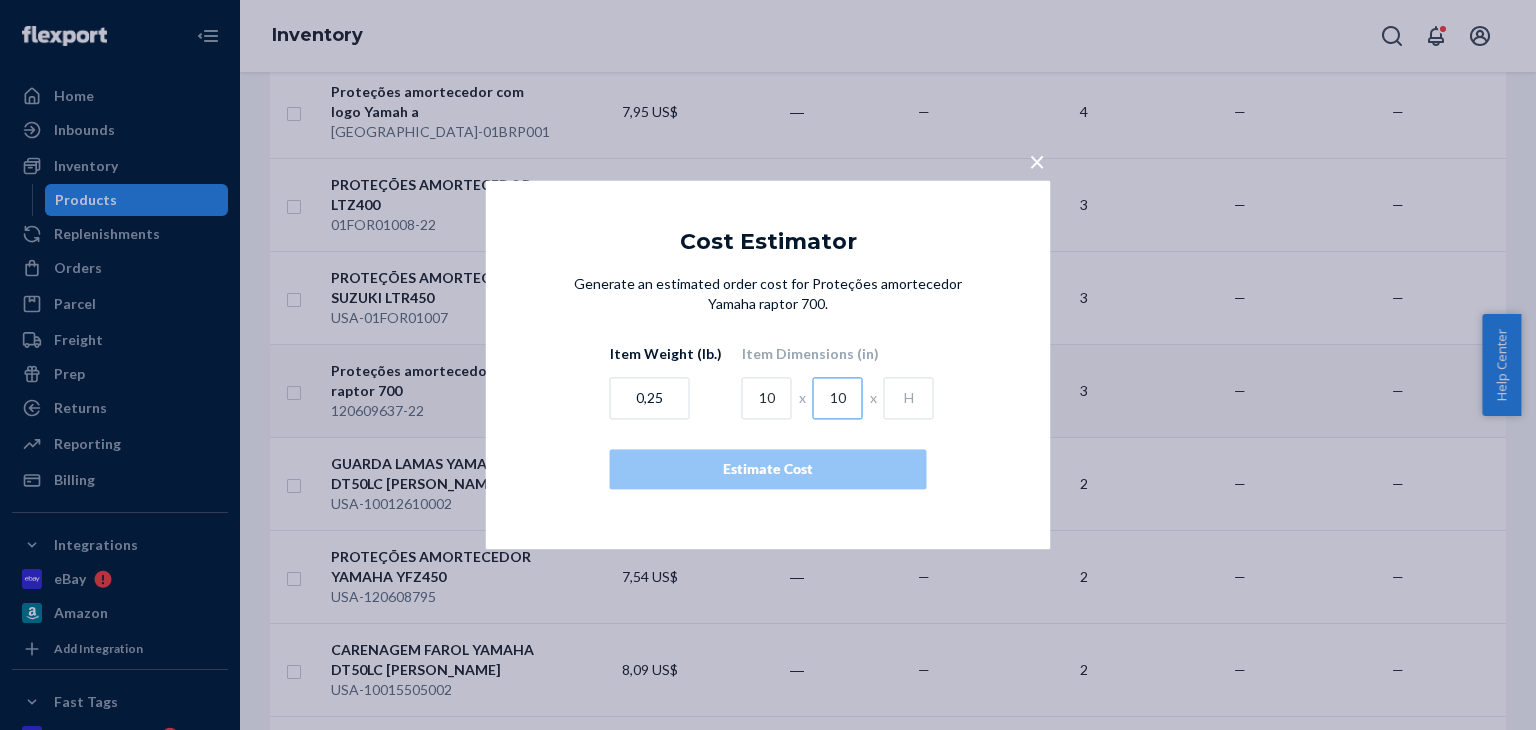 type on "10" 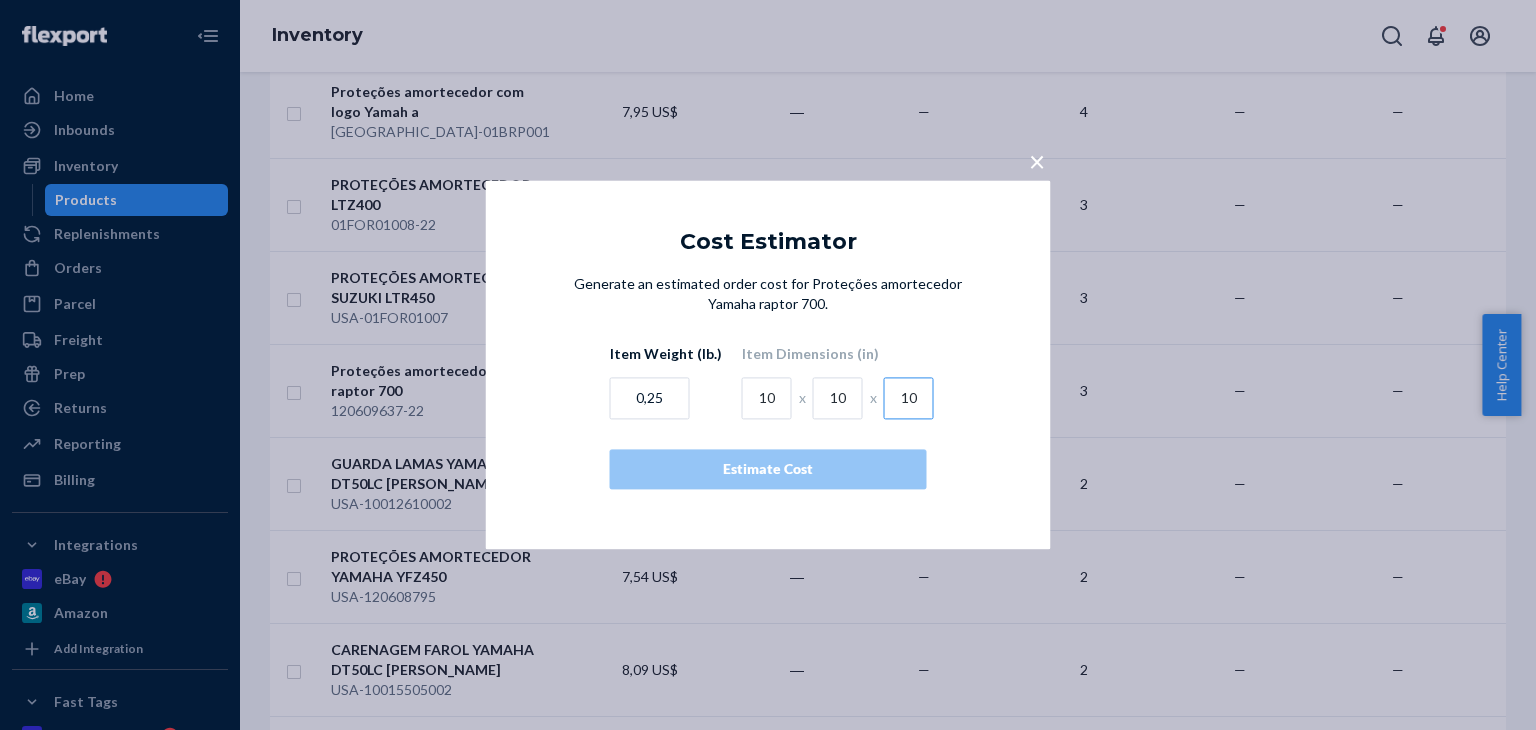 type on "10" 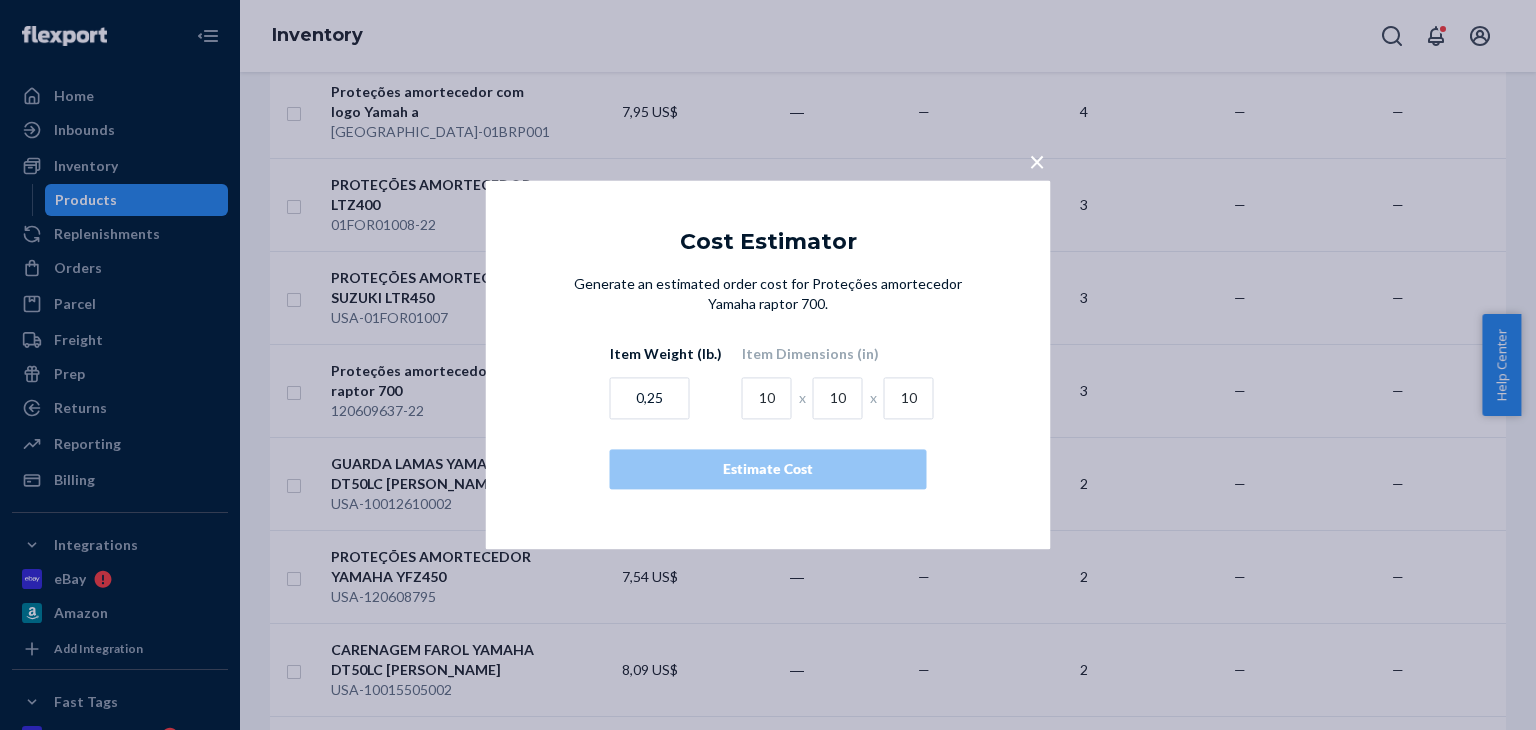 click on "Generate an estimated order cost for Proteções amortecedor Yamaha raptor 700. Item Weight (lb.) 0,25 Item Dimensions (in) 10 x 10 x 10 Estimate Cost" at bounding box center [768, 402] 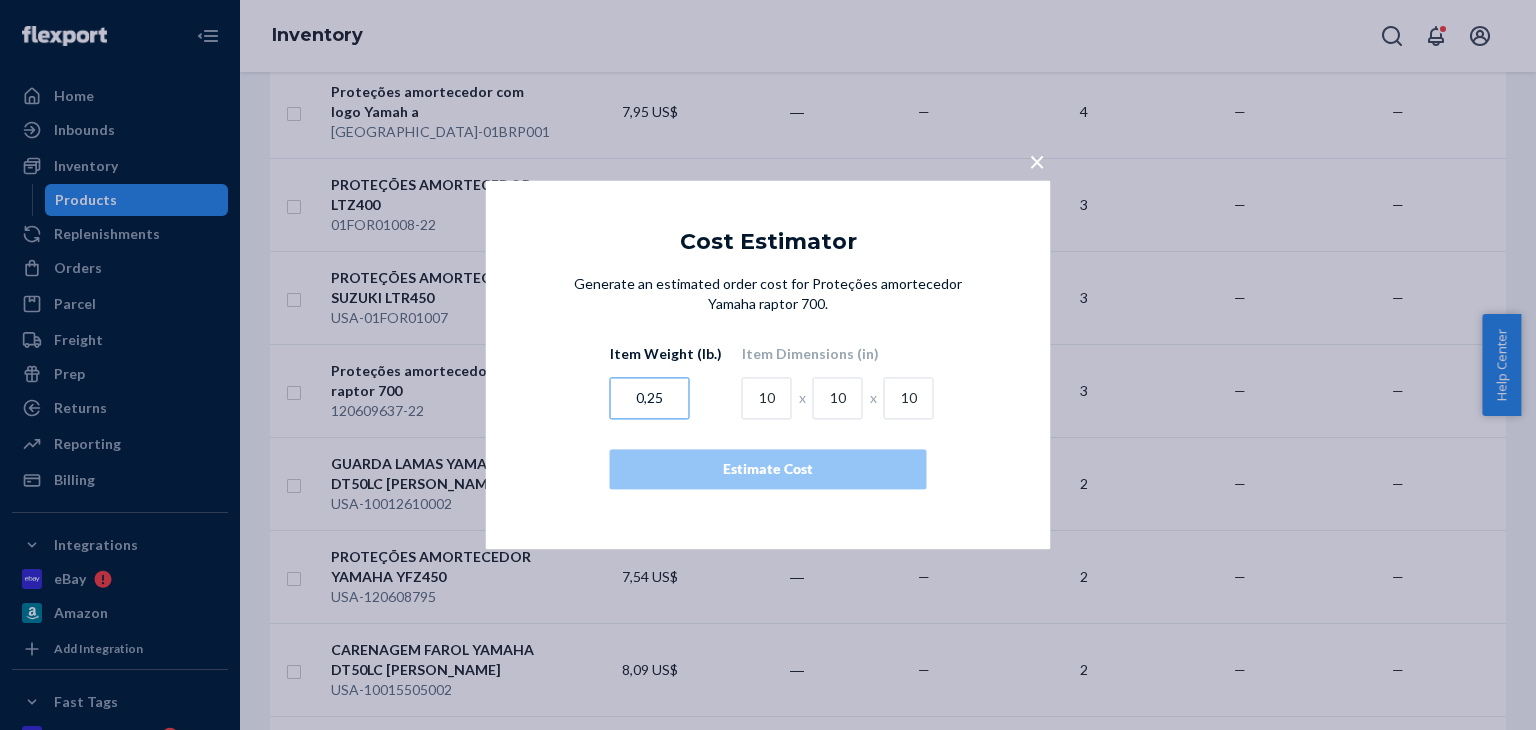 drag, startPoint x: 688, startPoint y: 406, endPoint x: 563, endPoint y: 402, distance: 125.06398 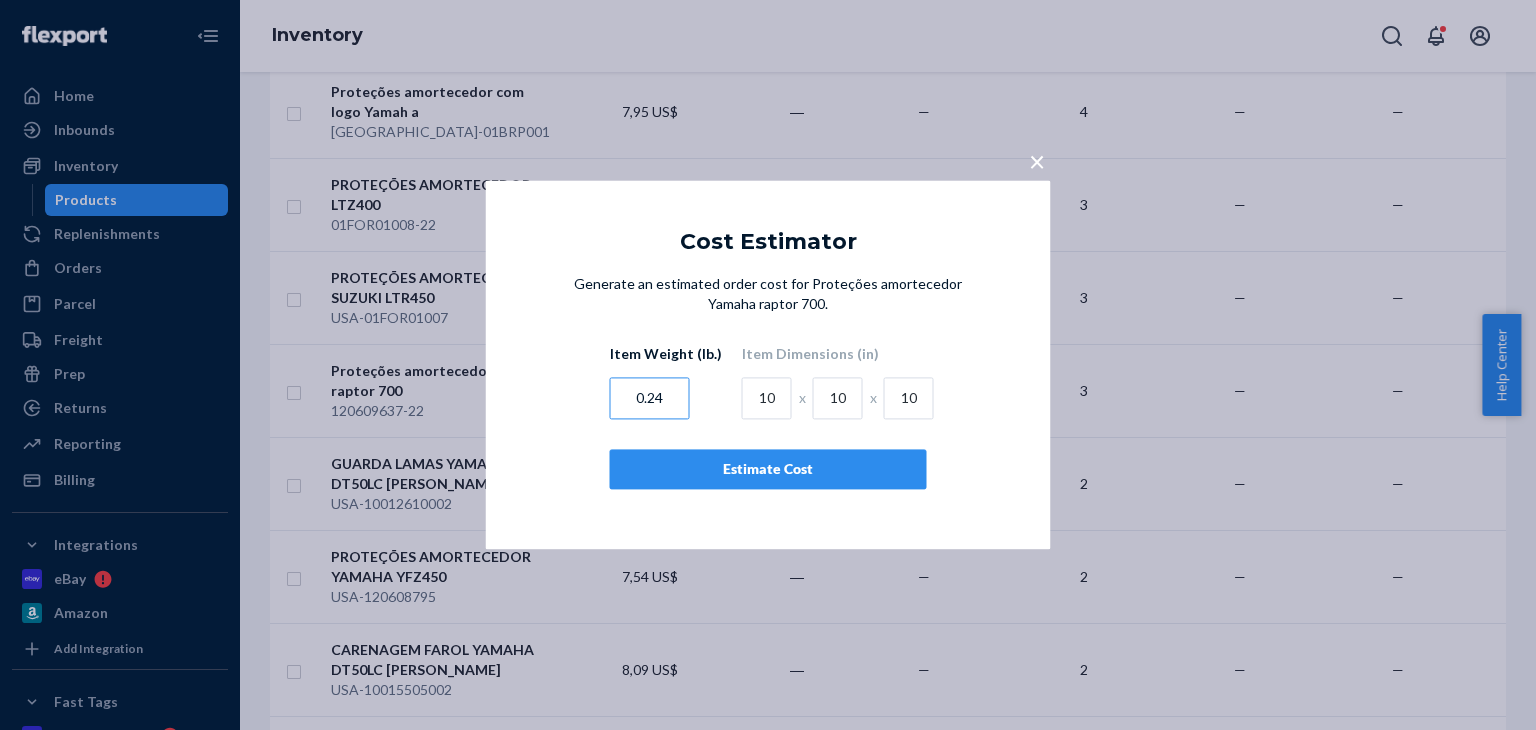 type on "0.24" 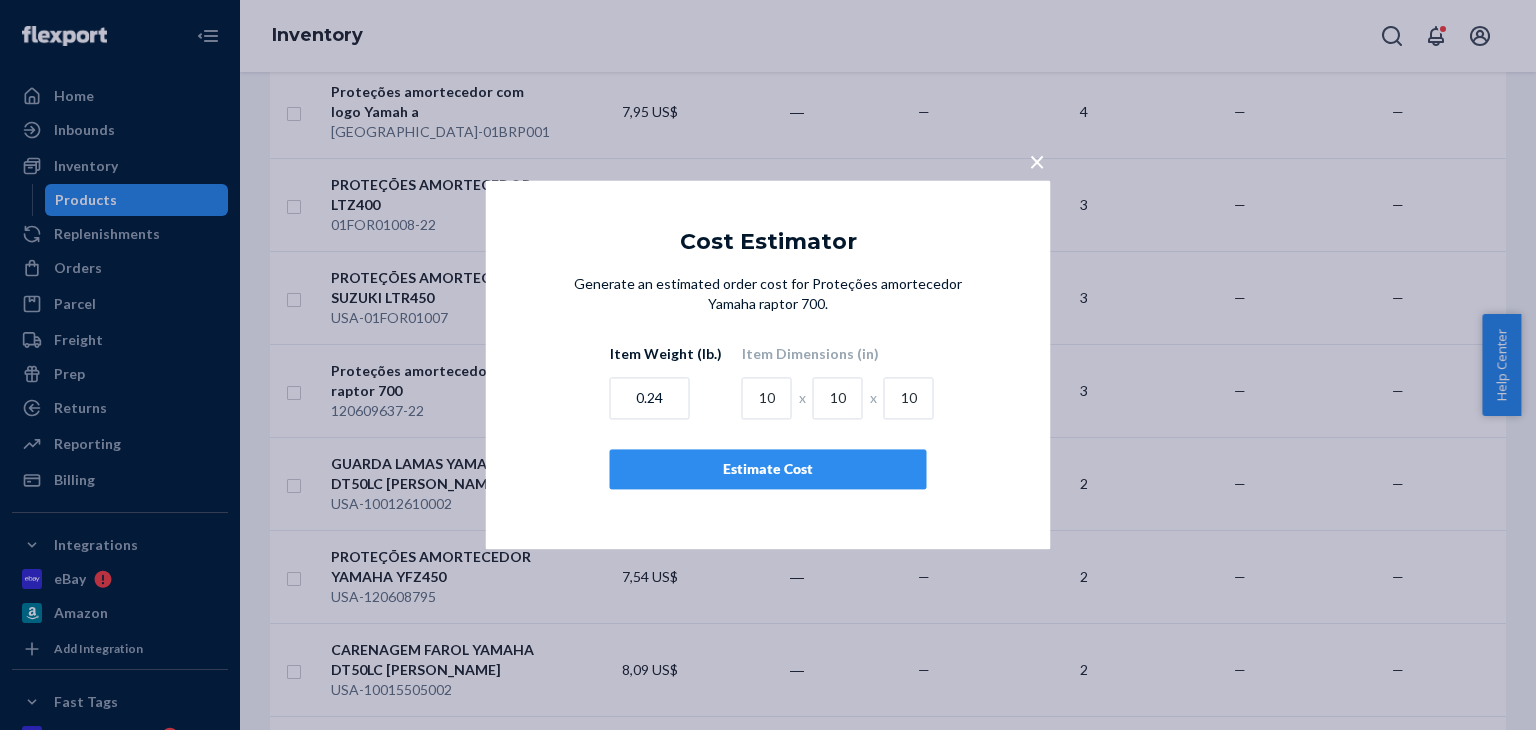click on "Estimate Cost" at bounding box center [768, 470] 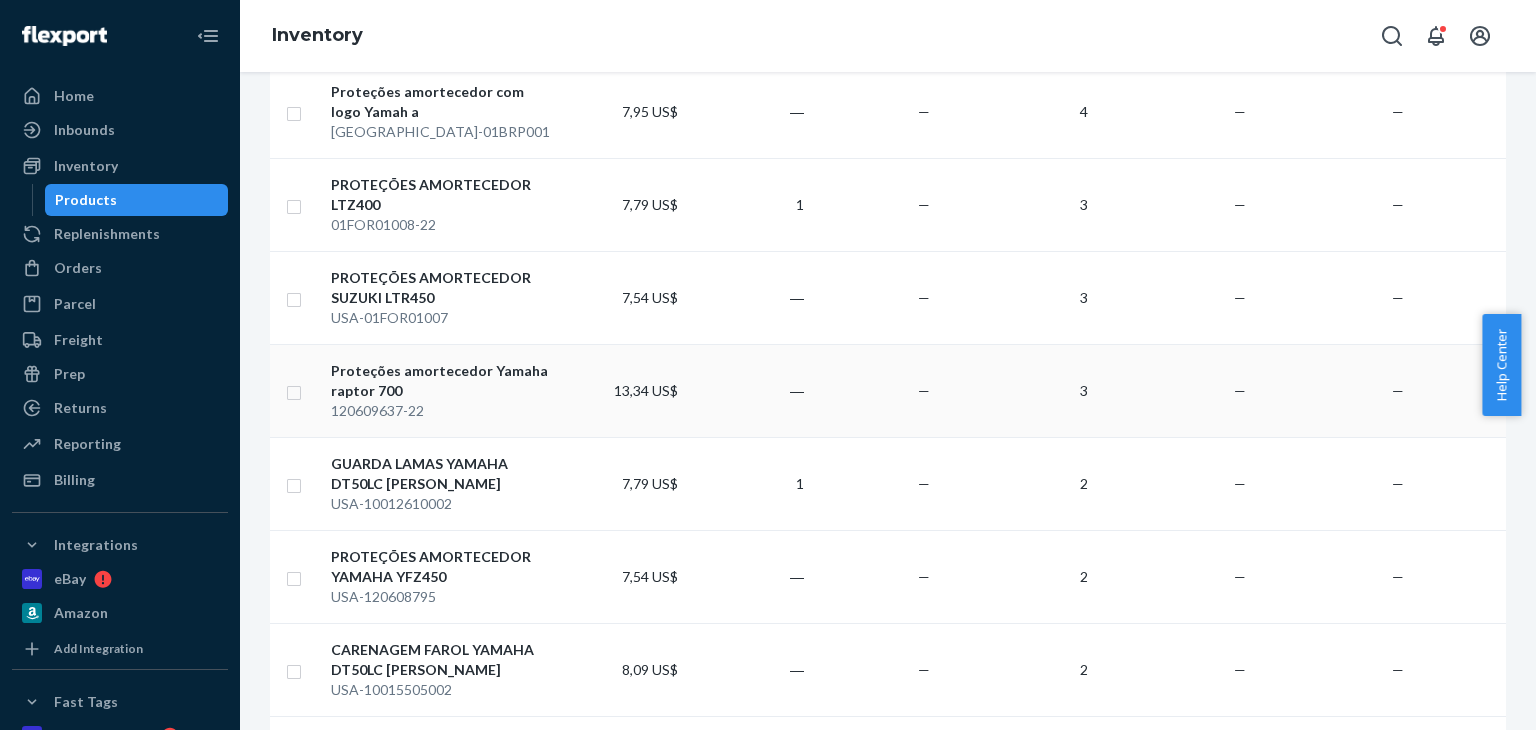 click on "13,34 US$" at bounding box center [622, 390] 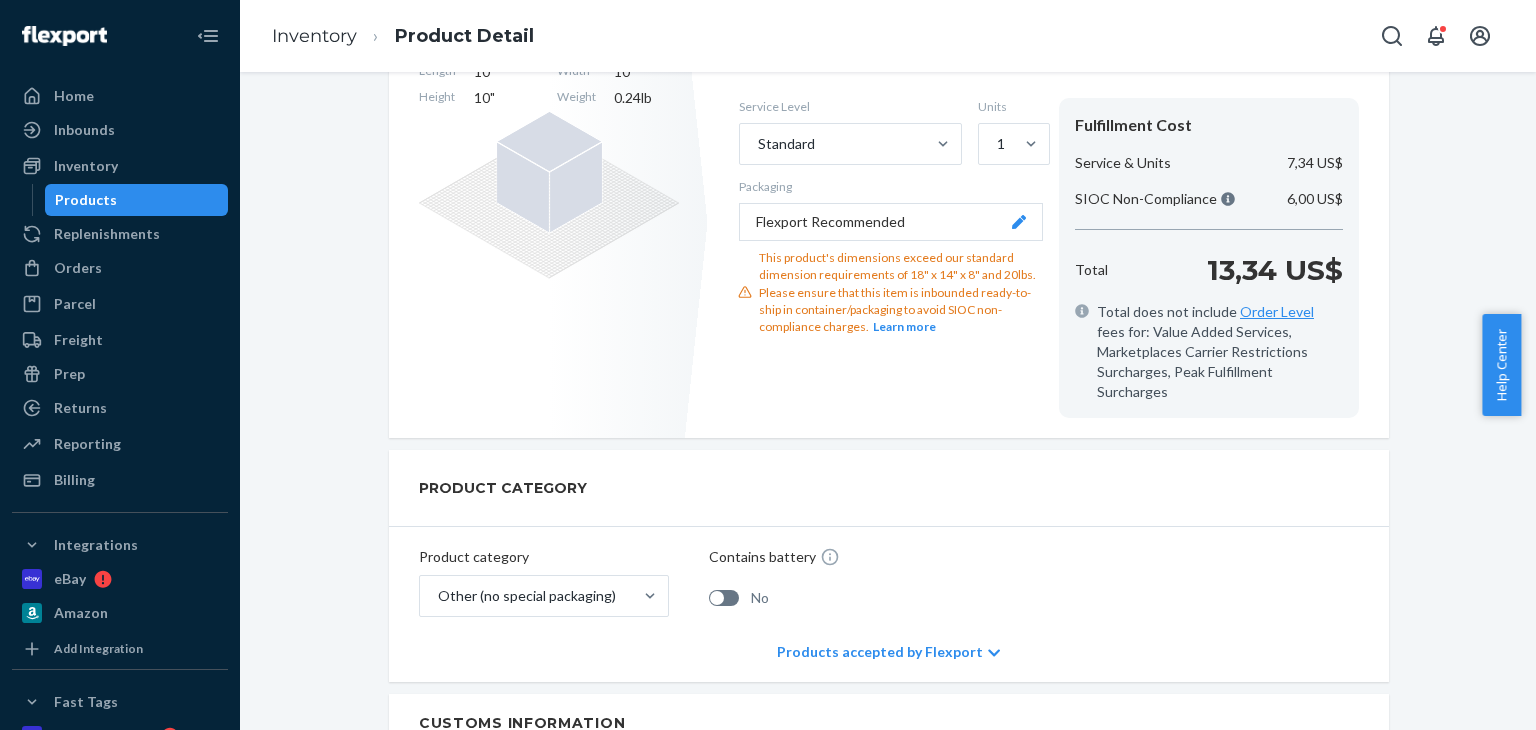 scroll, scrollTop: 300, scrollLeft: 0, axis: vertical 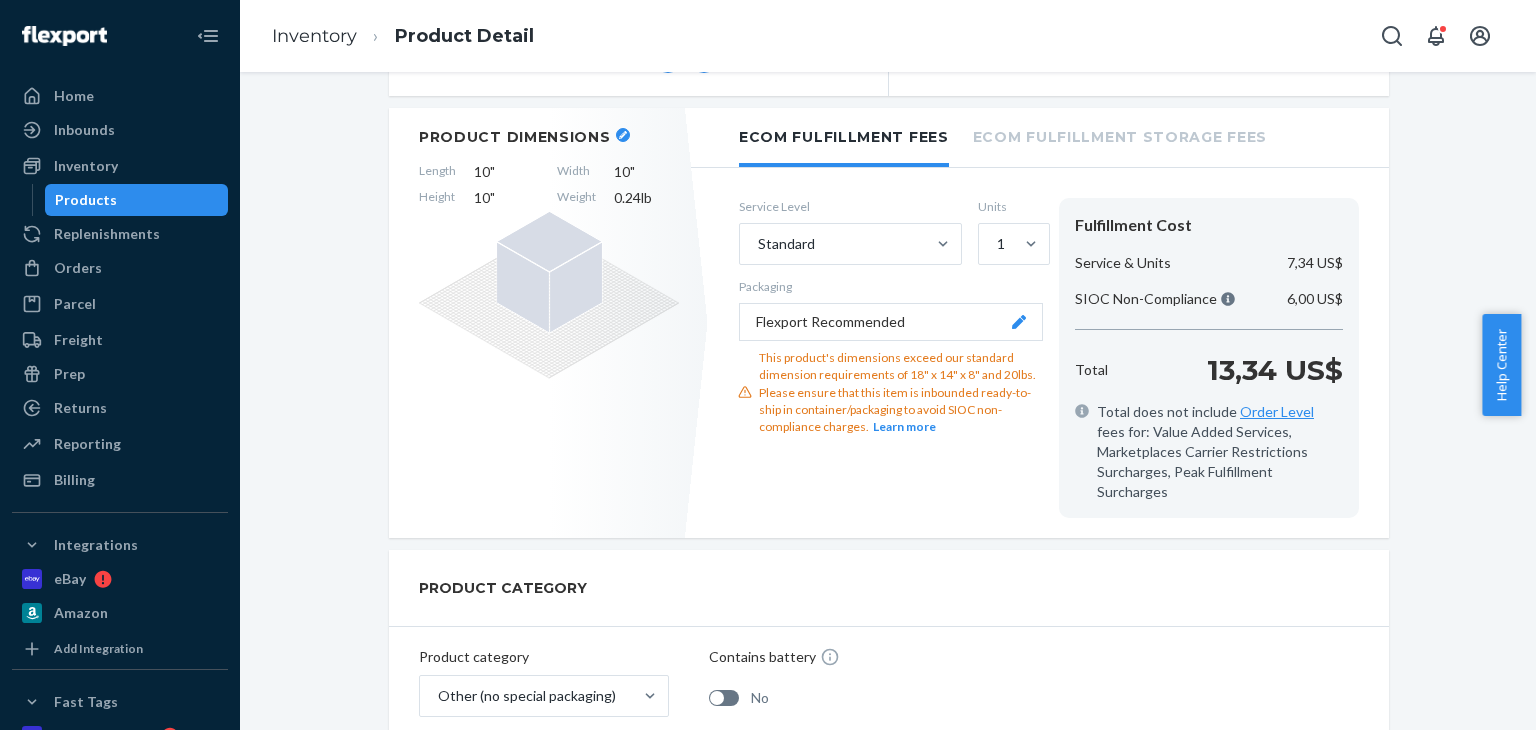 click on "Flexport Recommended" at bounding box center (891, 322) 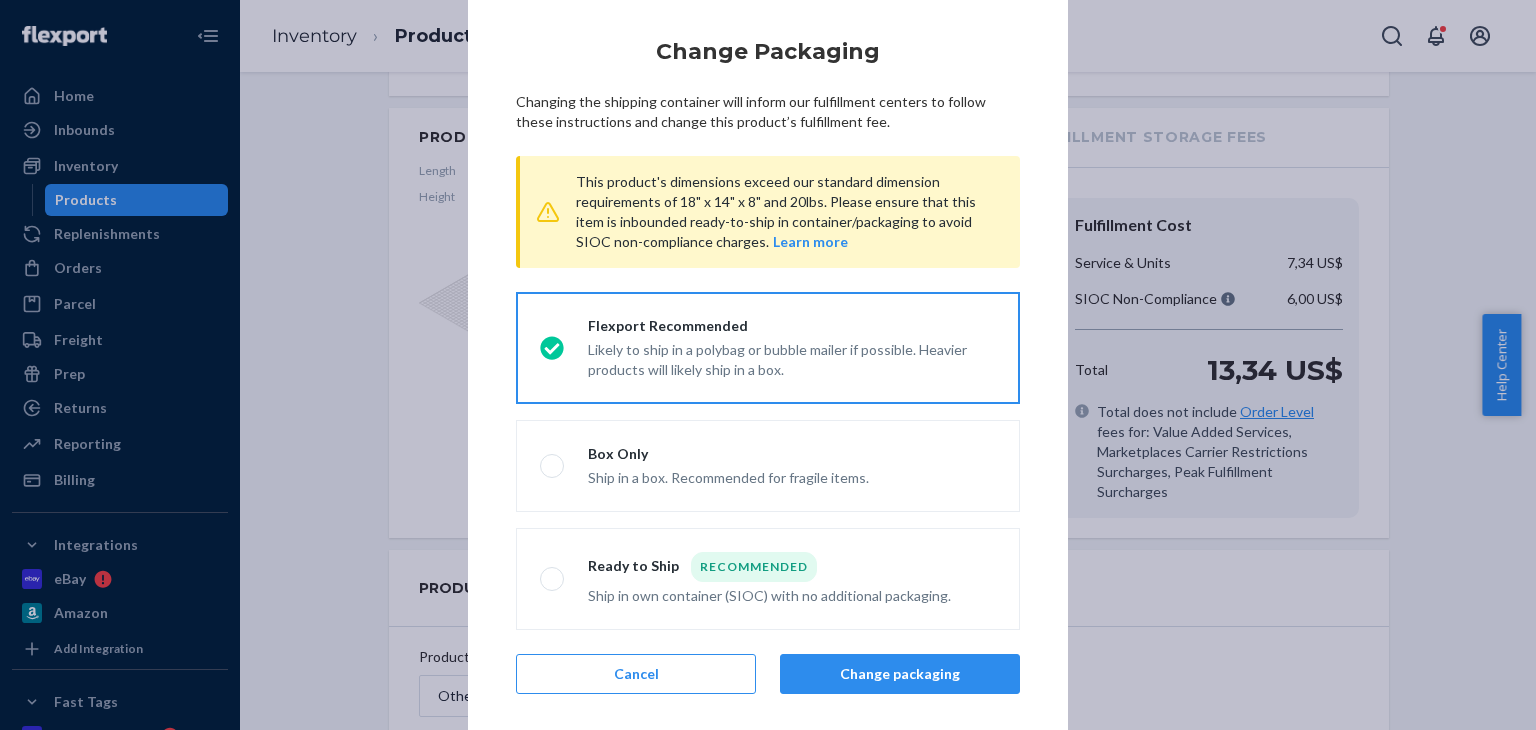 click on "× Change Packaging Changing the shipping container will inform our fulfillment centers to follow these instructions and change this product’s fulfillment fee. This product's dimensions exceed our standard dimension requirements of 18" x 14" x 8" and 20lbs. Please ensure that this item is inbounded ready-to-ship in container/packaging to avoid SIOC non-compliance charges. Learn more Change Packaging Flexport Recommended Likely to ship in a polybag or bubble mailer if possible. Heavier products will likely ship in a box. Box Only Ship in a box. Recommended for fragile items. Ready to Ship Recommended Ship in own container (SIOC) with no additional packaging. Cancel Change packaging" at bounding box center (768, 365) 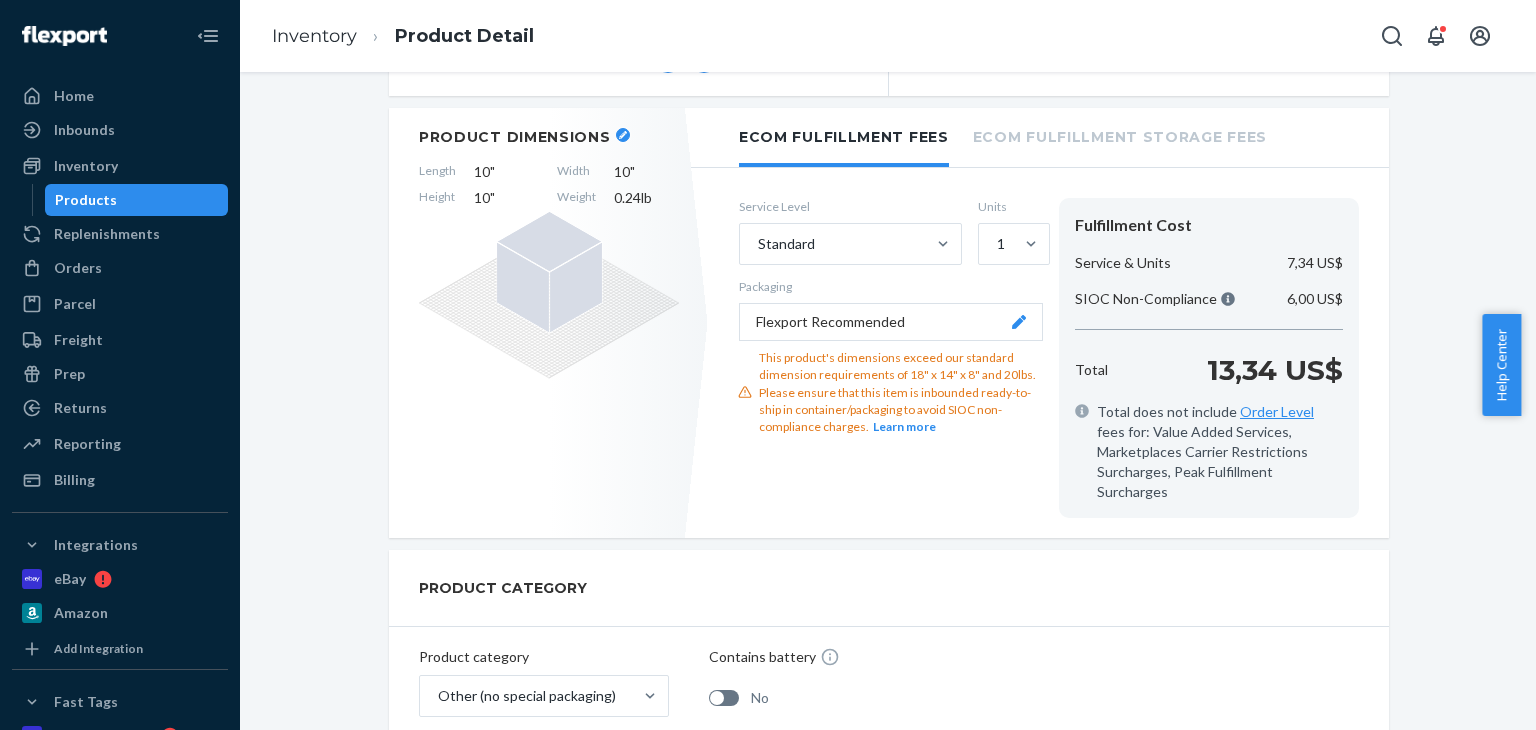 click 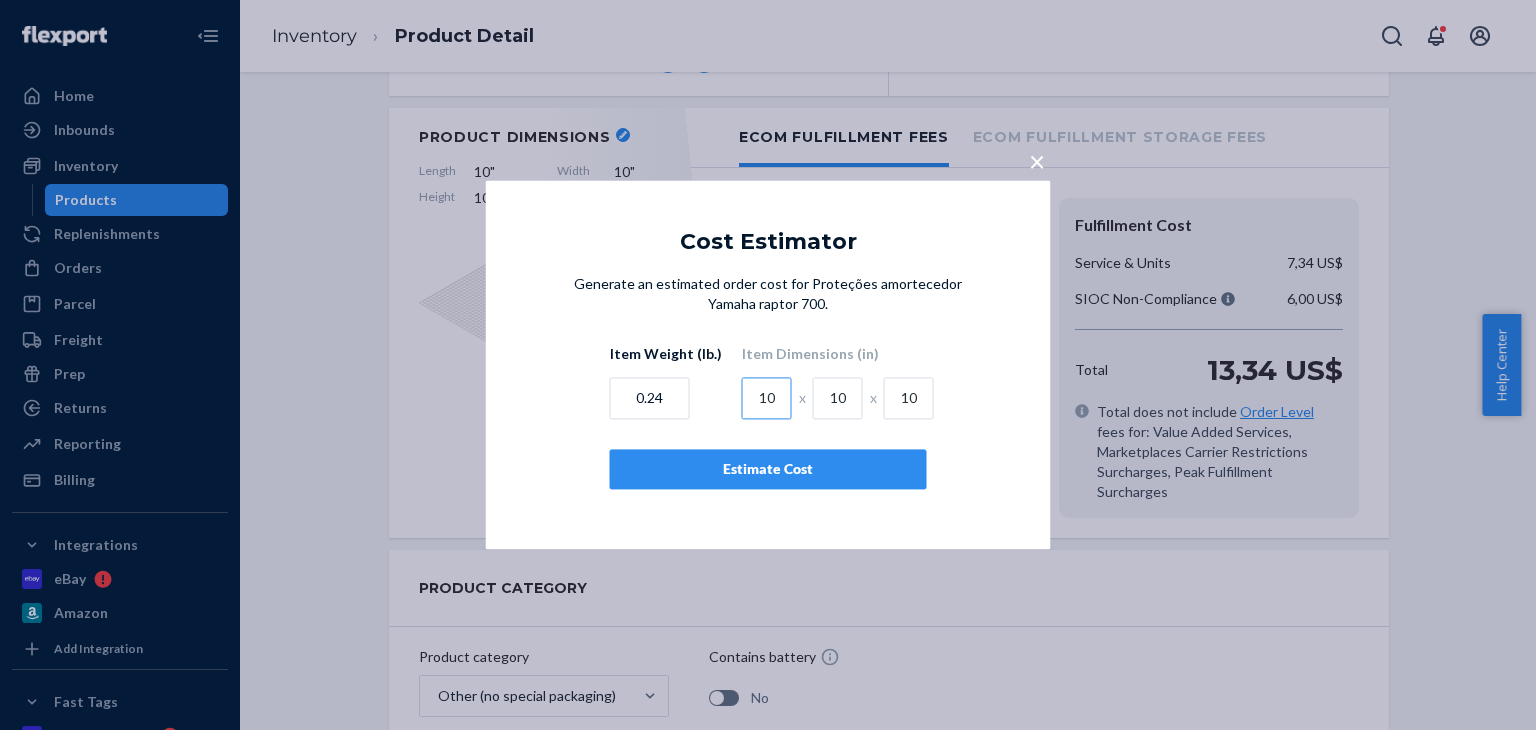drag, startPoint x: 761, startPoint y: 398, endPoint x: 706, endPoint y: 397, distance: 55.00909 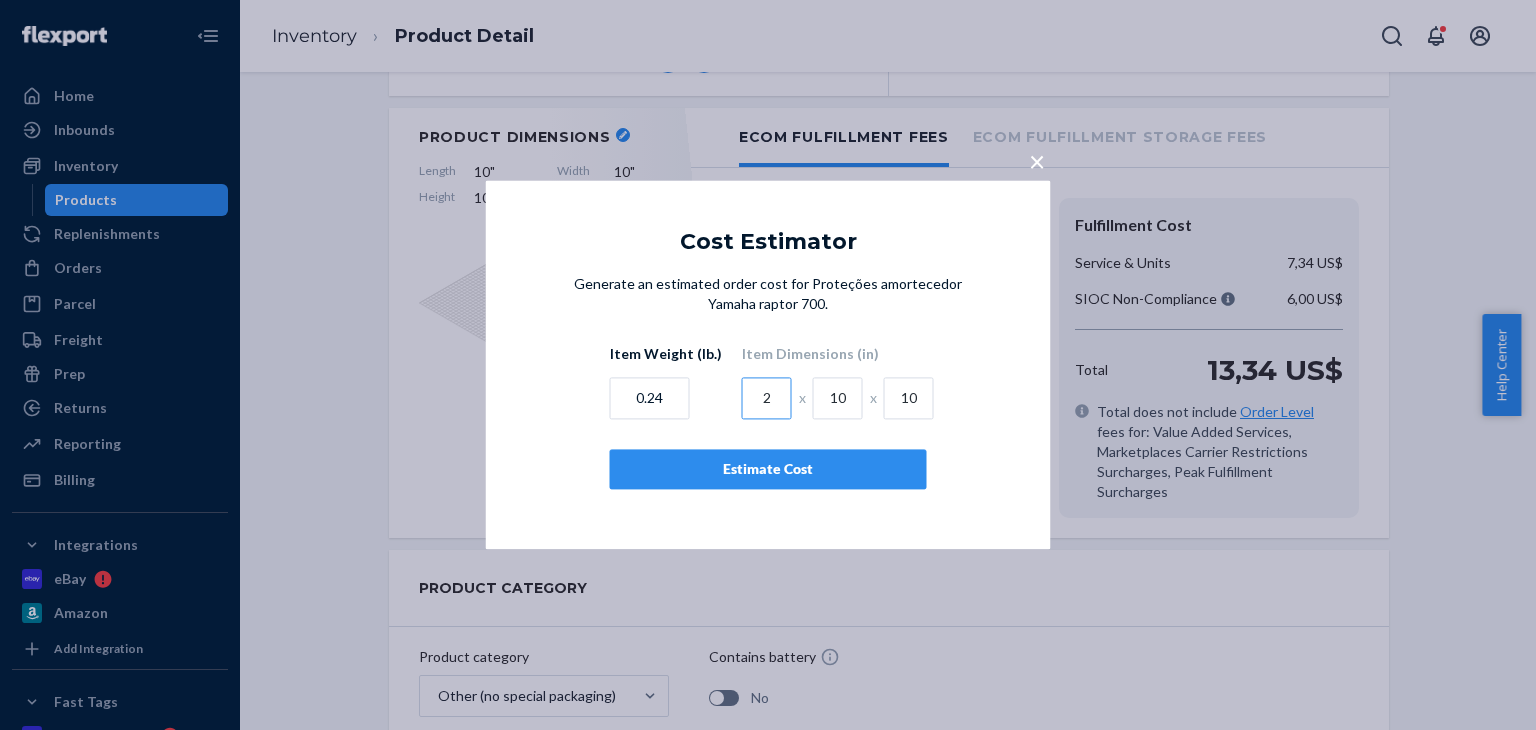 type on "2" 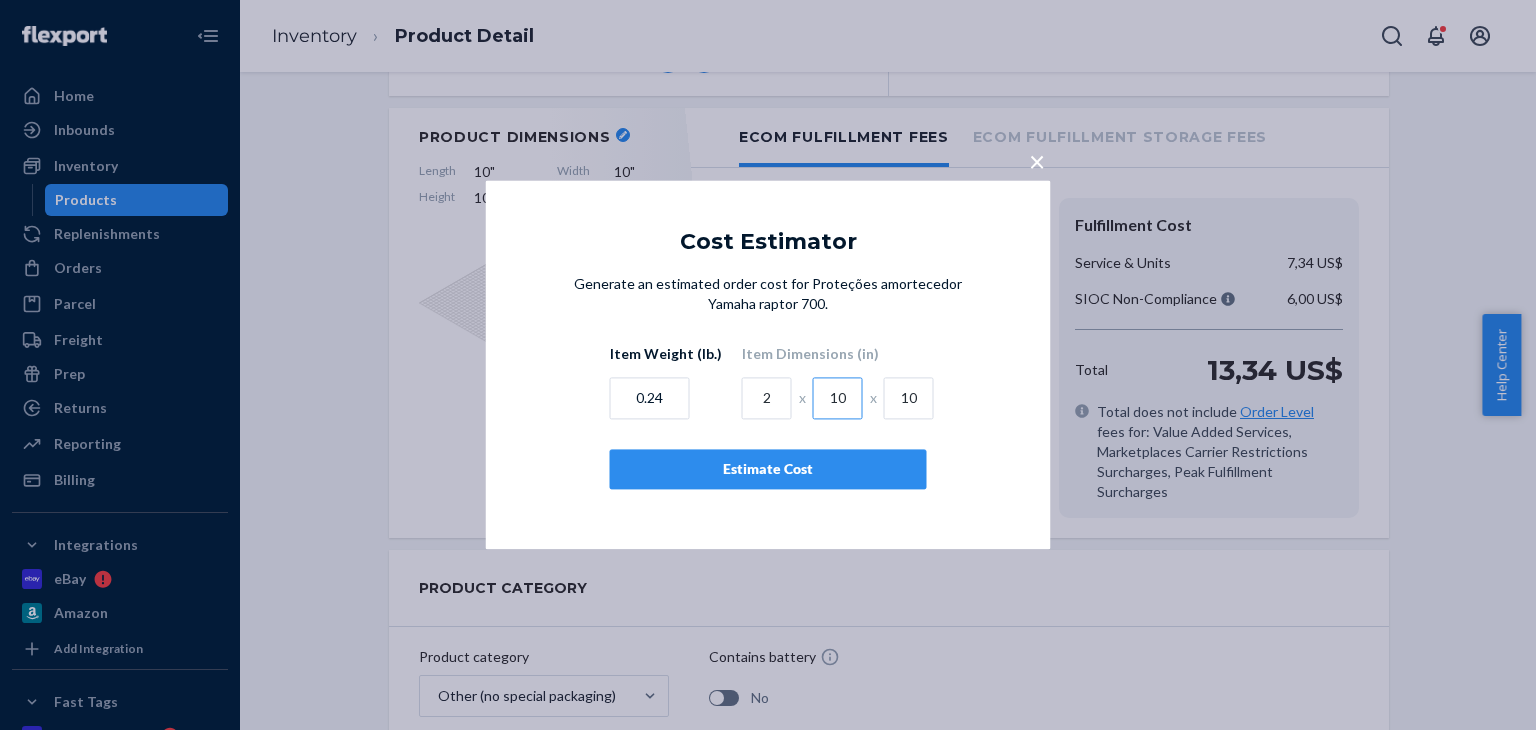 click on "10" at bounding box center [838, 399] 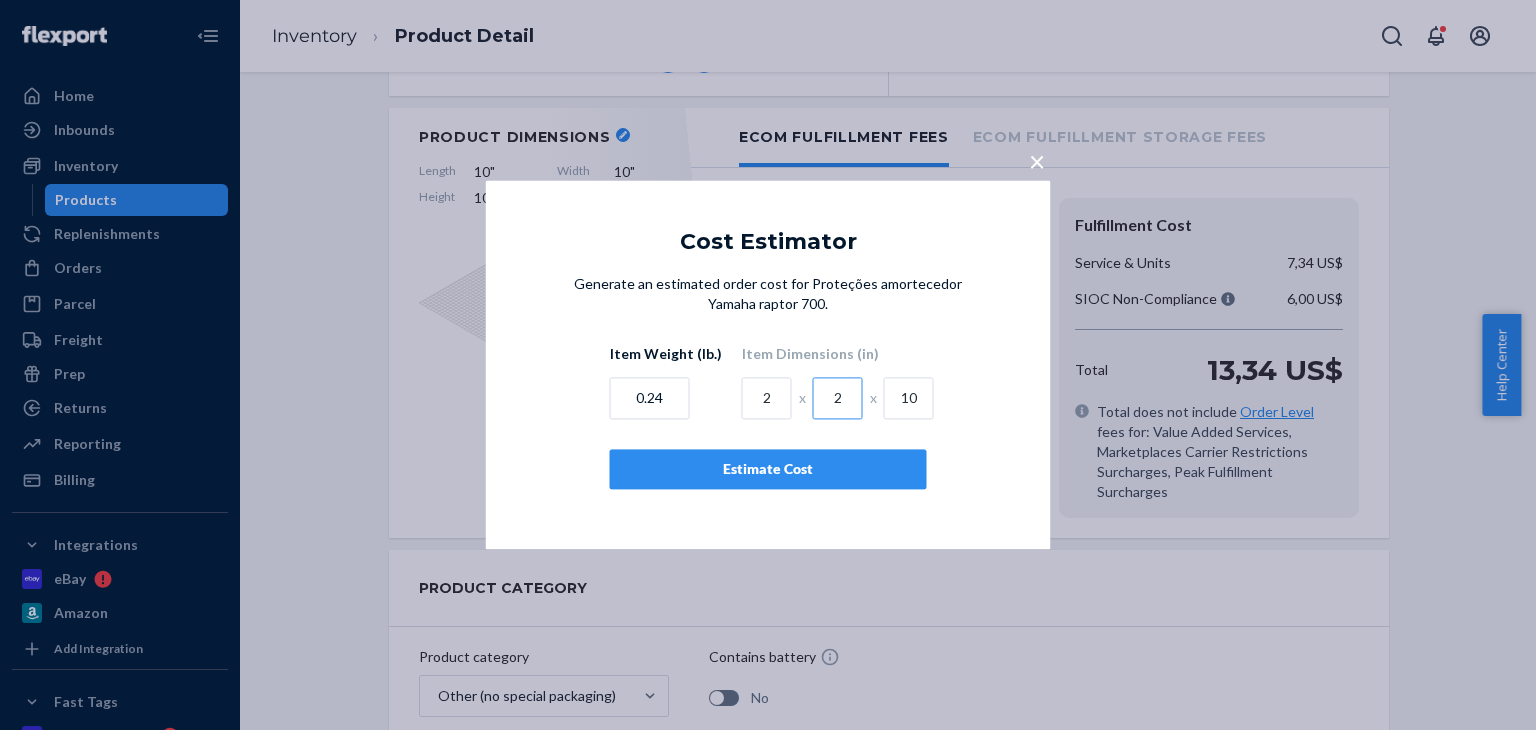 type on "2" 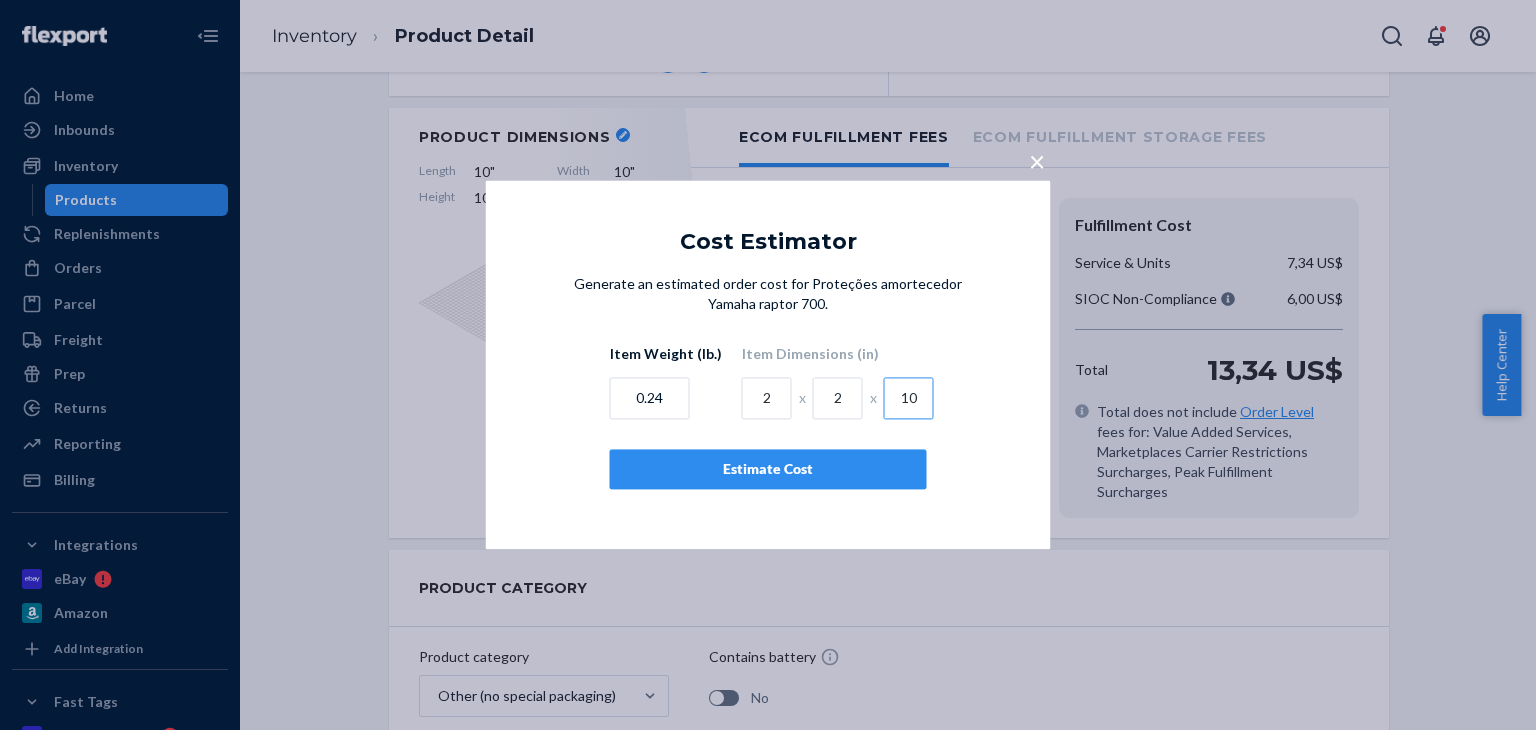 drag, startPoint x: 904, startPoint y: 401, endPoint x: 780, endPoint y: 410, distance: 124.32619 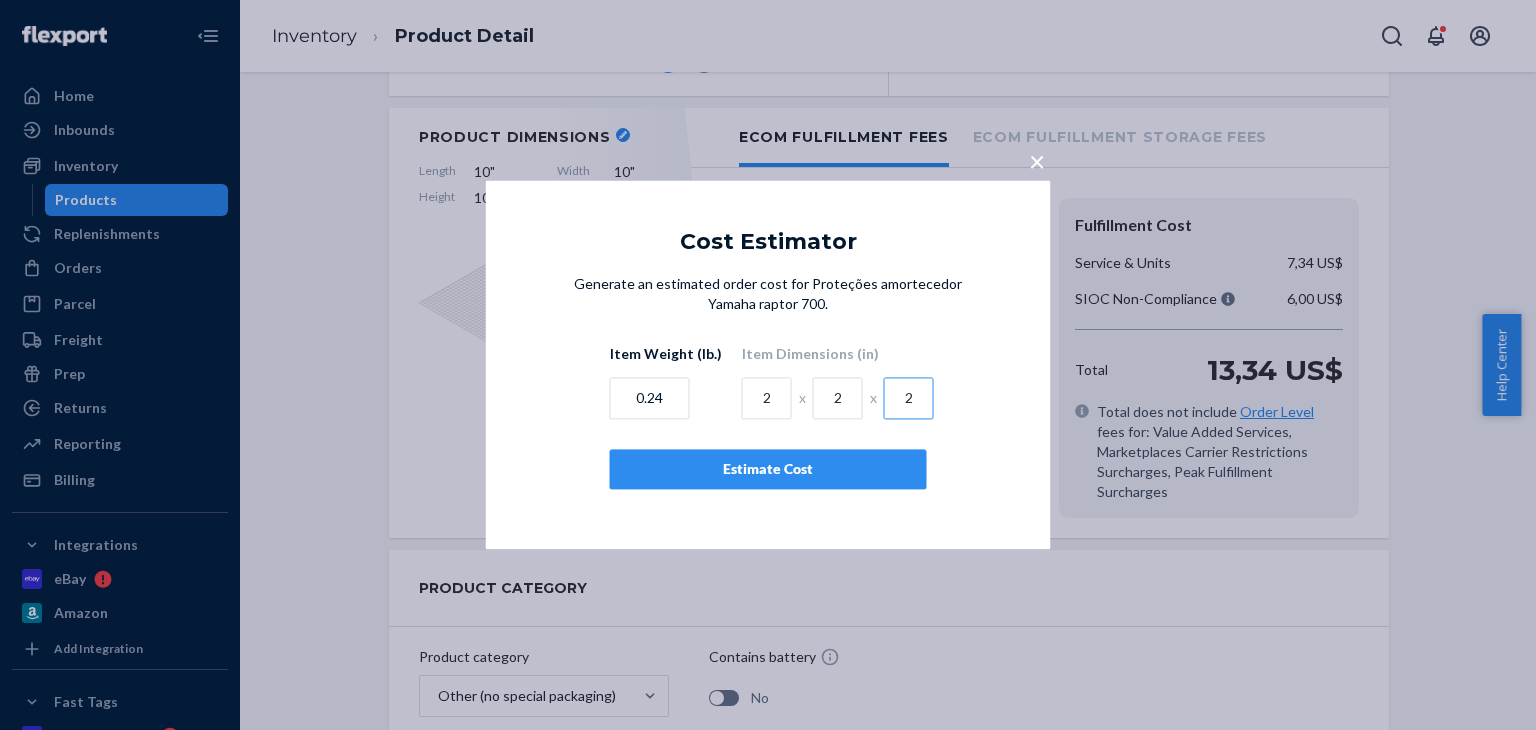 type on "2" 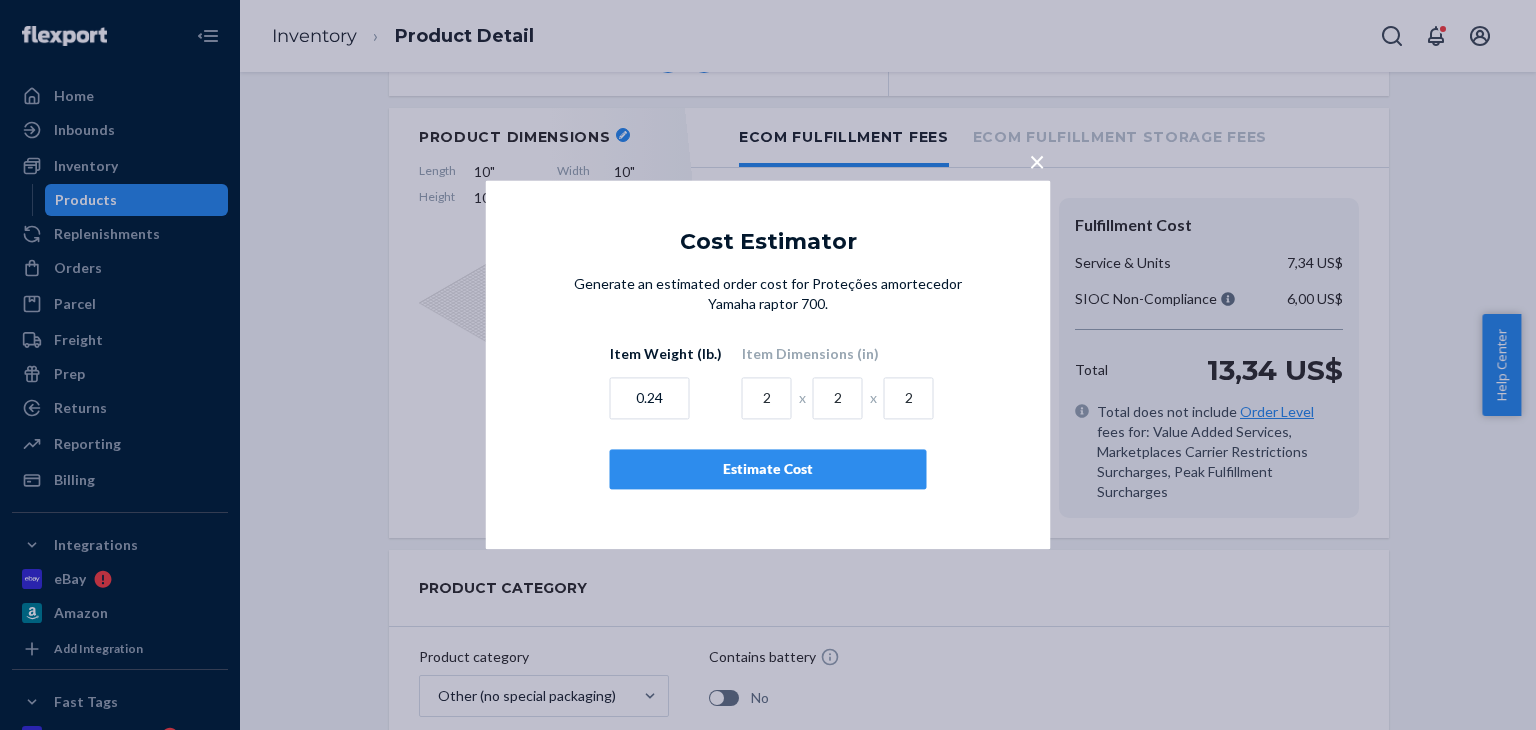 click on "Estimate Cost" at bounding box center (768, 470) 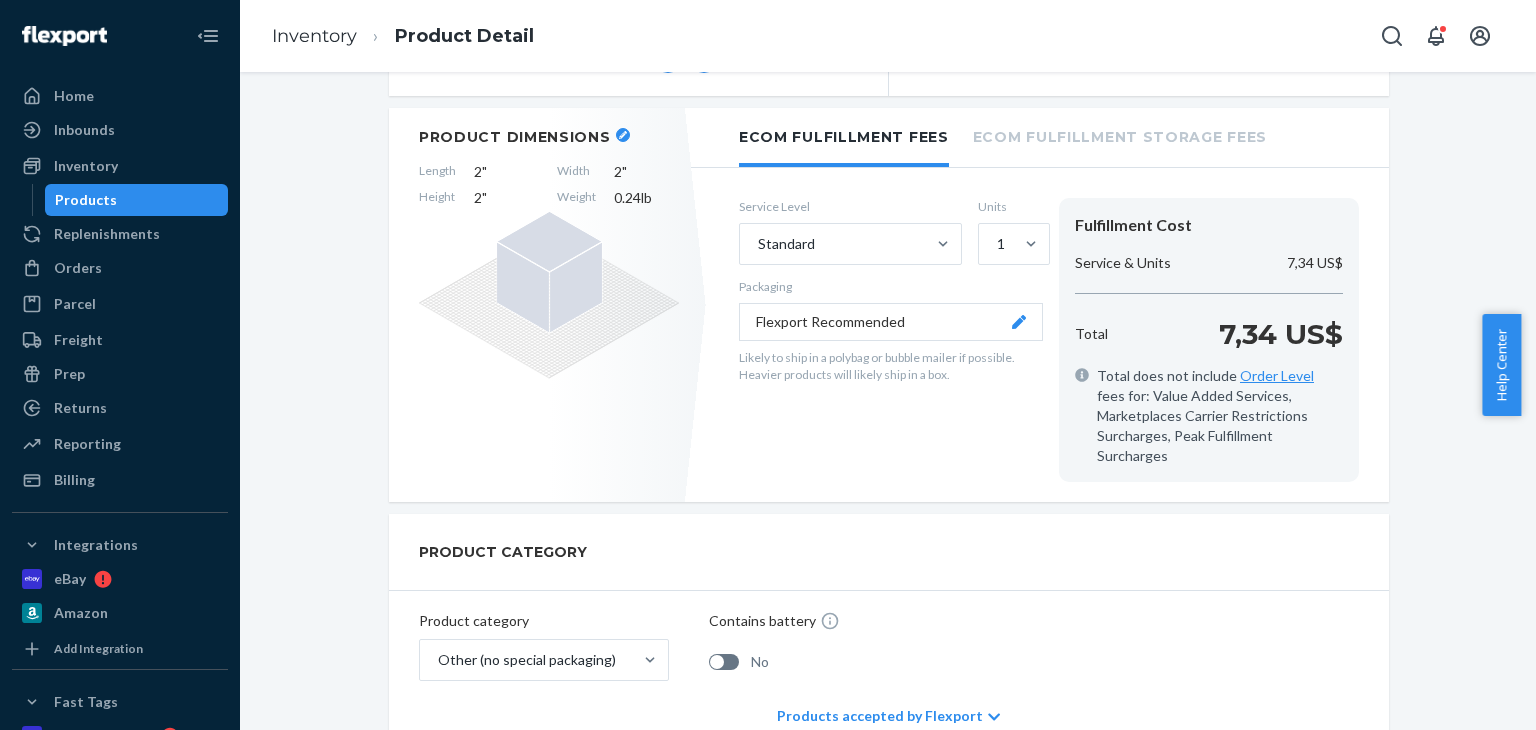 click on "Products" at bounding box center (137, 200) 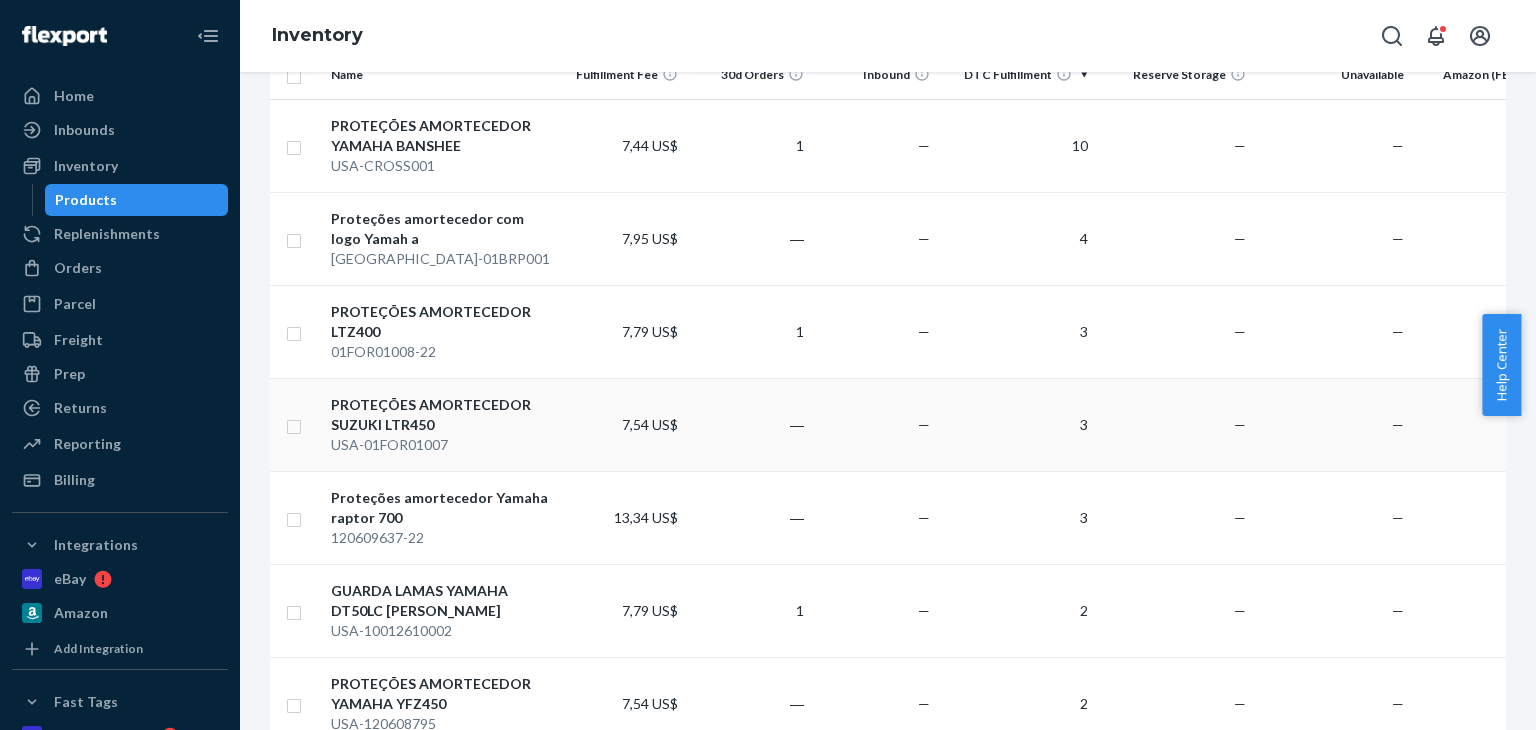scroll, scrollTop: 500, scrollLeft: 0, axis: vertical 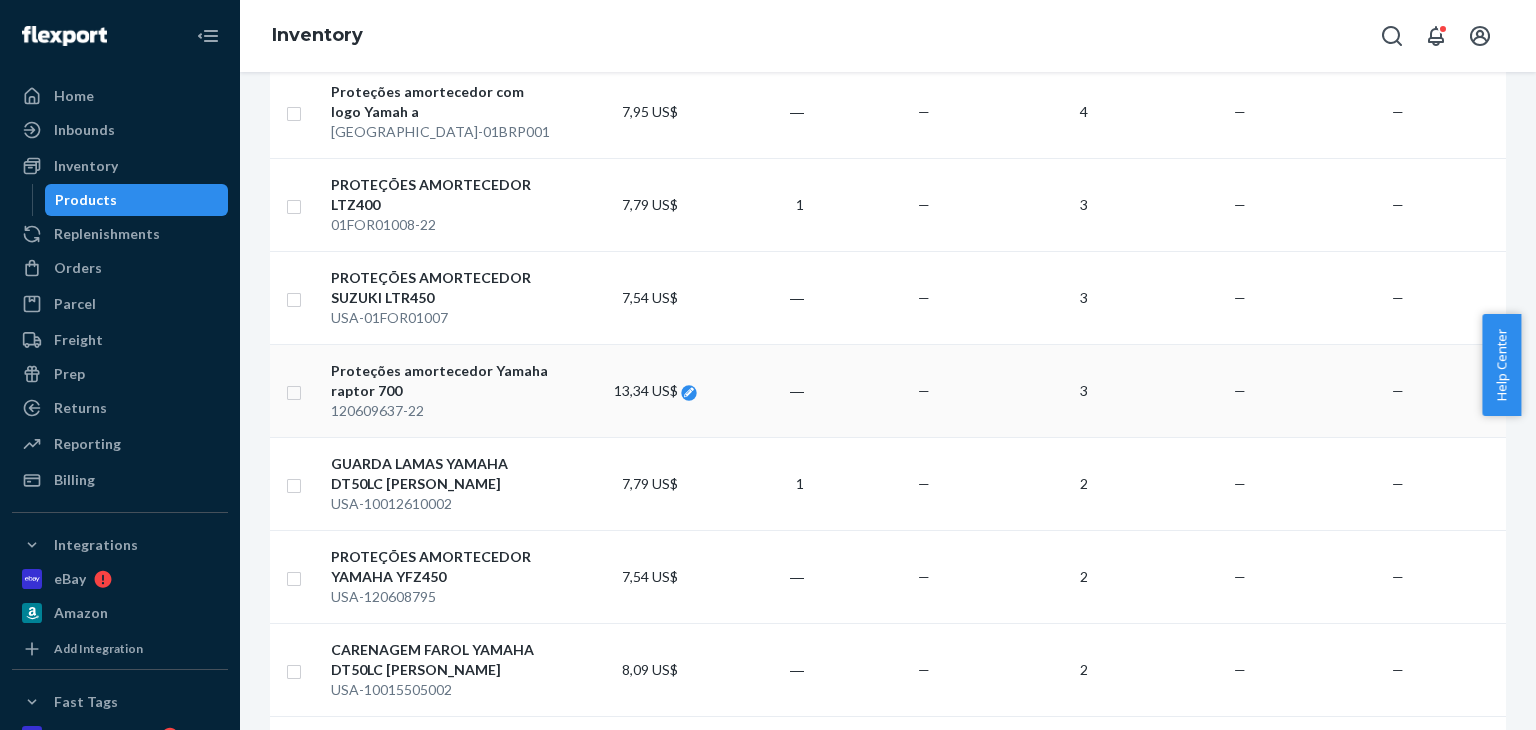 click on "13,34 US$" at bounding box center [646, 390] 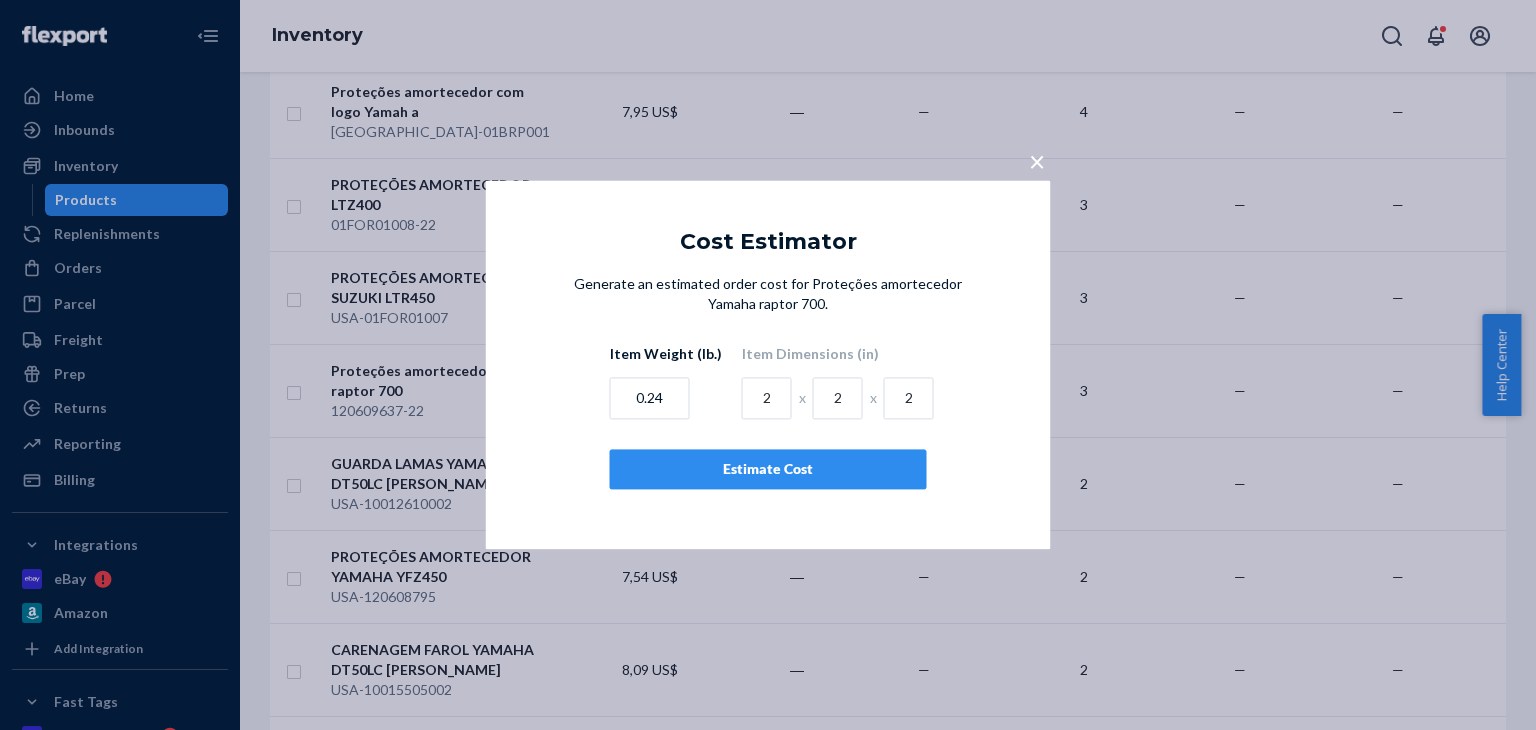 click on "Estimate Cost" at bounding box center [768, 470] 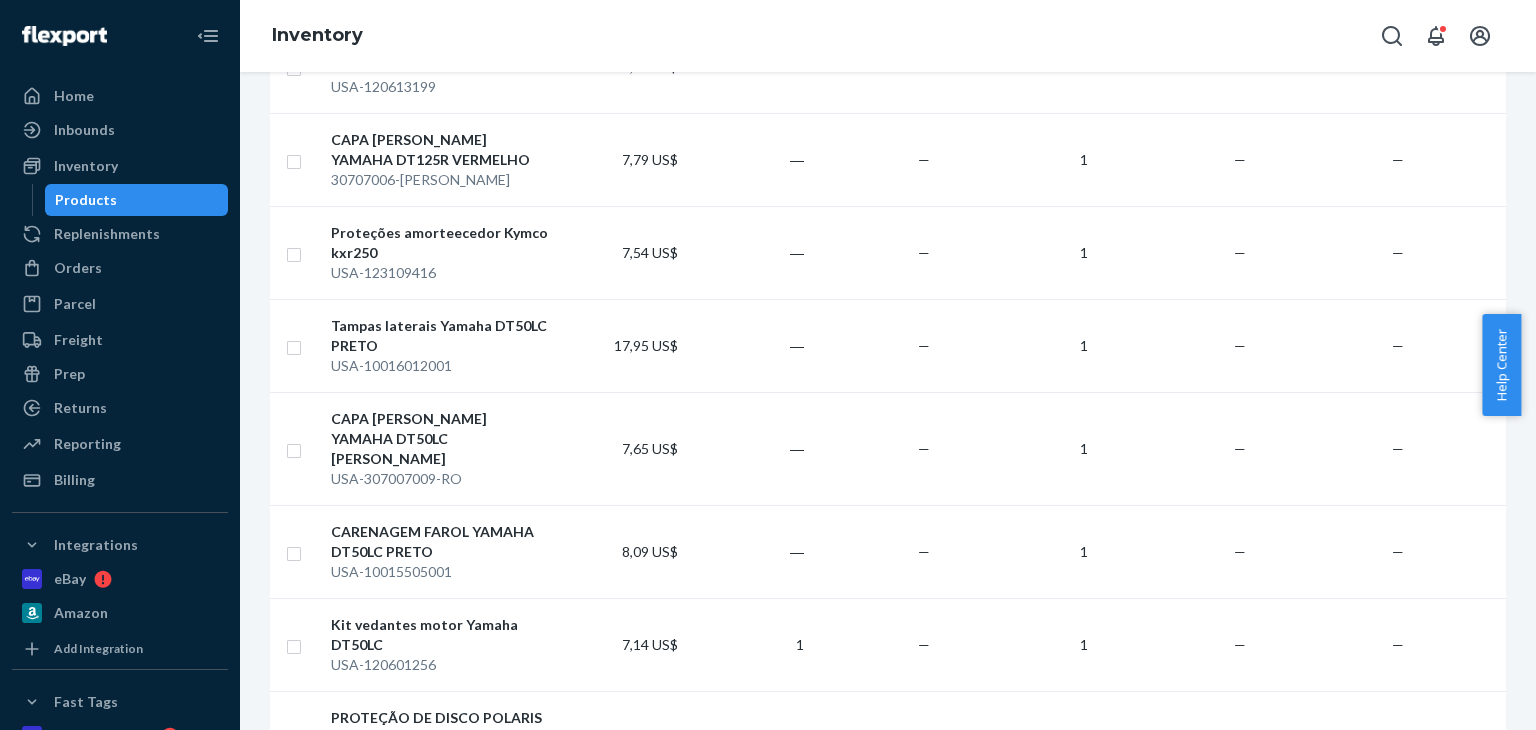 scroll, scrollTop: 2145, scrollLeft: 0, axis: vertical 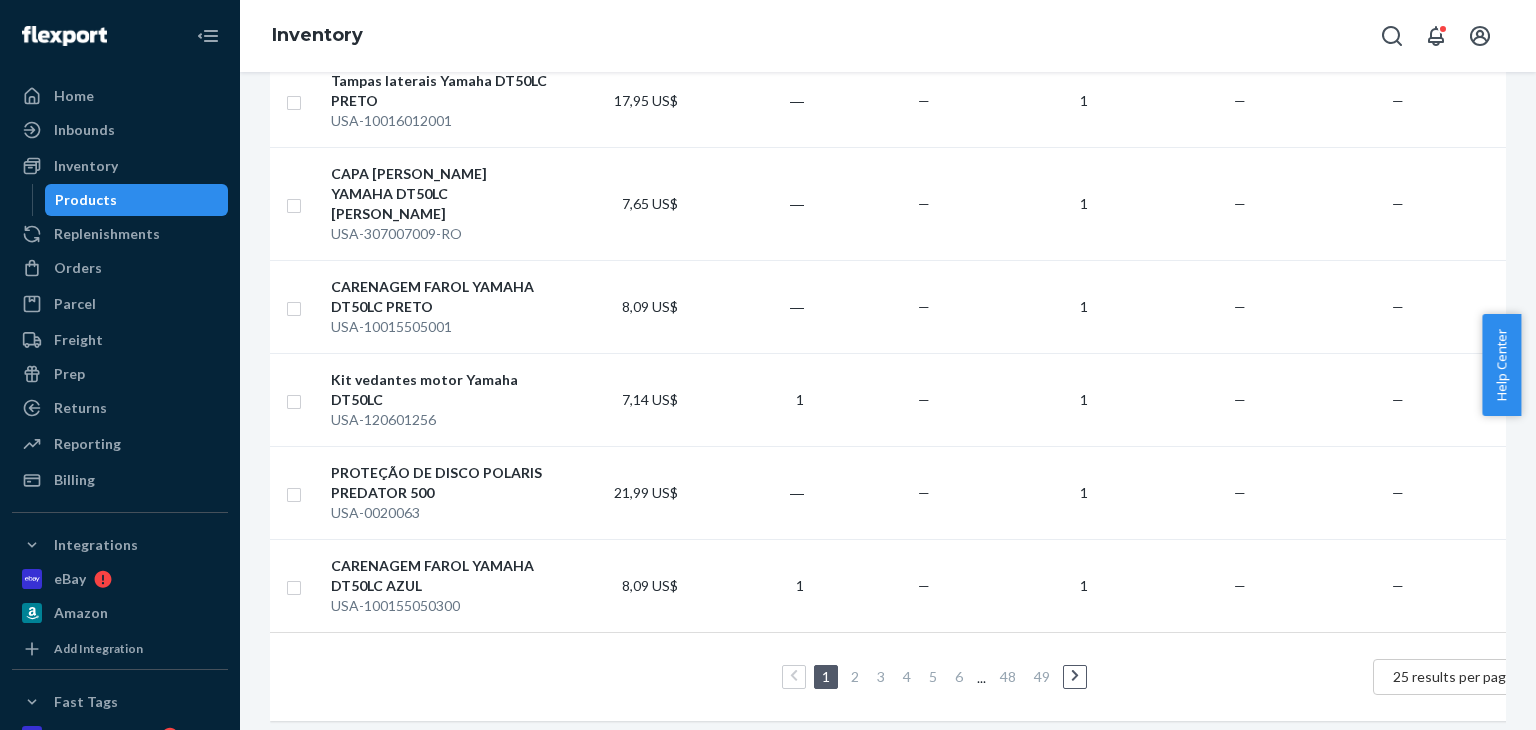click on "2" at bounding box center (855, 676) 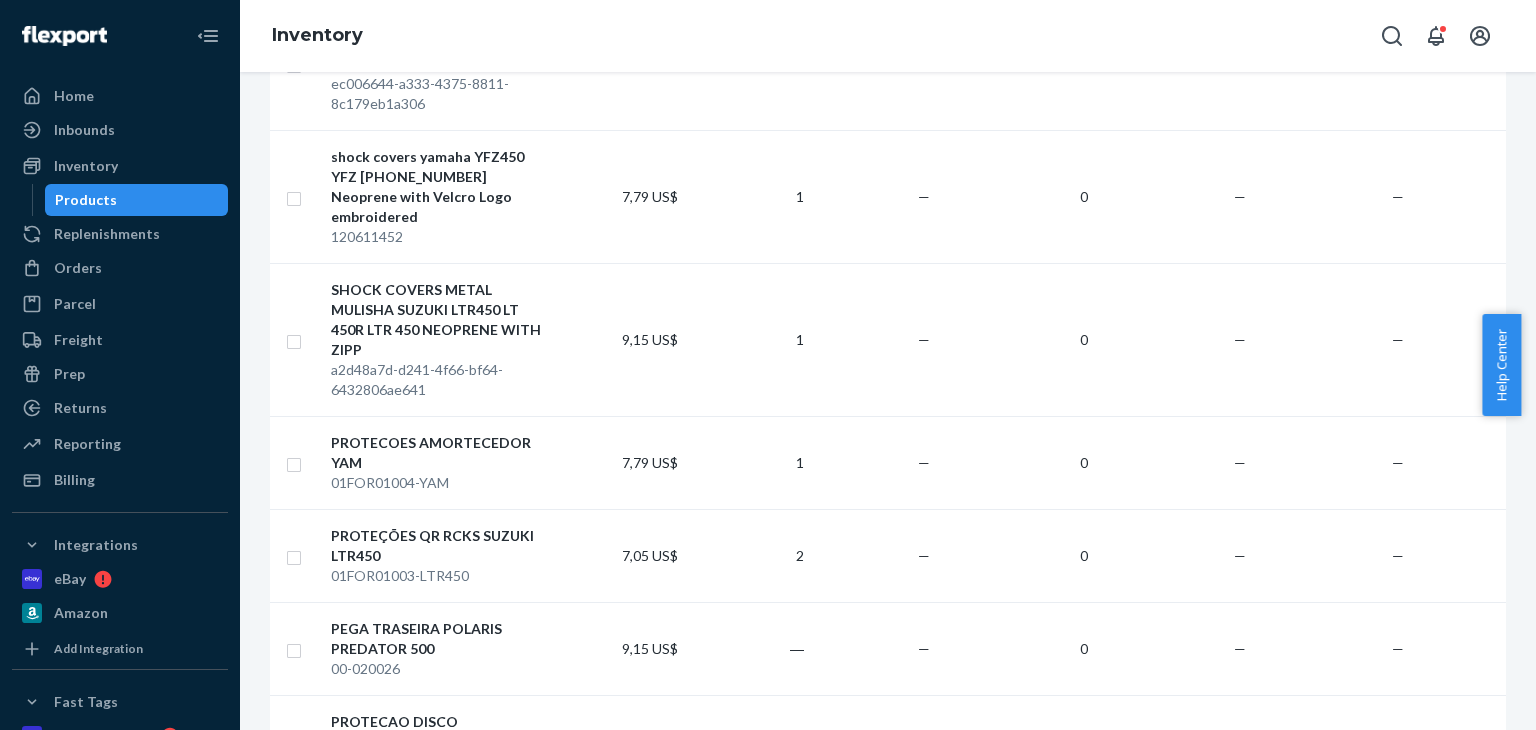 scroll, scrollTop: 2365, scrollLeft: 0, axis: vertical 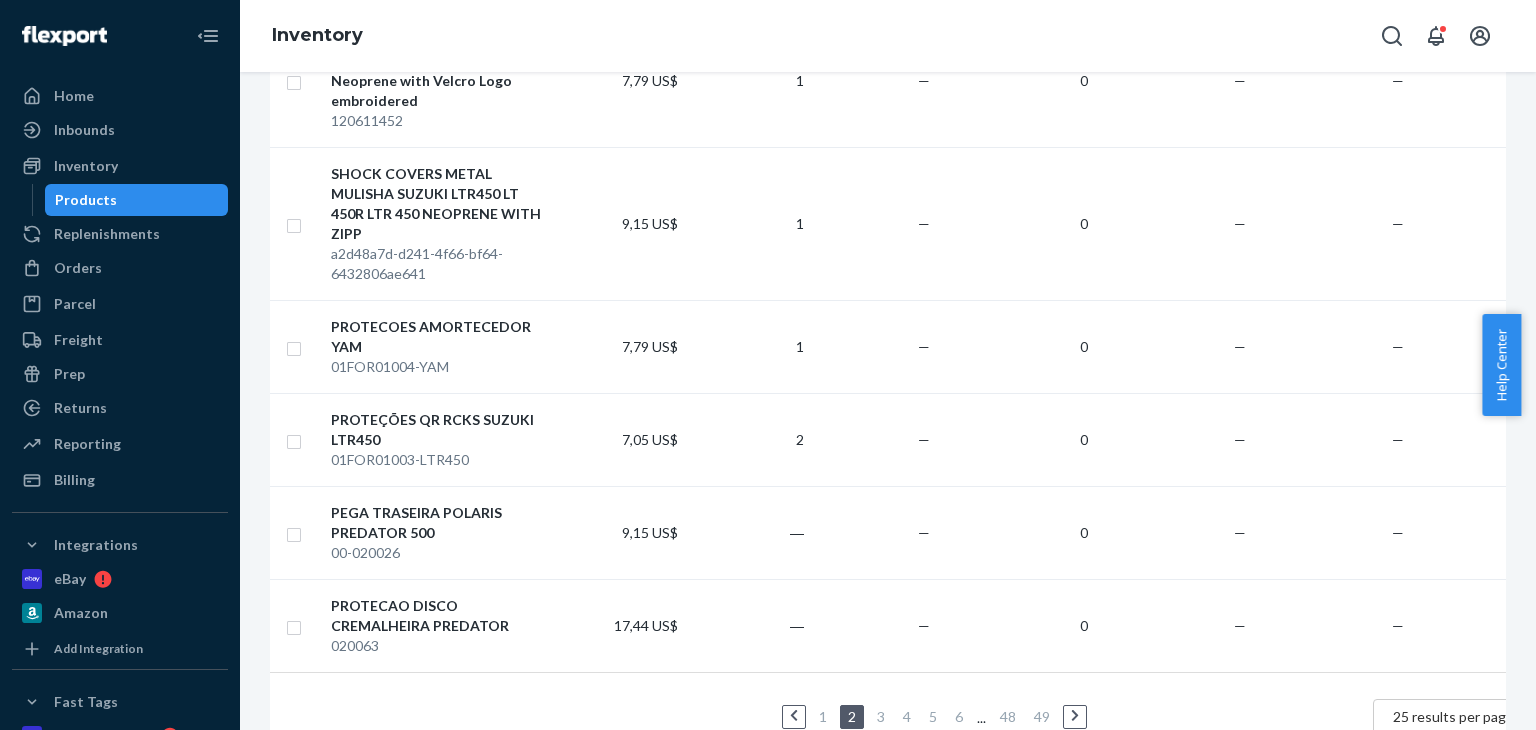 click on "1" at bounding box center (823, 716) 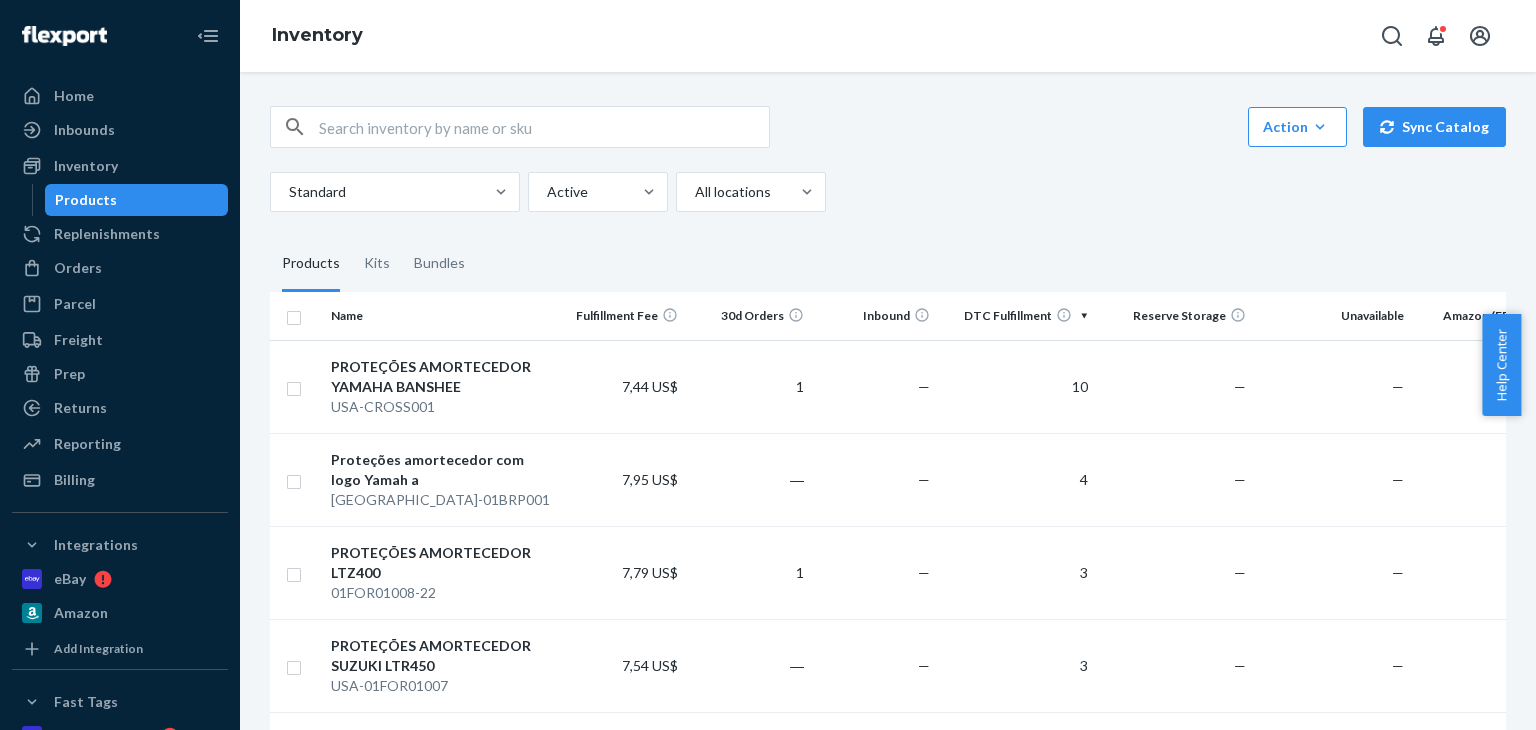 scroll, scrollTop: 100, scrollLeft: 0, axis: vertical 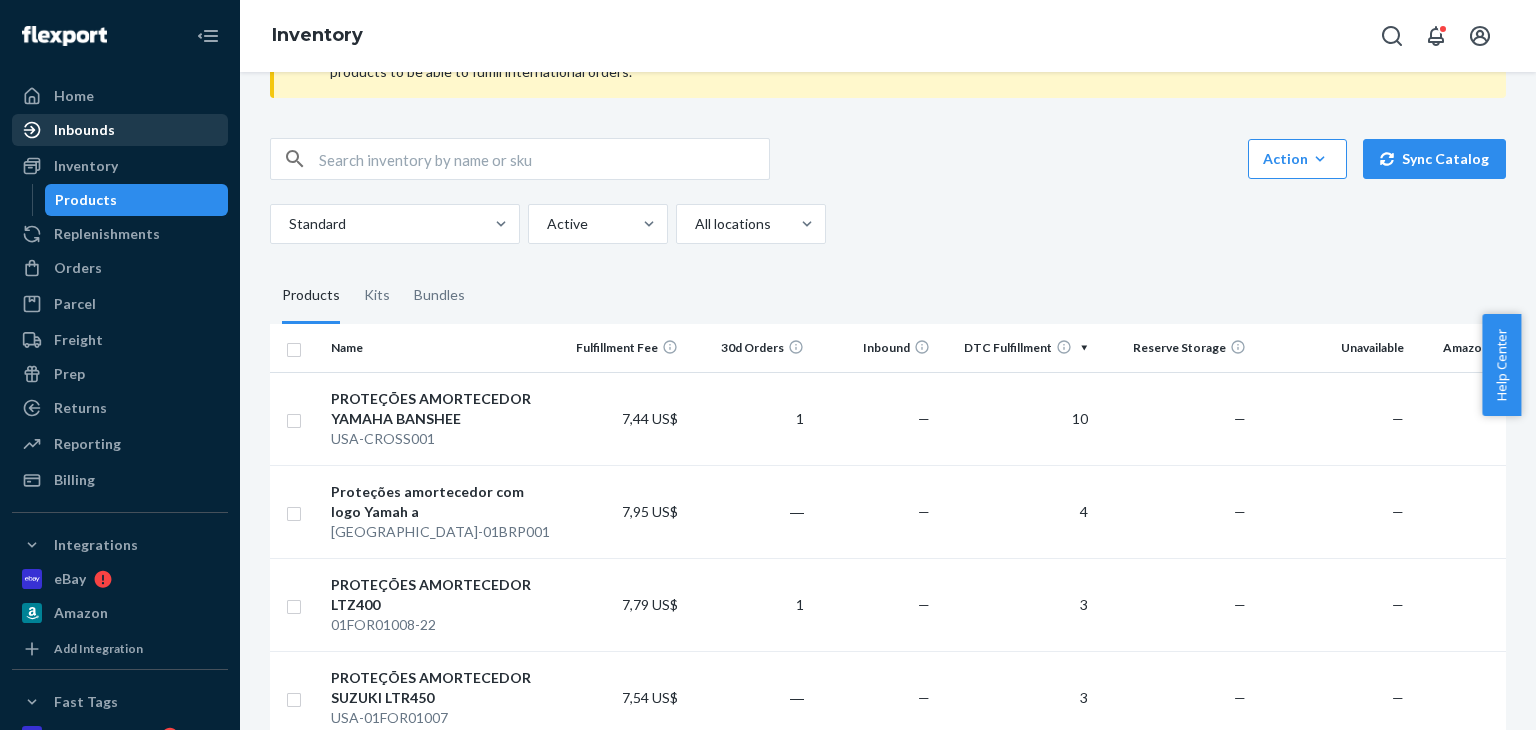 click on "Inbounds" at bounding box center [120, 130] 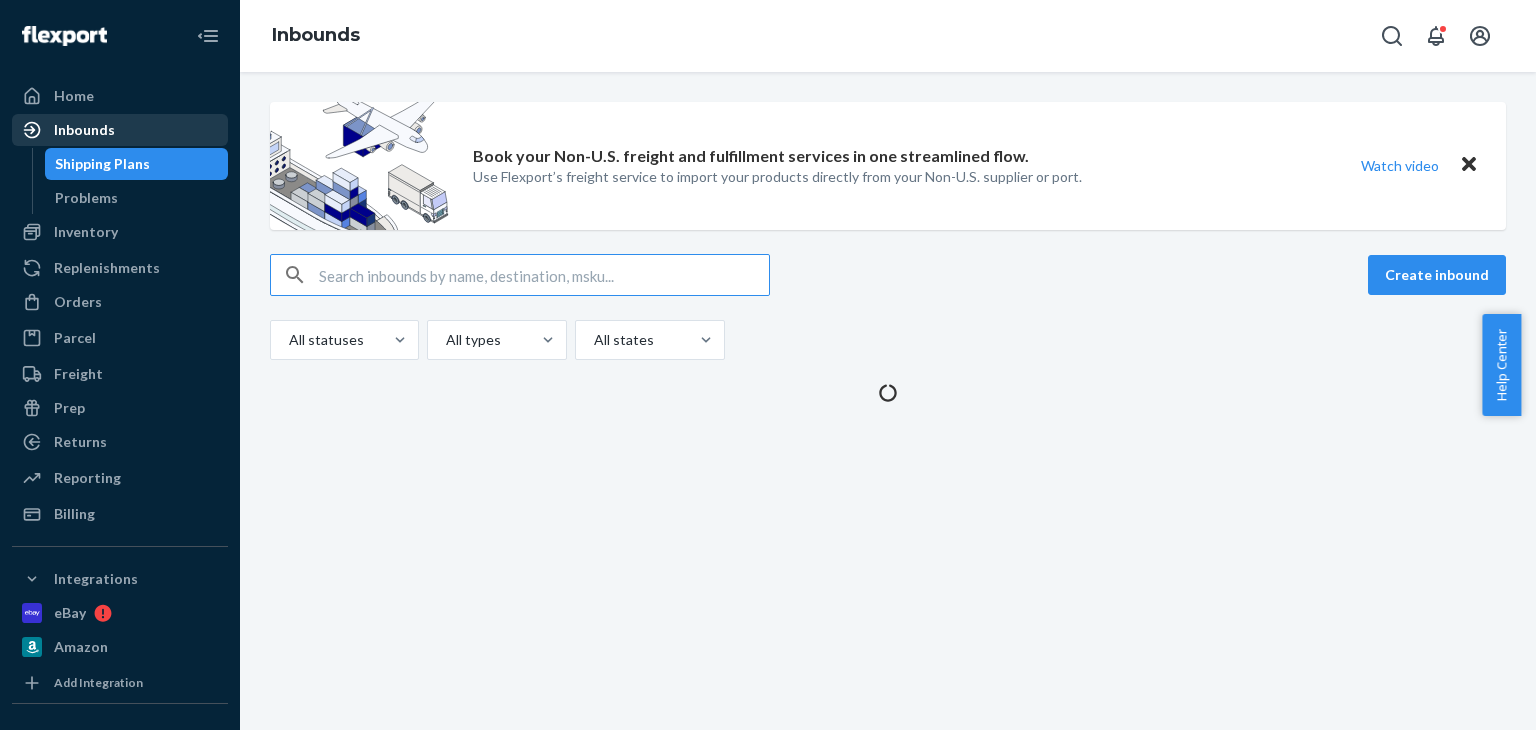scroll, scrollTop: 0, scrollLeft: 0, axis: both 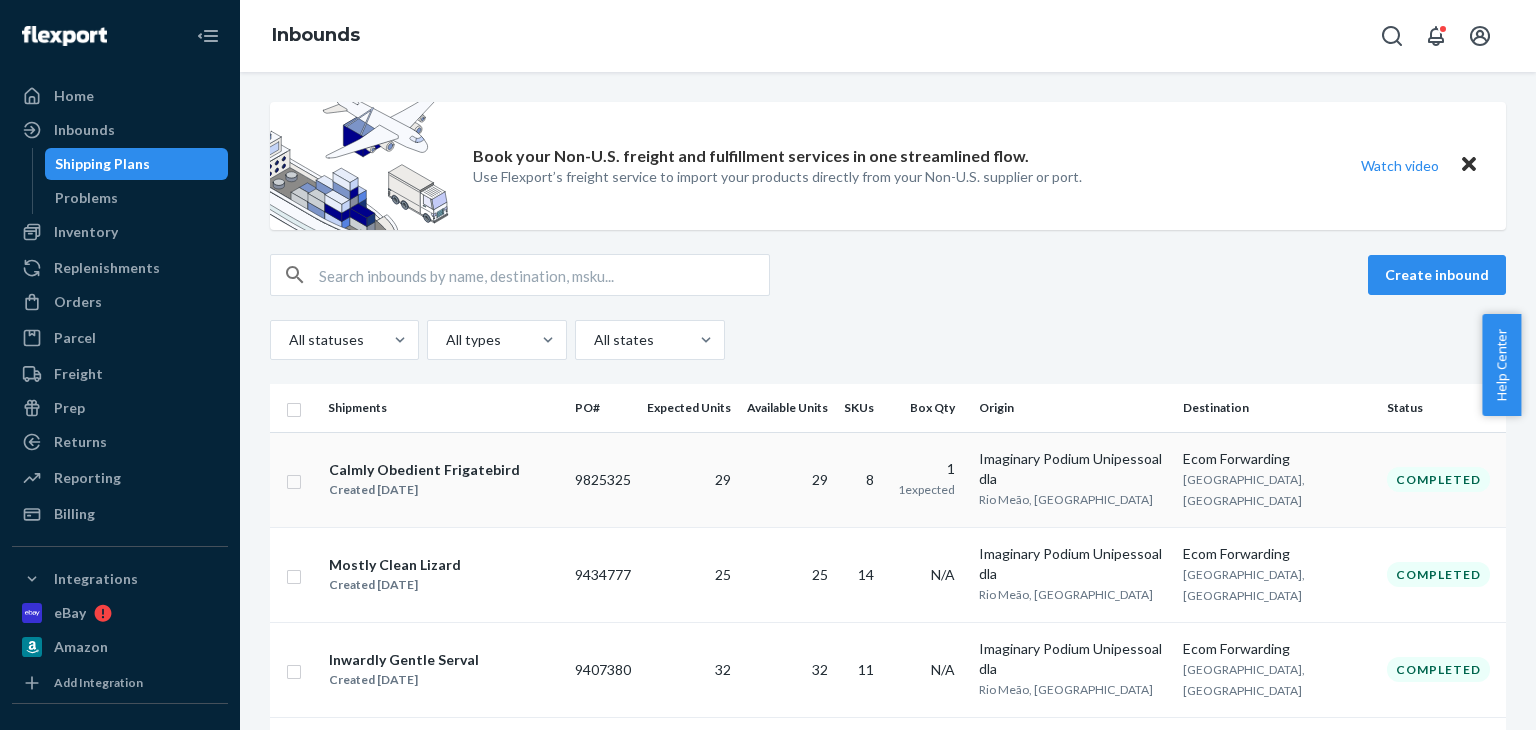 click on "1 1  expected" at bounding box center [930, 479] 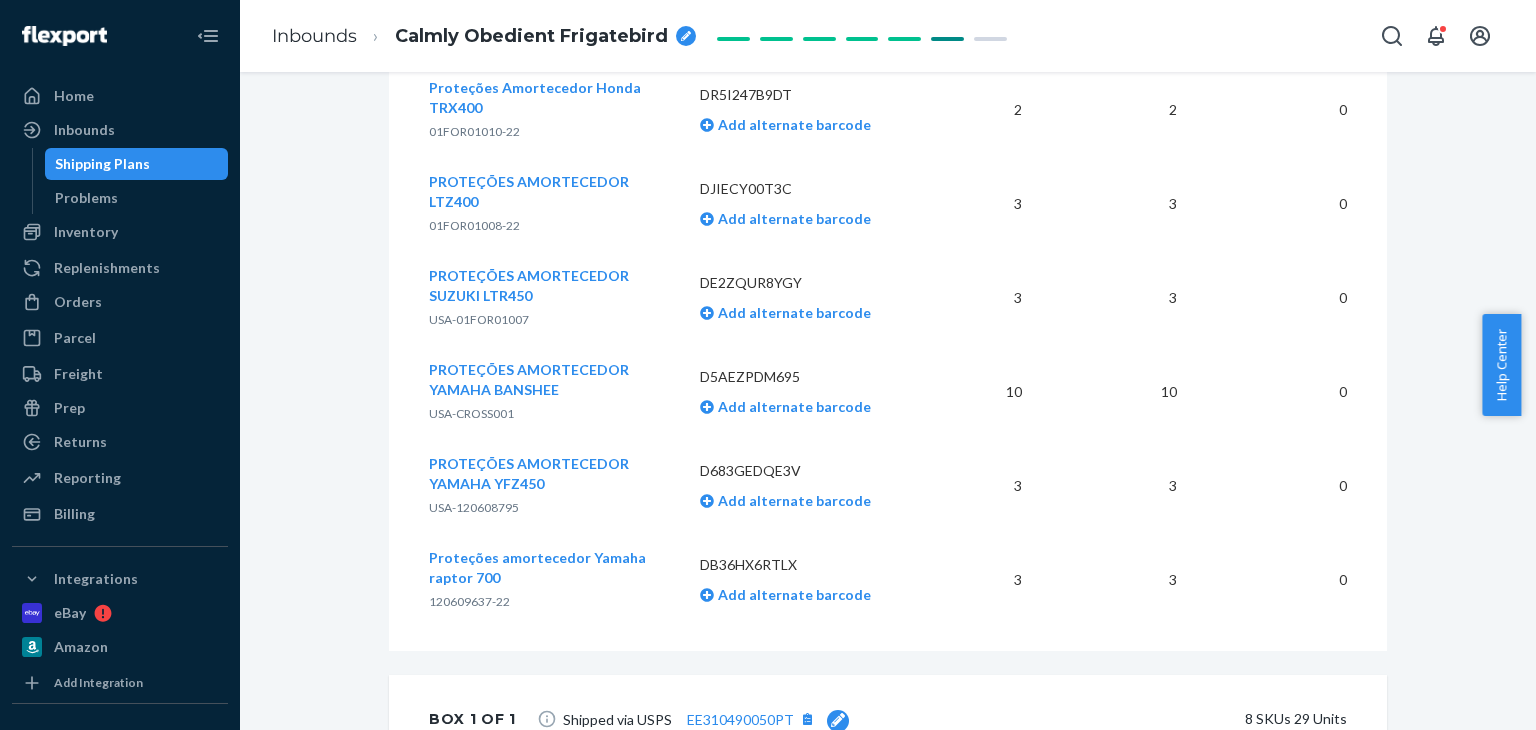 scroll, scrollTop: 868, scrollLeft: 0, axis: vertical 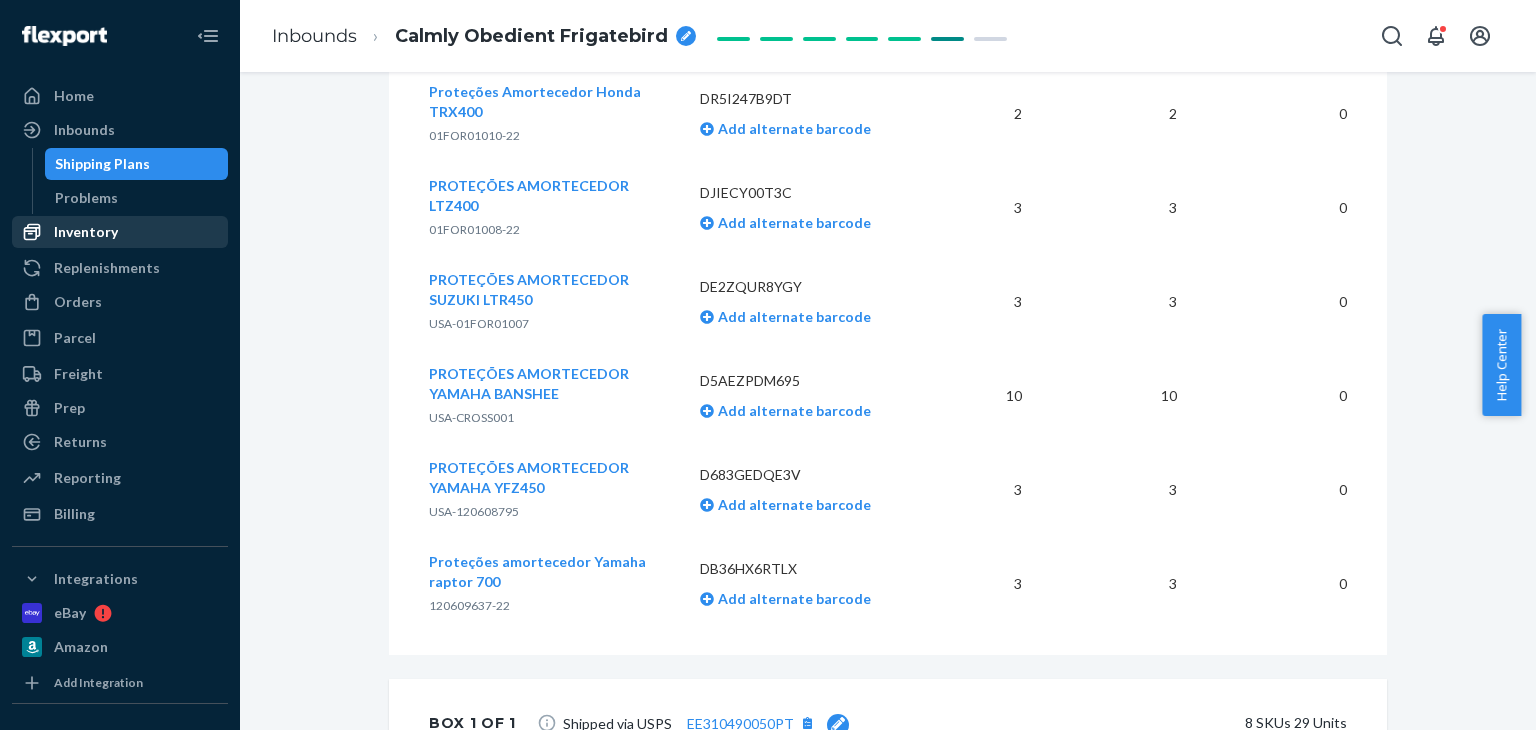 click on "Inventory" at bounding box center [120, 232] 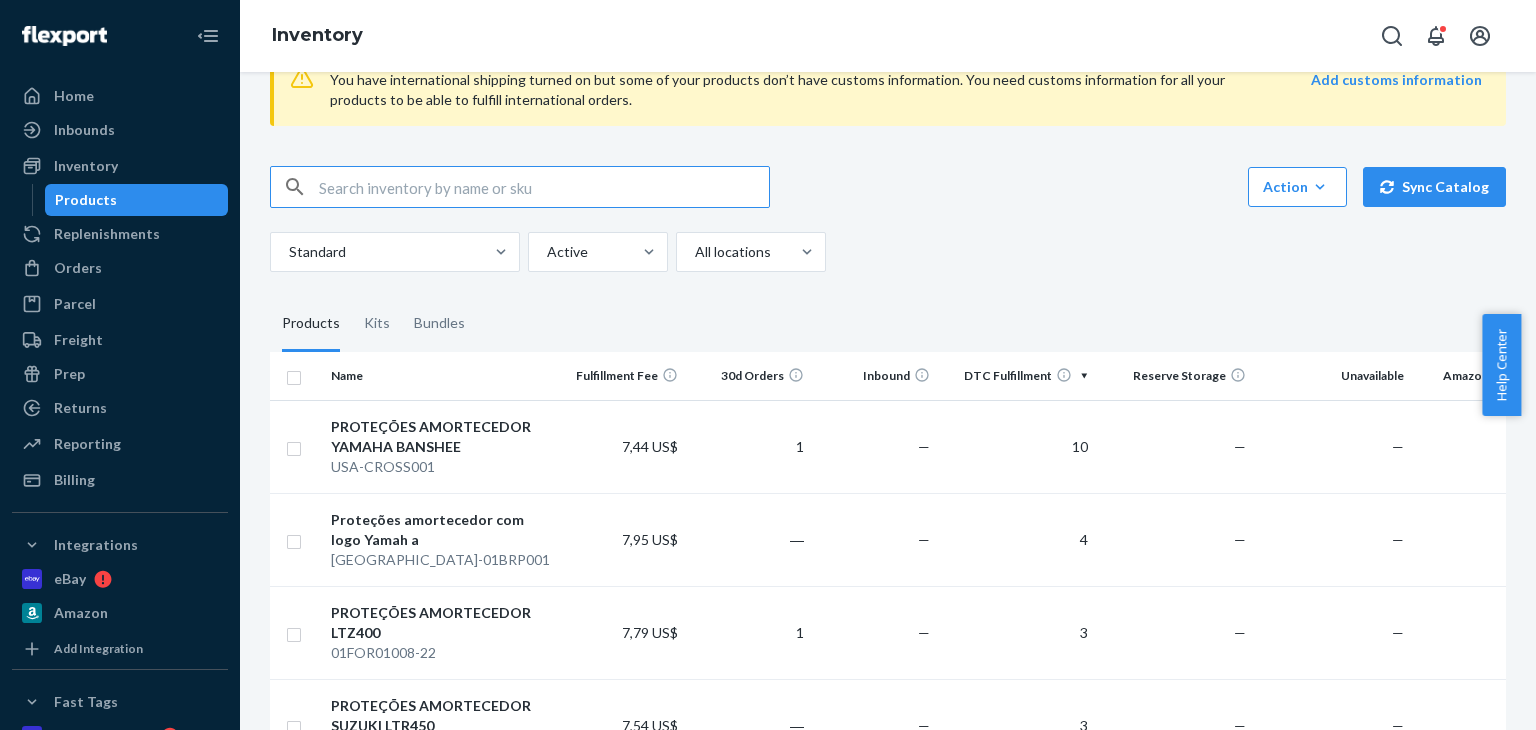 scroll, scrollTop: 200, scrollLeft: 0, axis: vertical 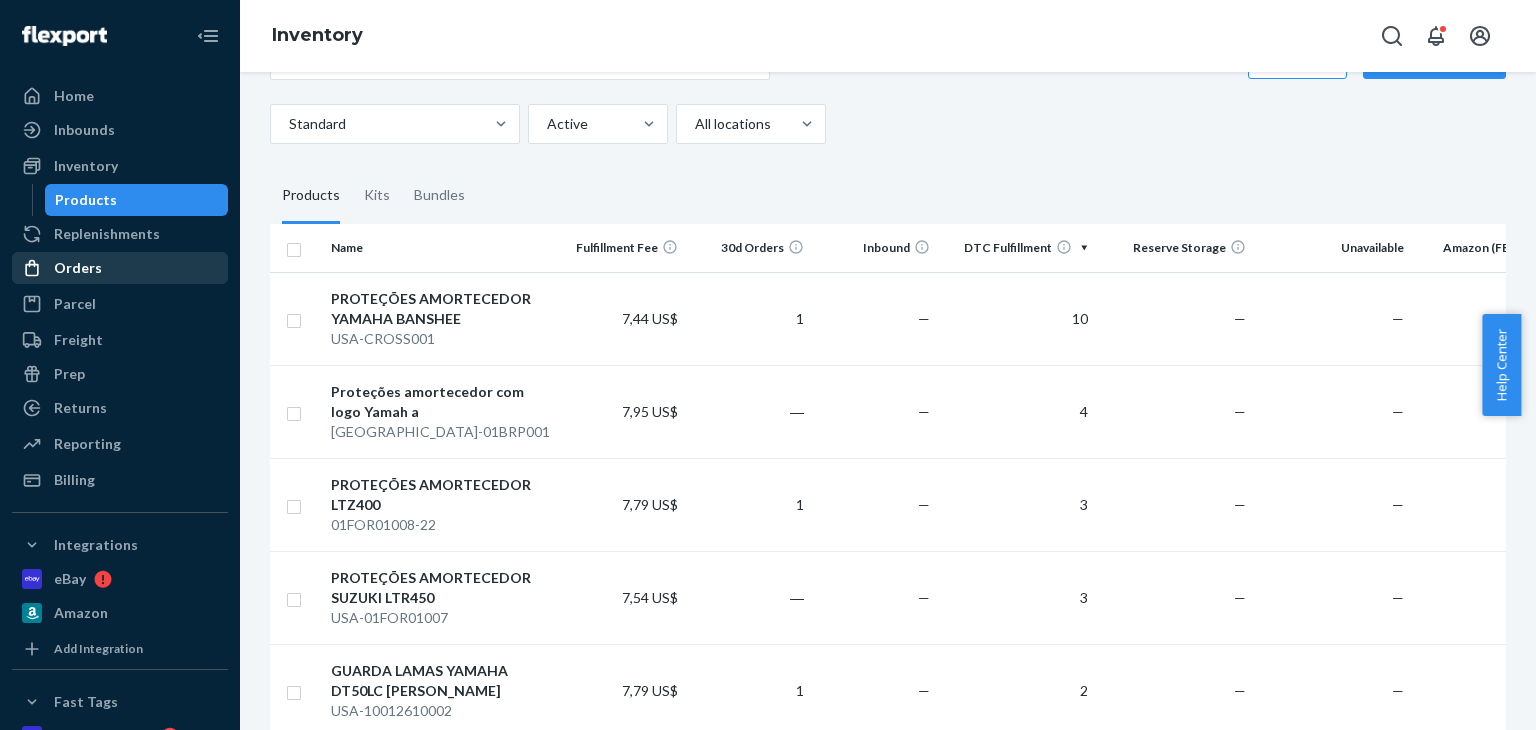 click on "Orders" at bounding box center [78, 268] 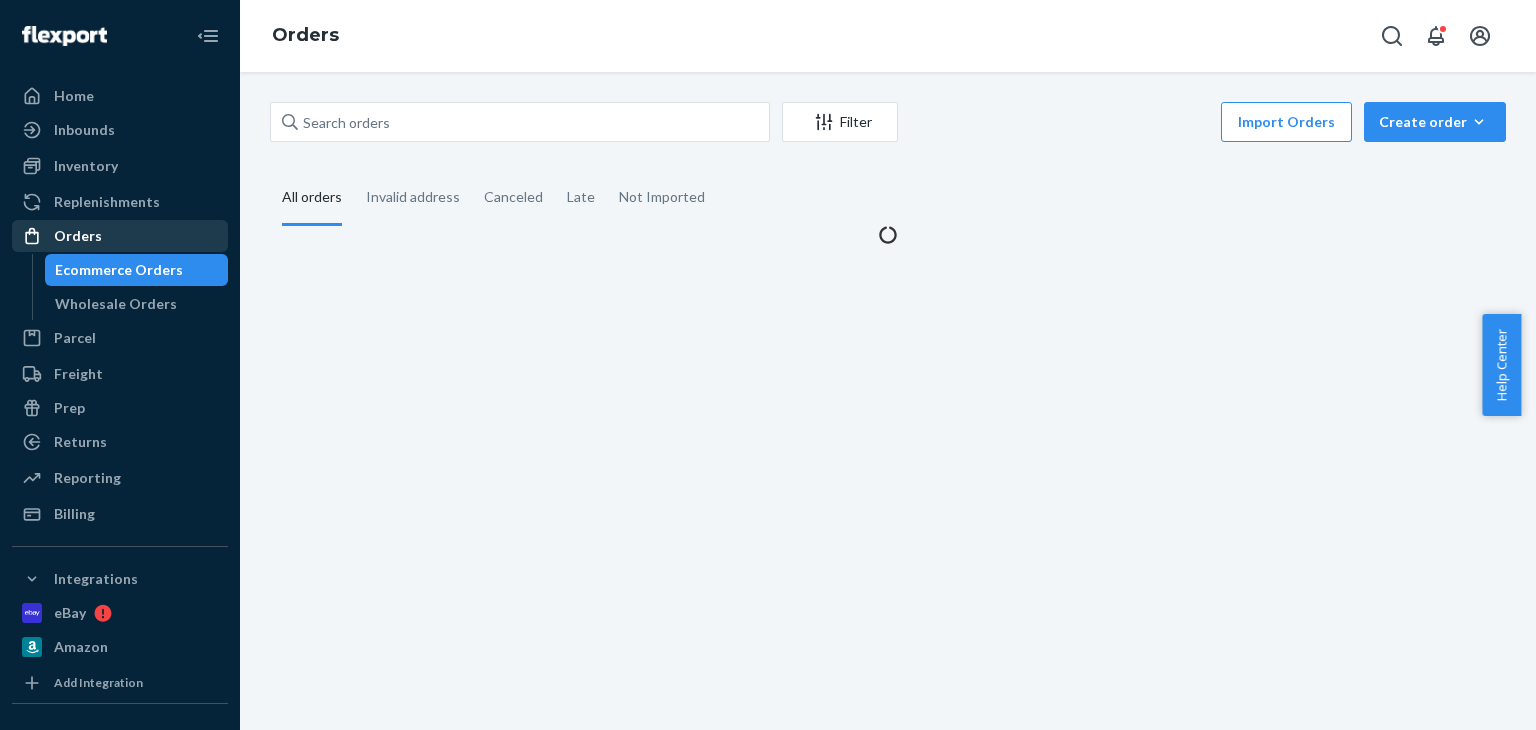 scroll, scrollTop: 0, scrollLeft: 0, axis: both 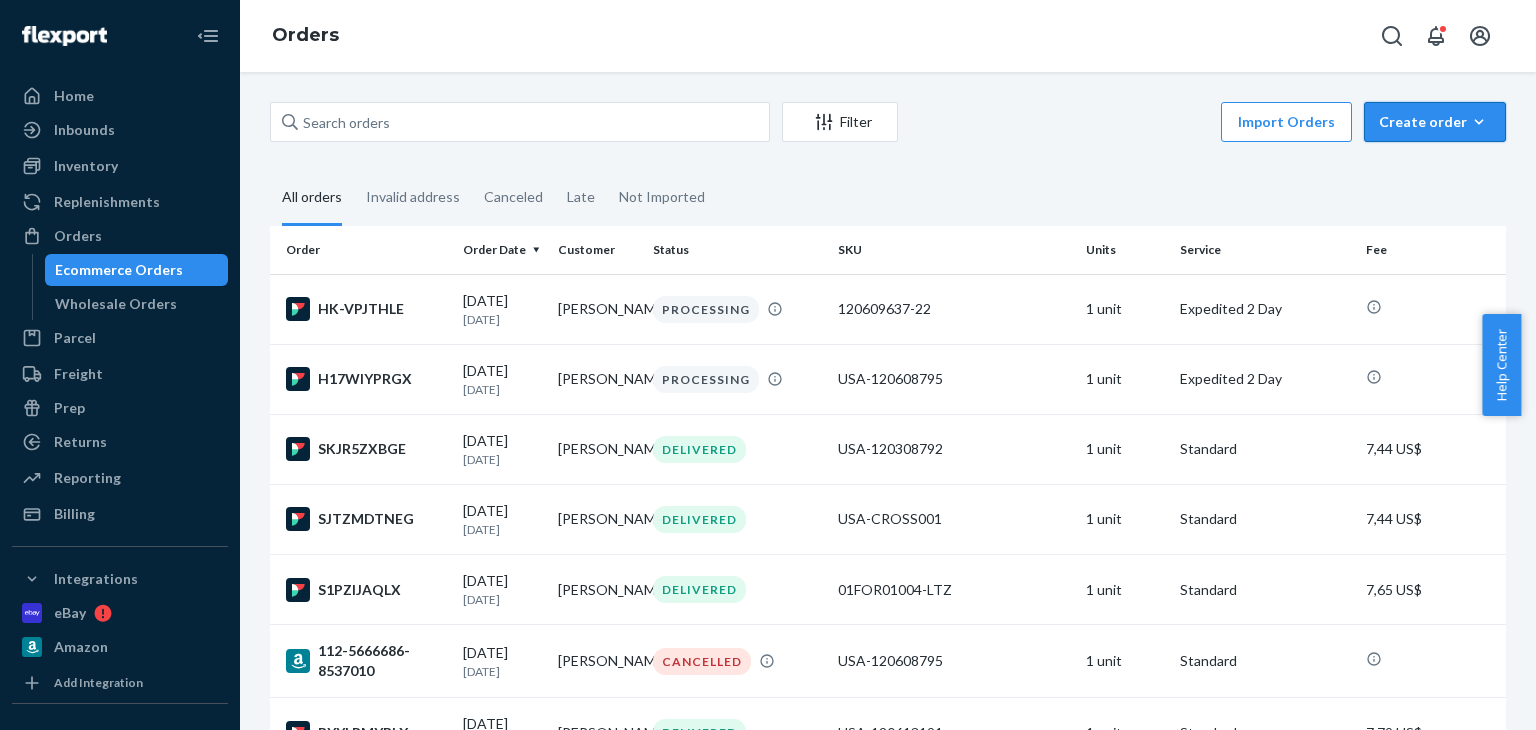 click on "Create order" at bounding box center (1435, 122) 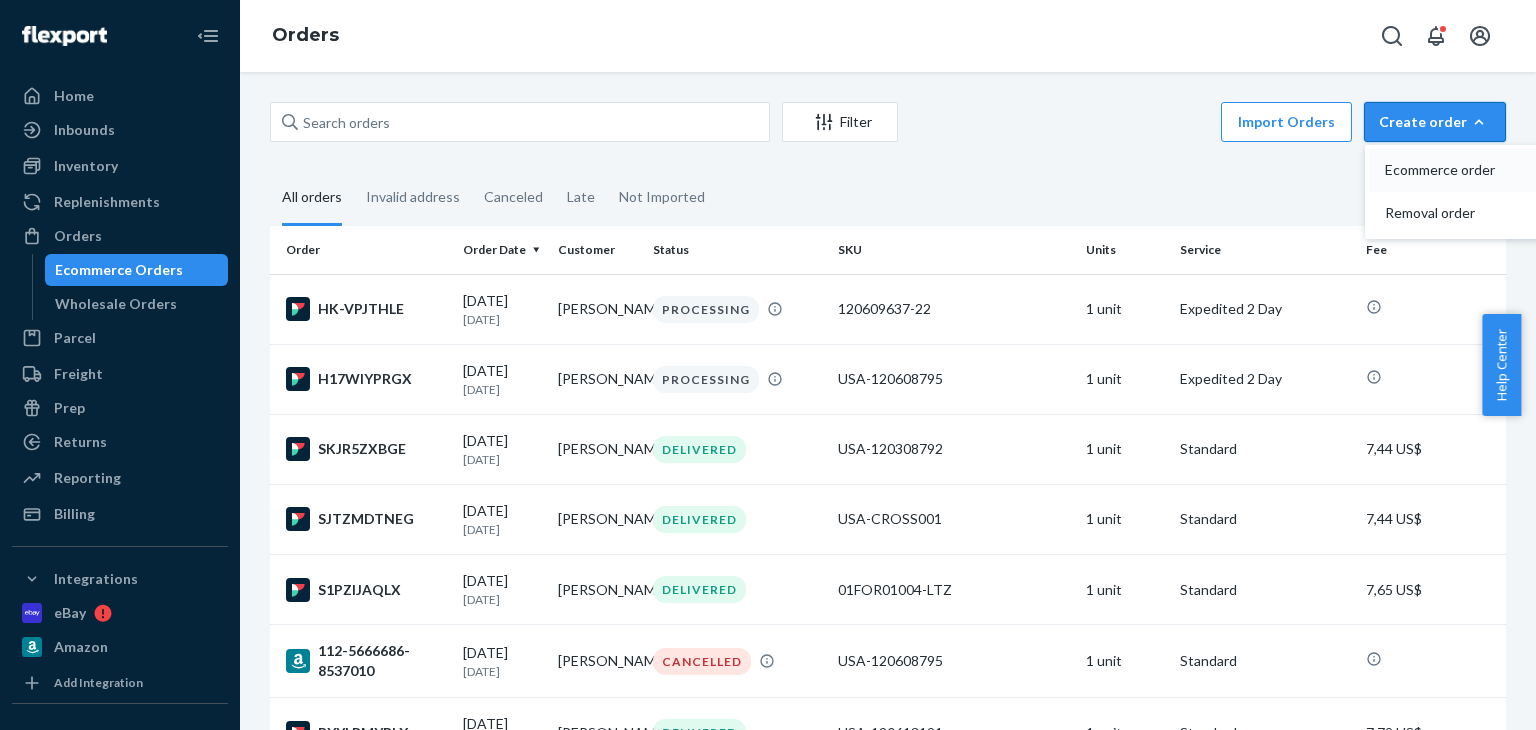 click on "Ecommerce order" at bounding box center (1447, 170) 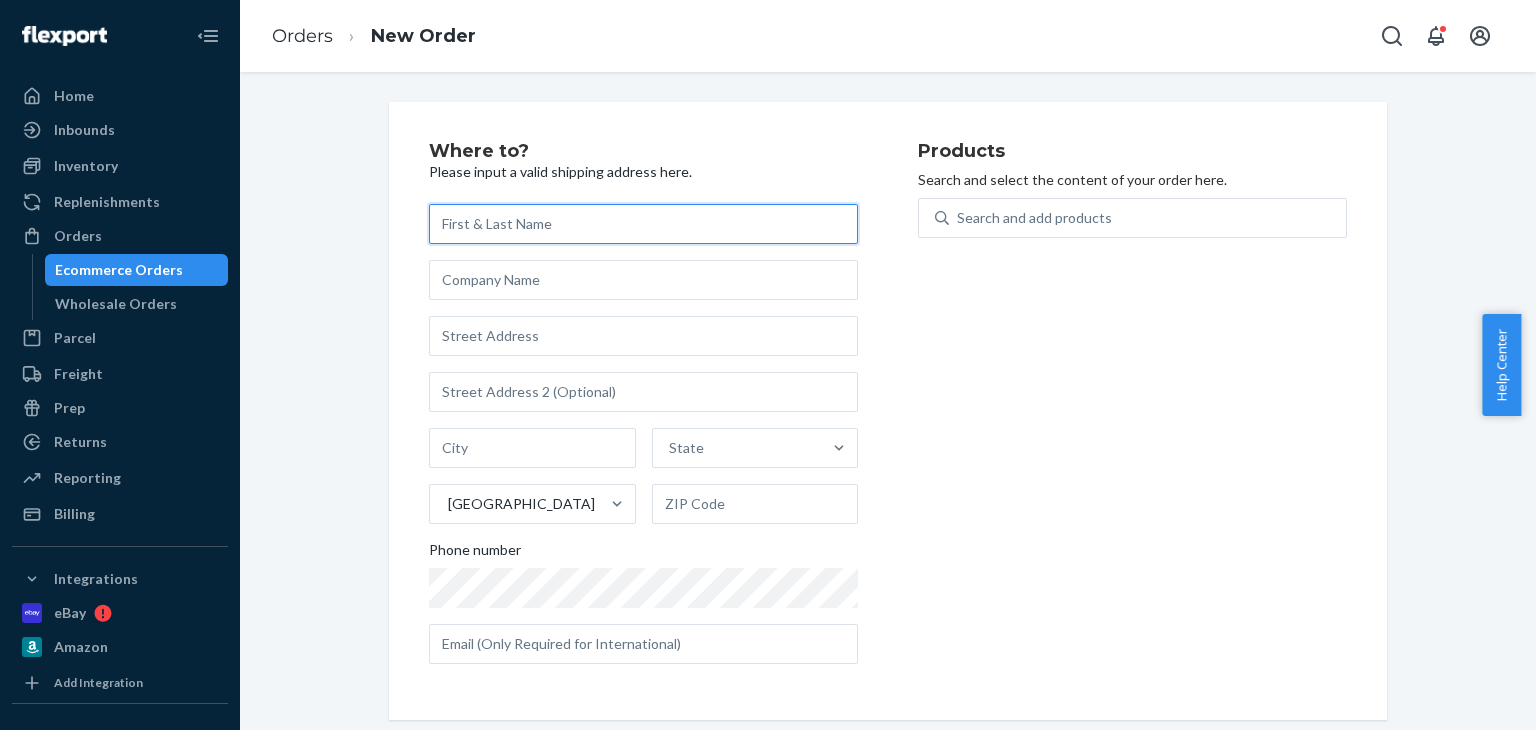 paste on "[PERSON_NAME]" 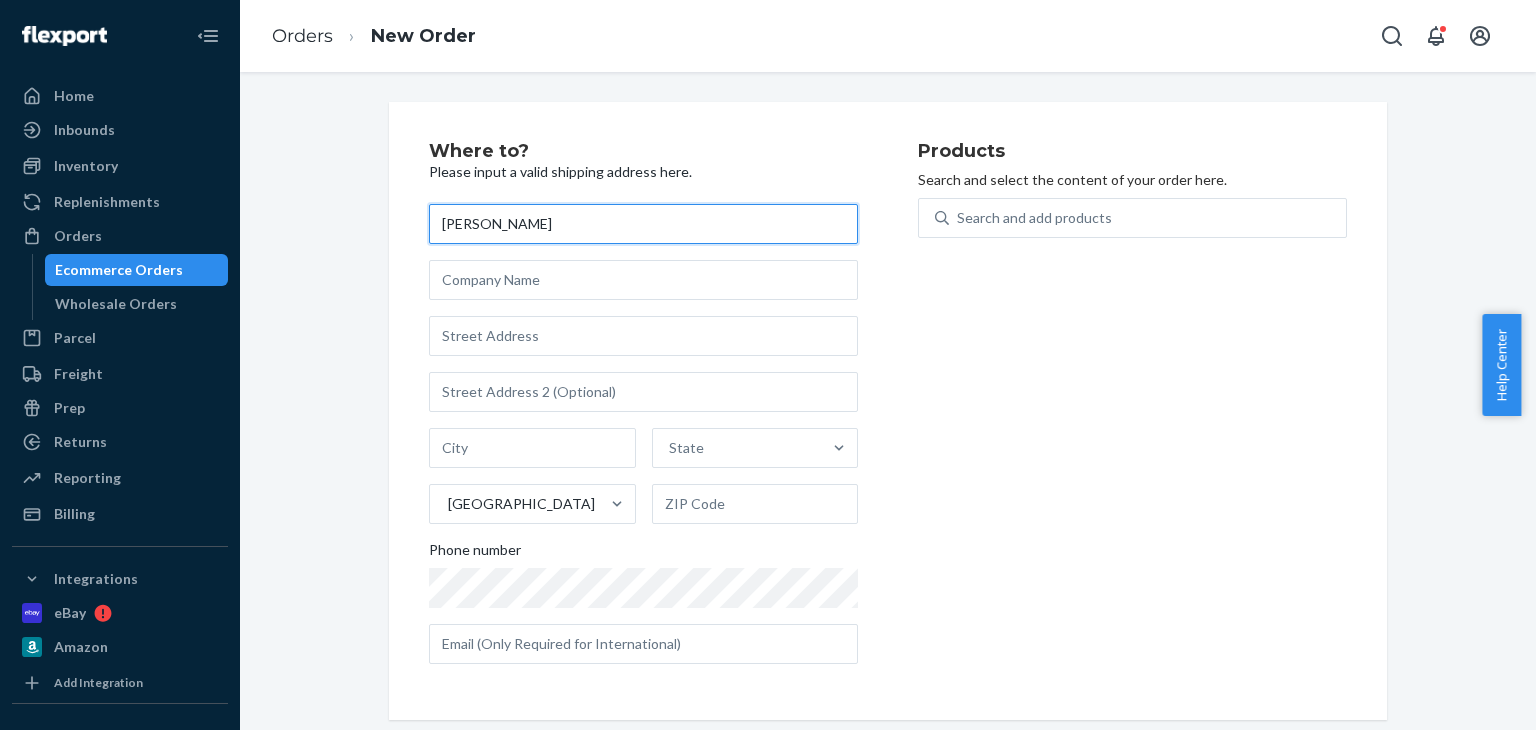 type on "[PERSON_NAME]" 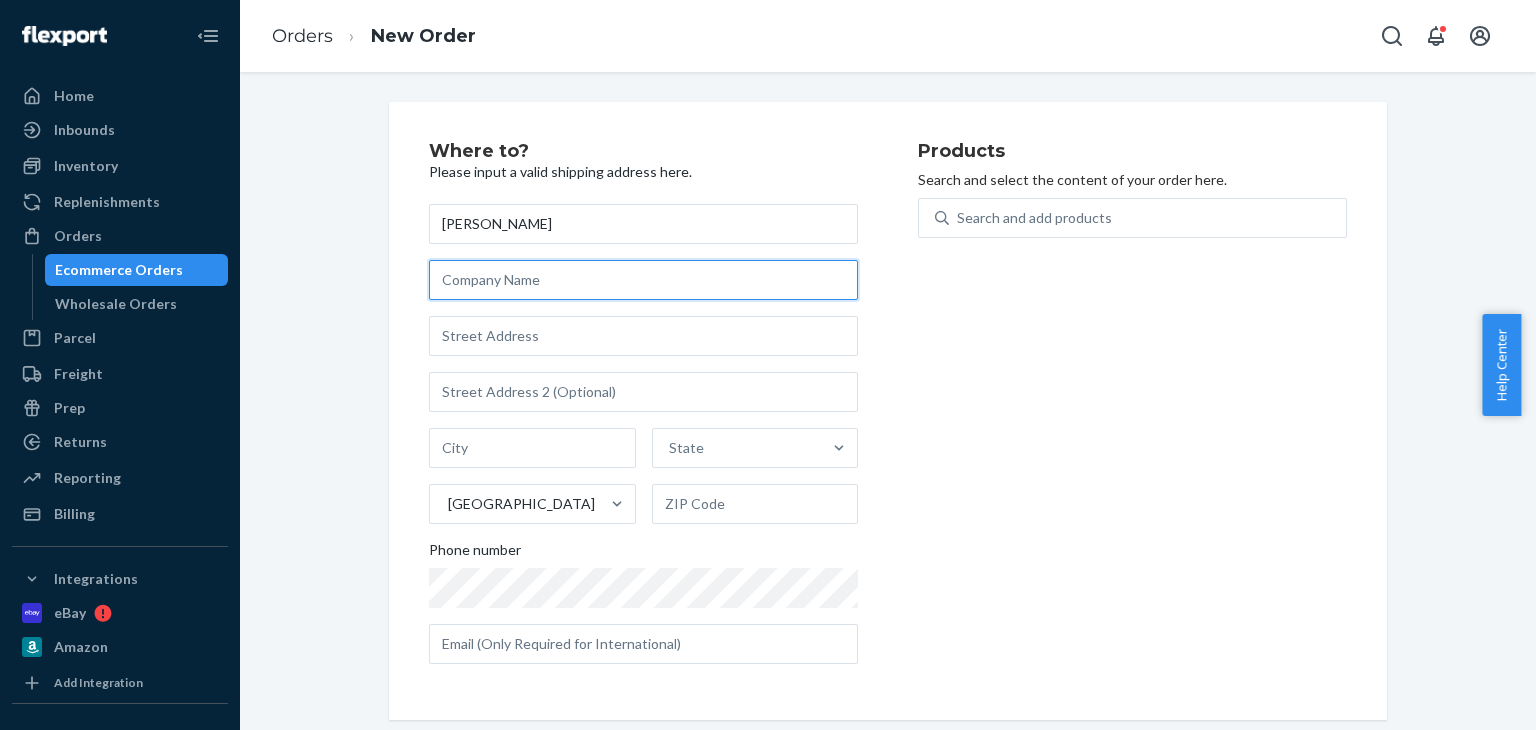 paste on "[PERSON_NAME]" 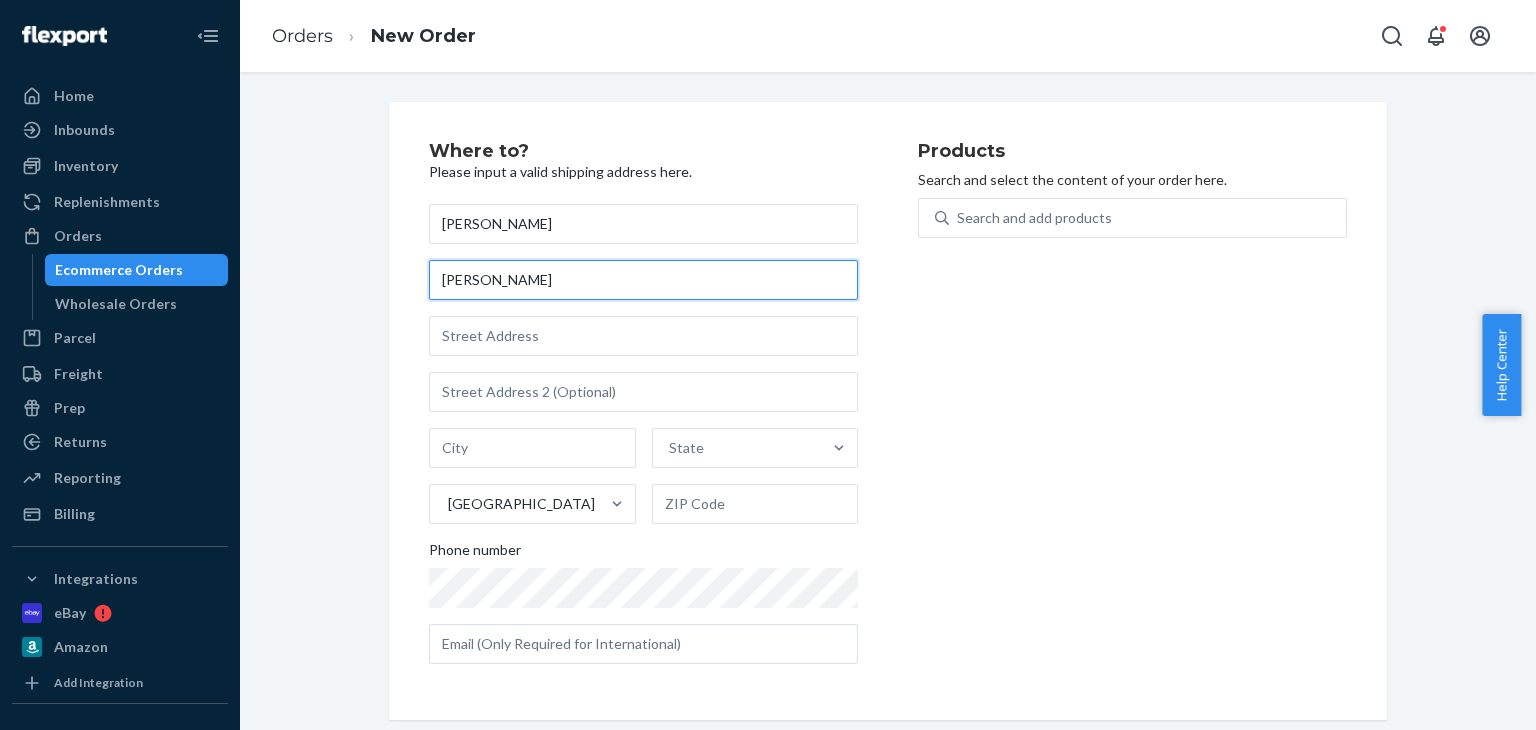 type on "[PERSON_NAME]" 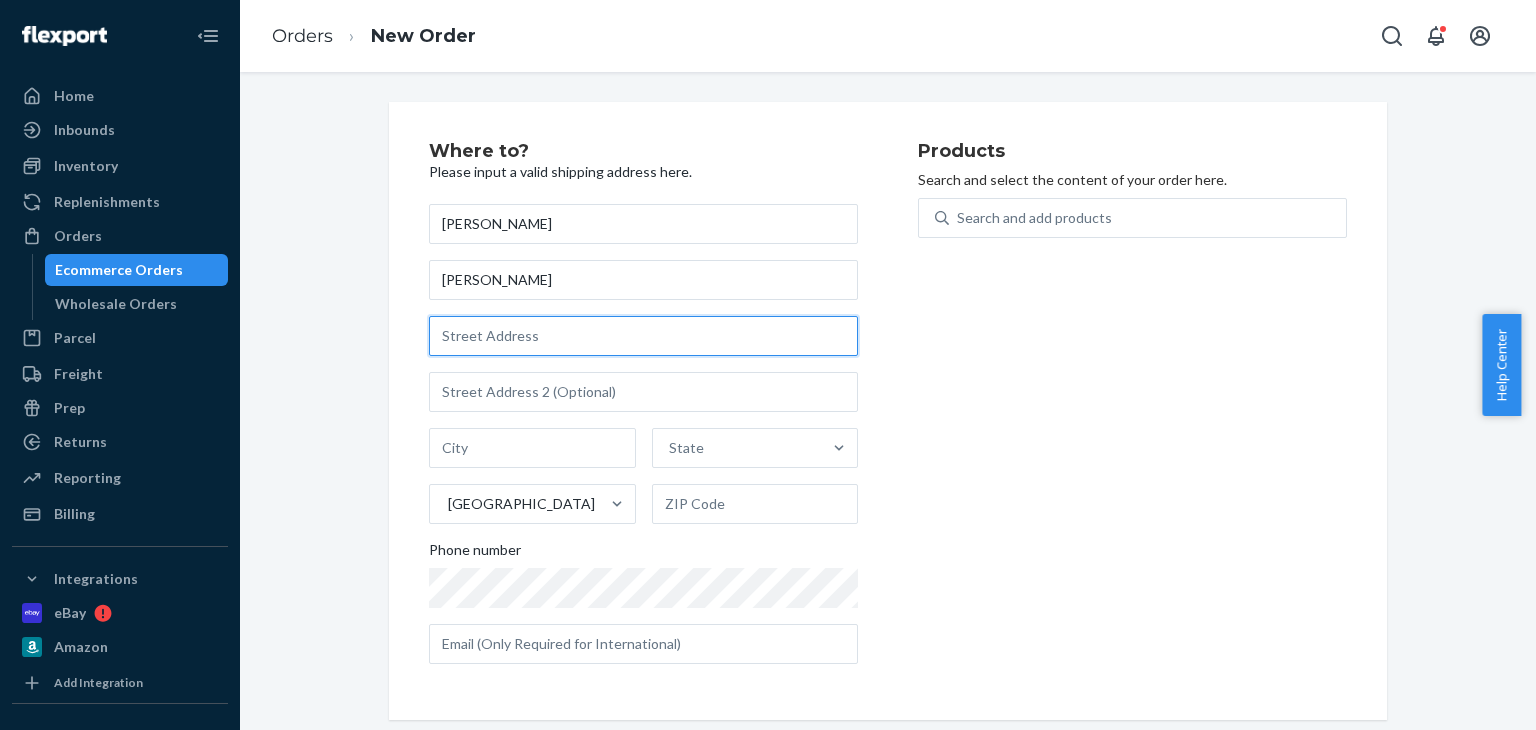 click at bounding box center [643, 336] 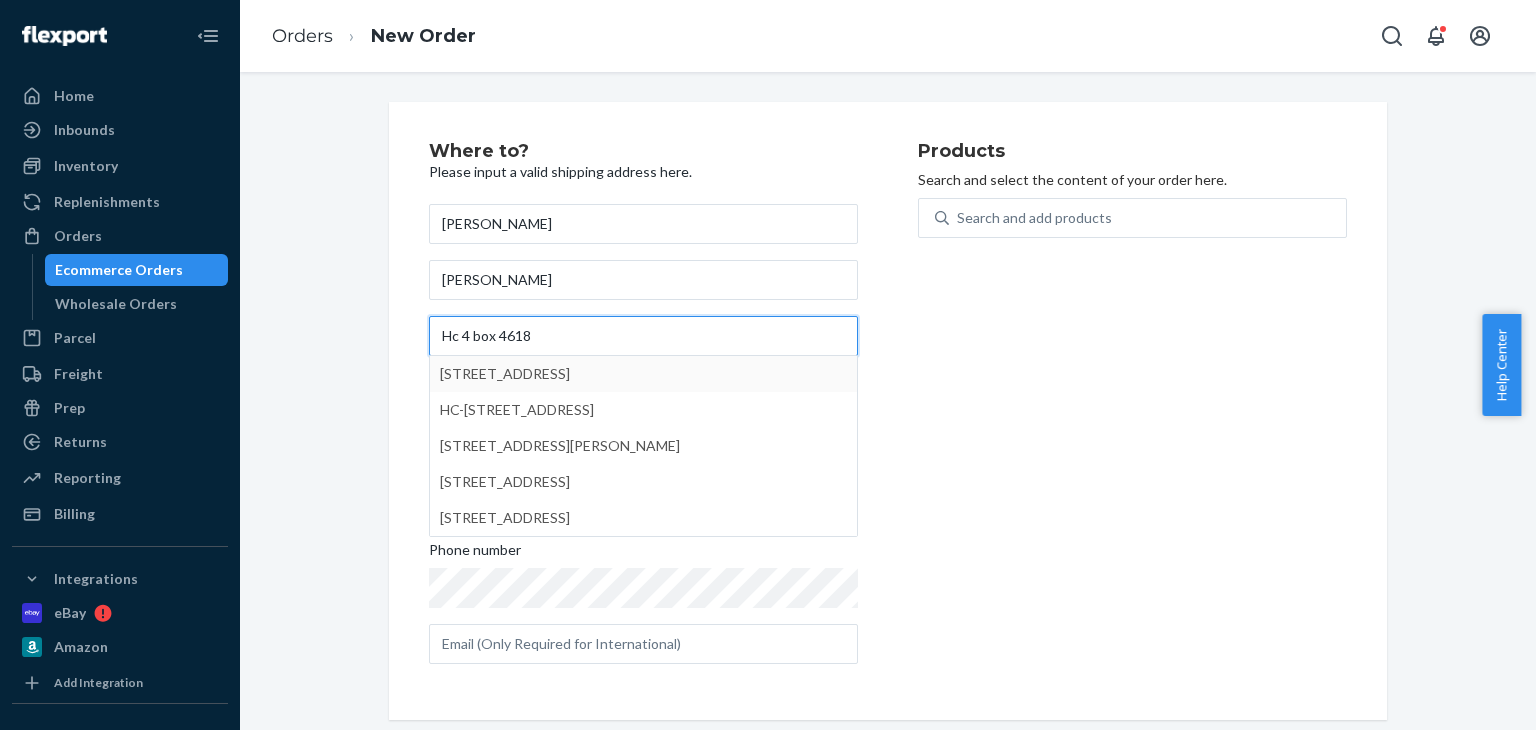 type on "Hc 4 box 4618" 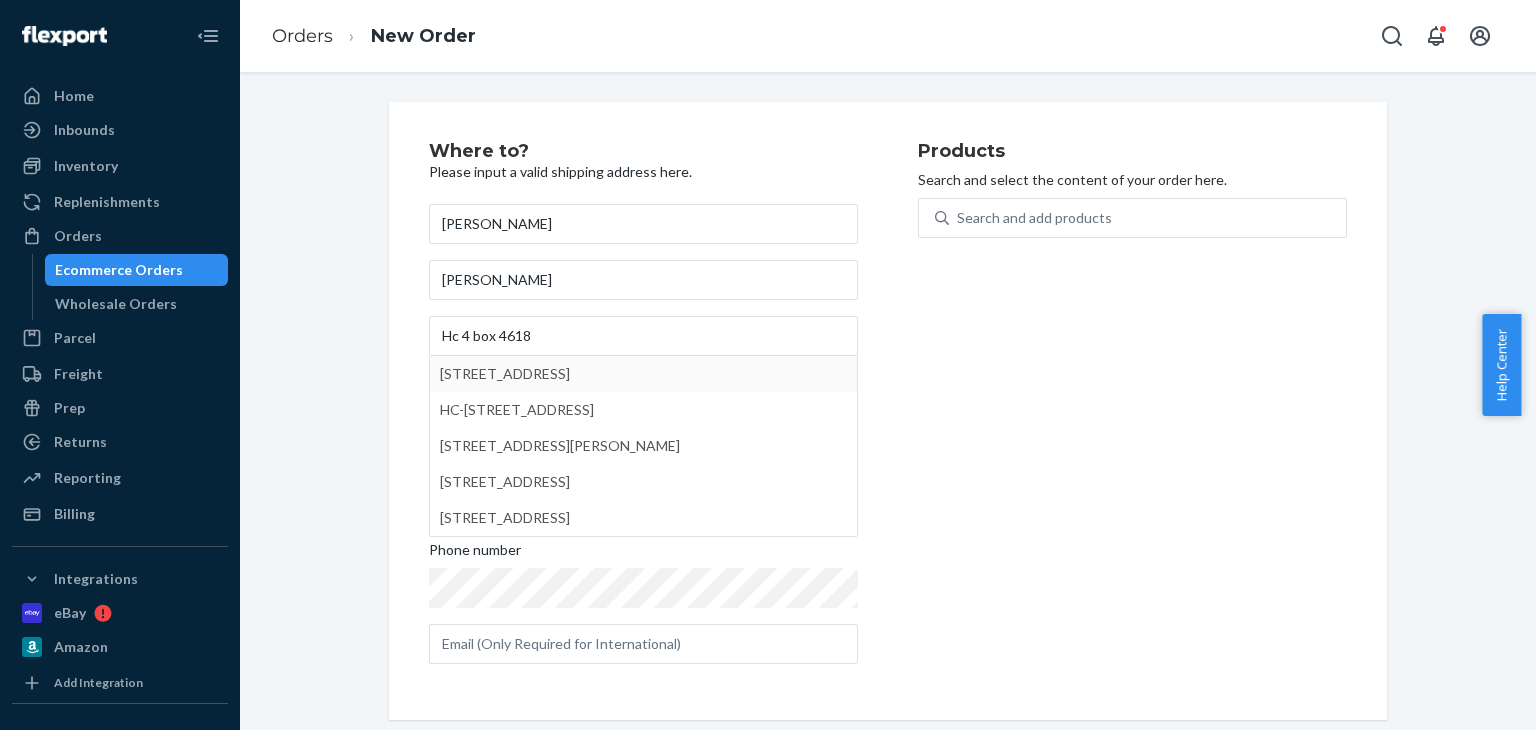 click on "Products Search and select the content of your order here. Search and add products" at bounding box center [1132, 411] 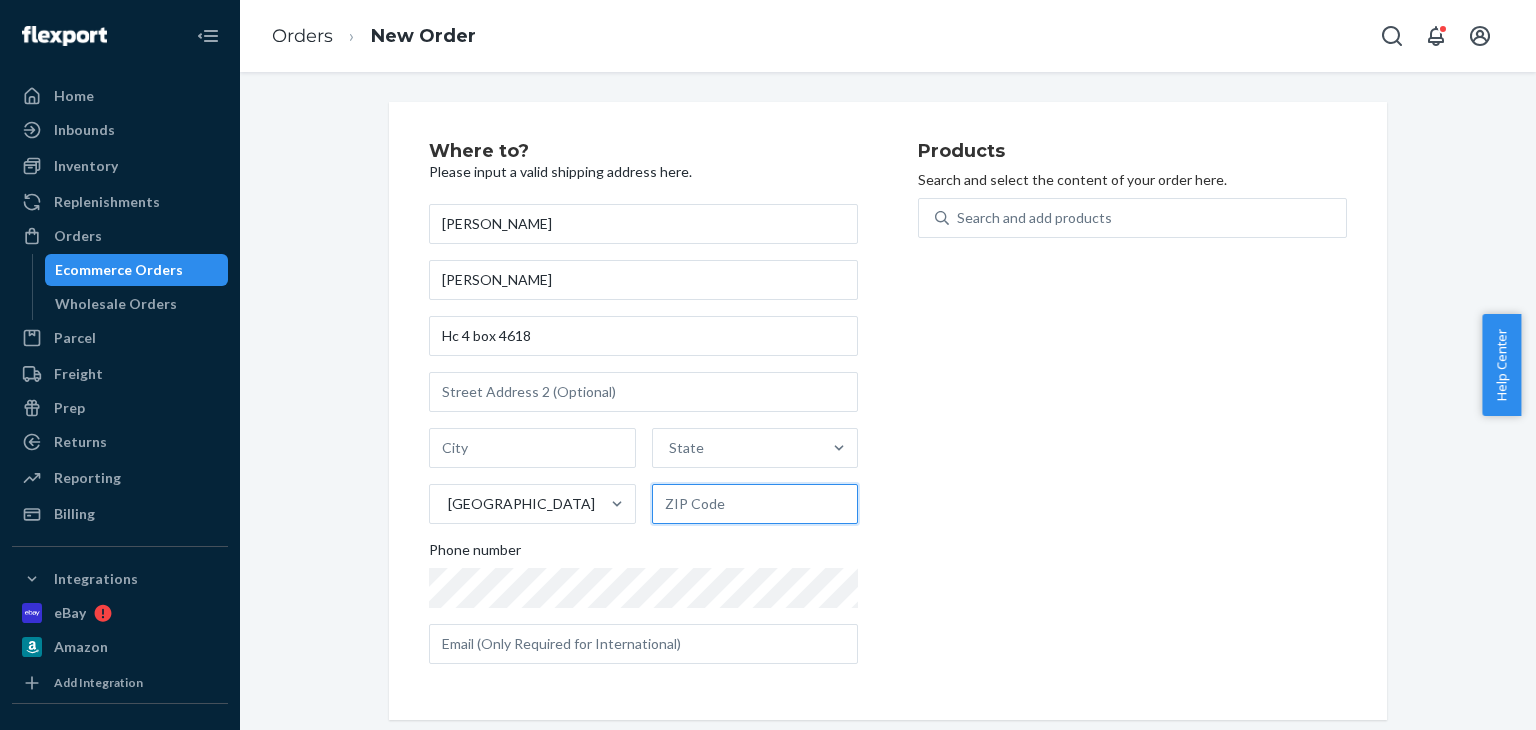 paste on "00771-9625" 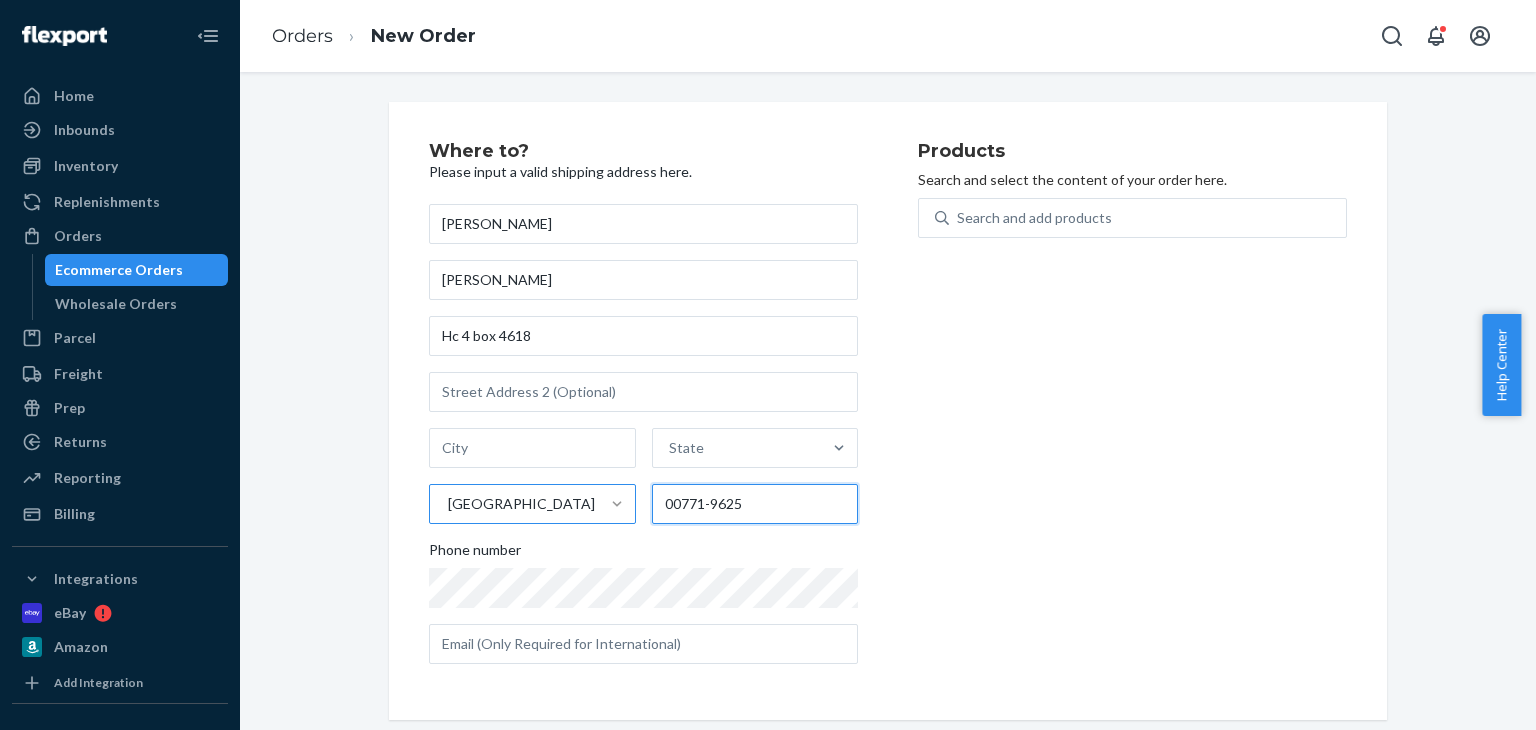 type on "00771-9625" 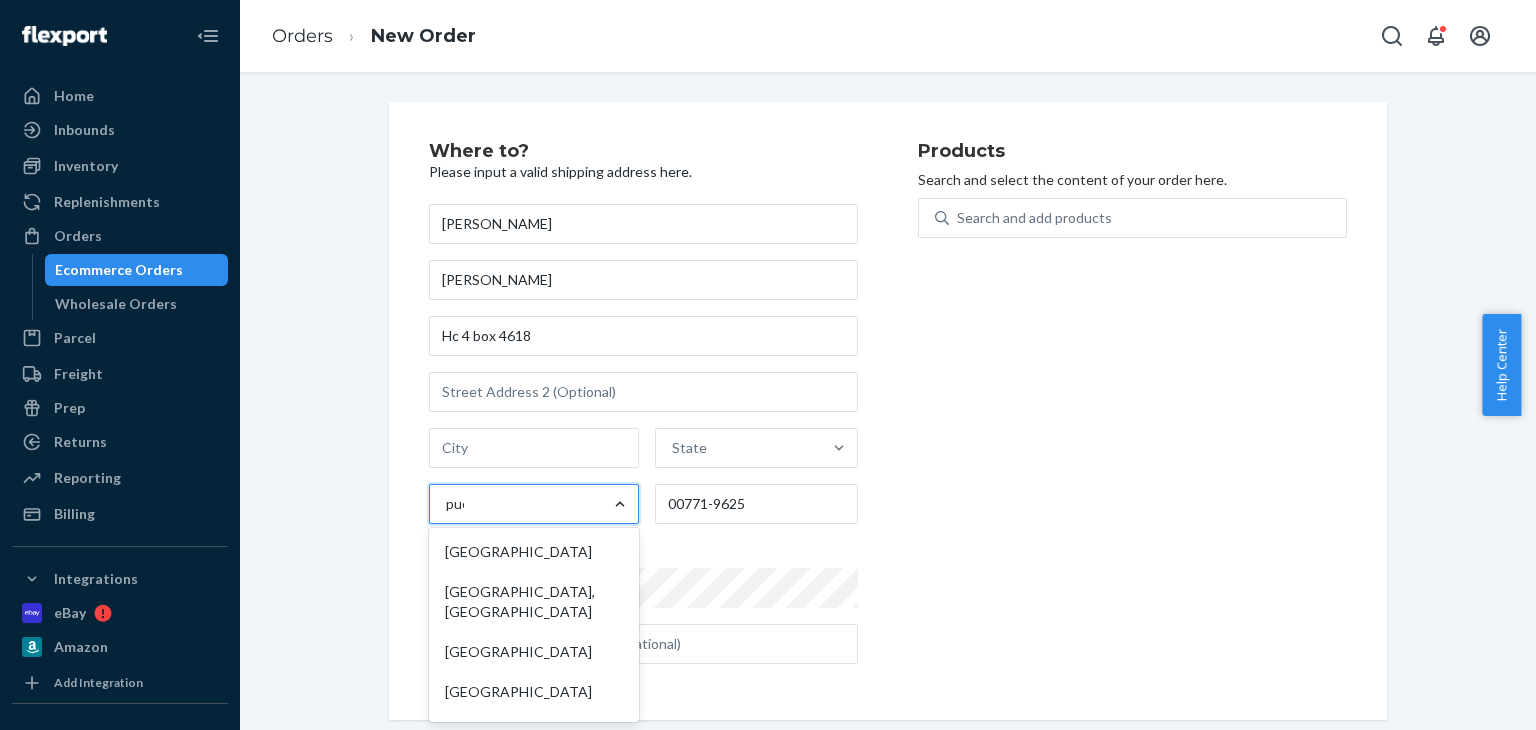 type on "puer" 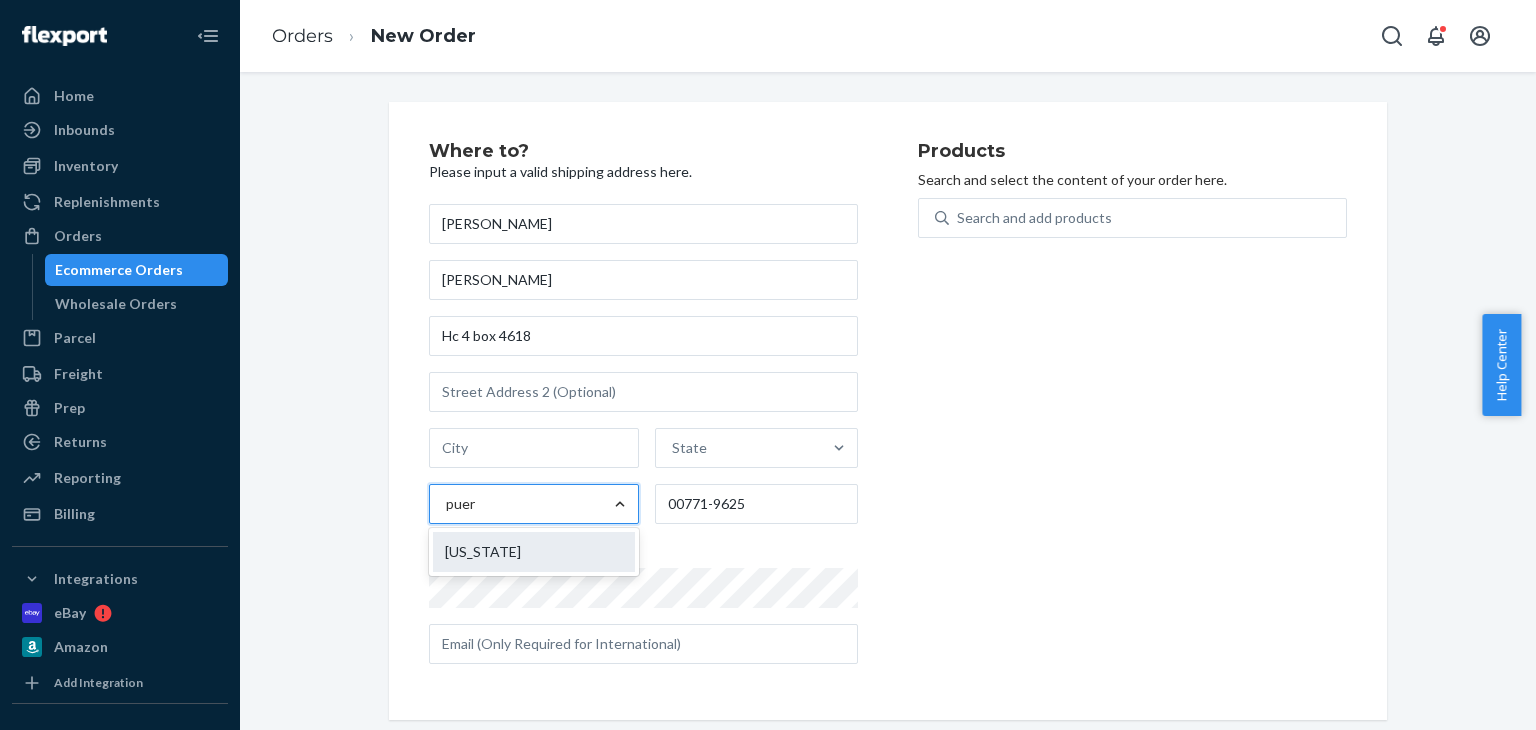 click on "Puerto Rico" at bounding box center [534, 552] 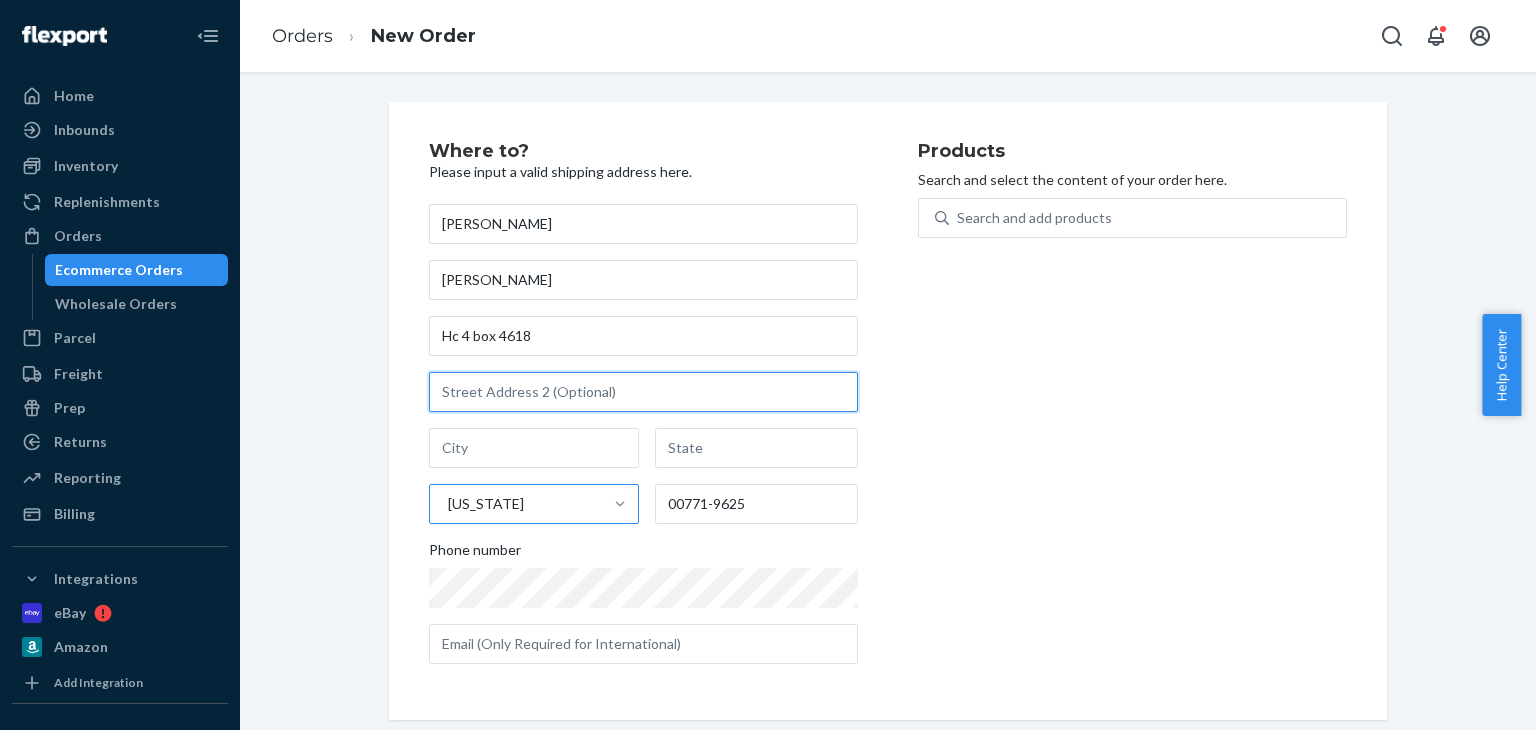 paste on "Las Piedras" 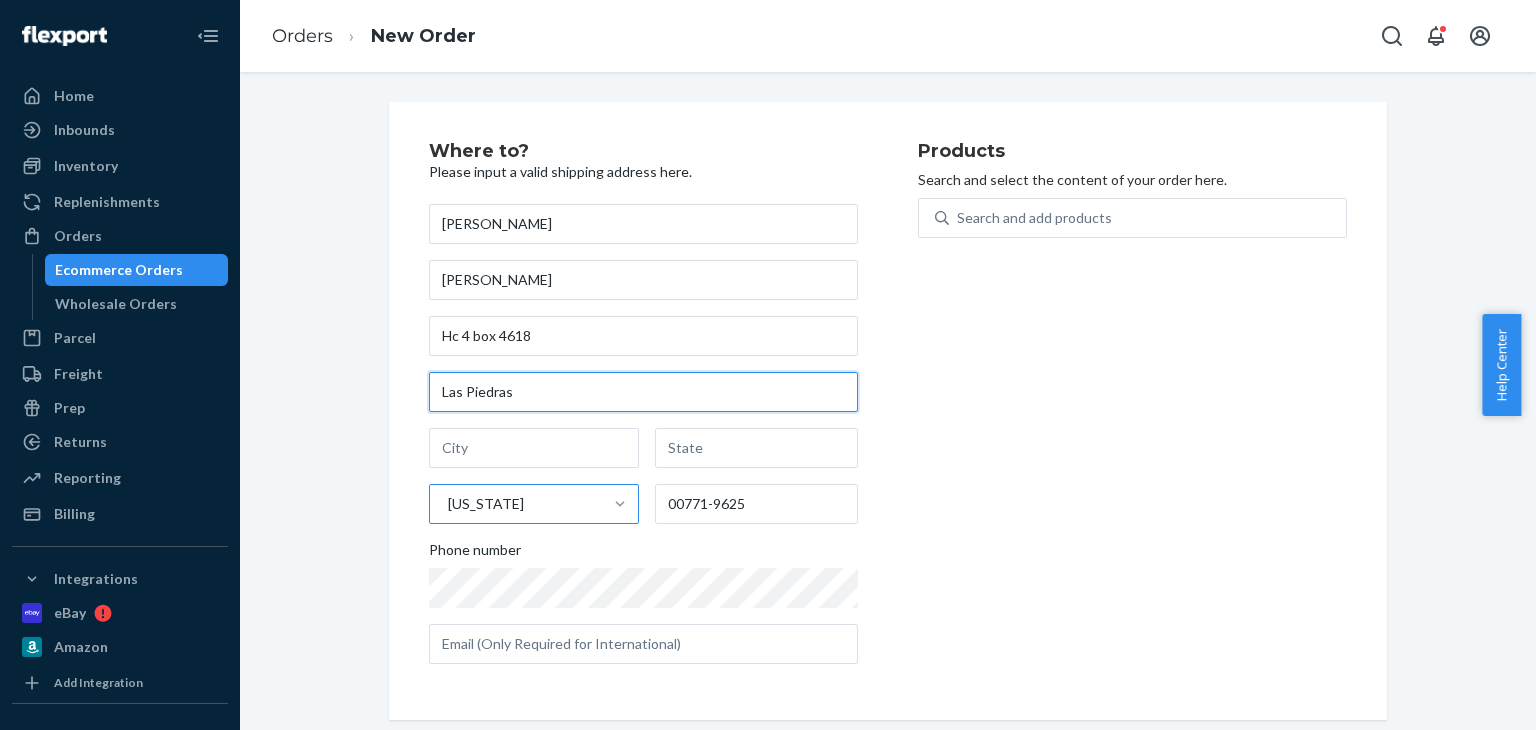 type on "Las Piedras" 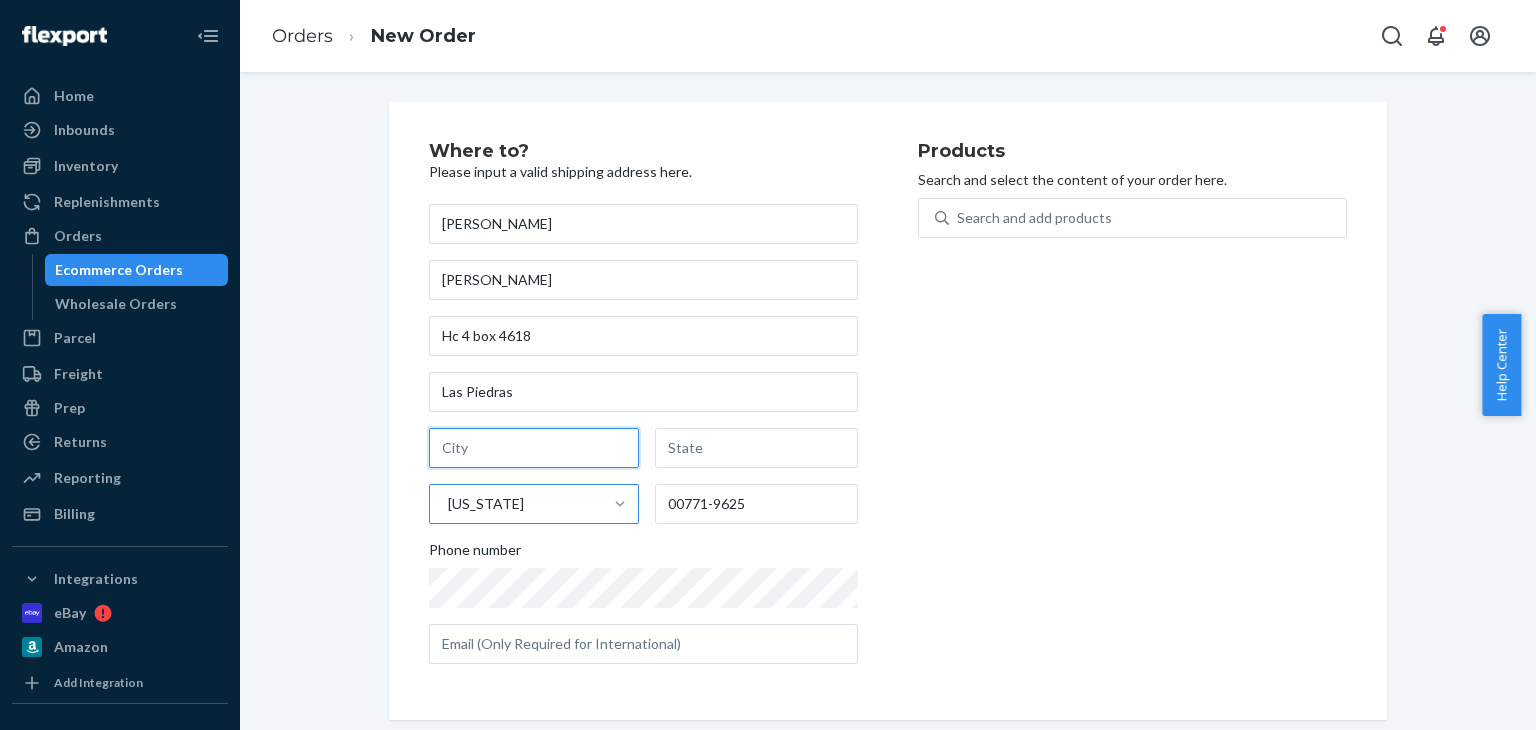 click at bounding box center [534, 448] 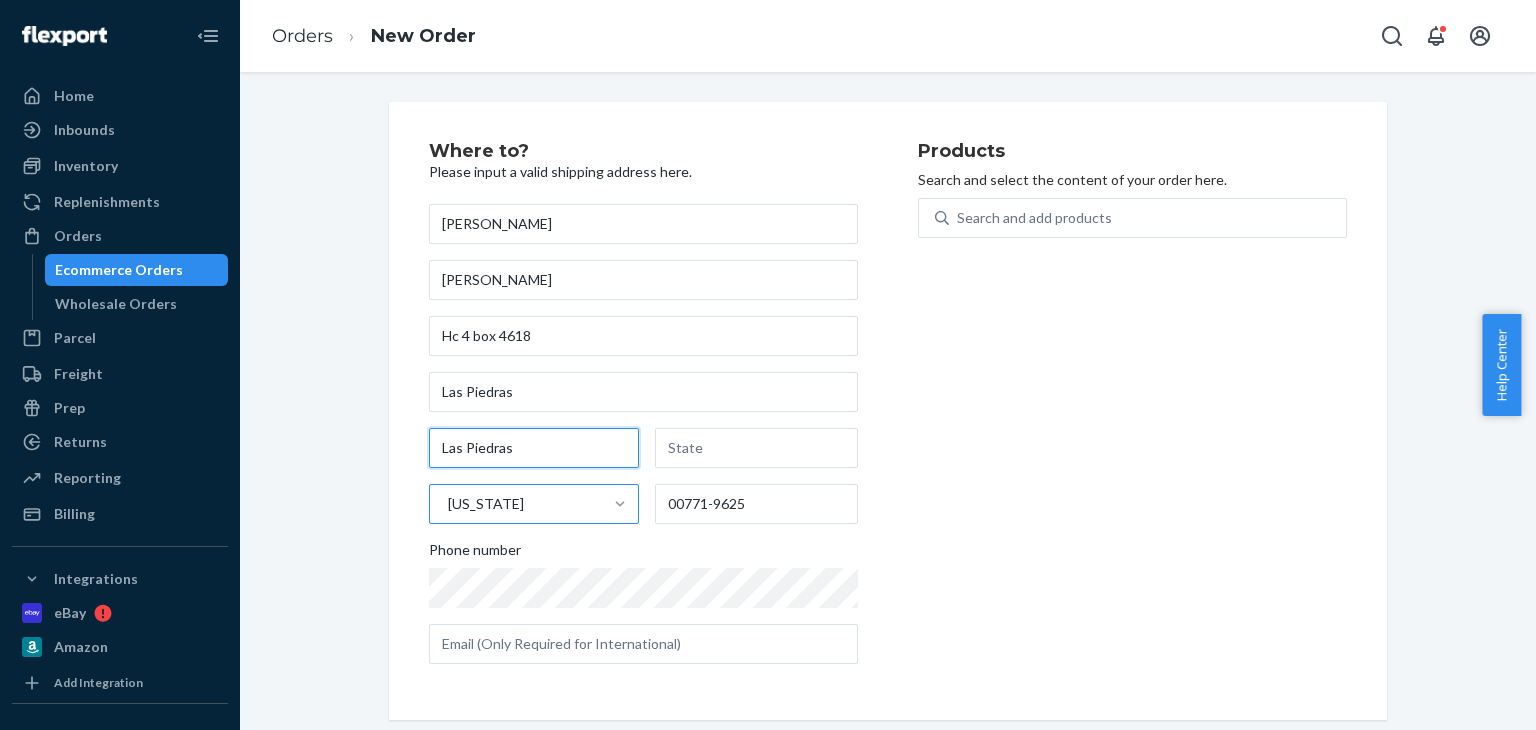 type on "Las Piedras" 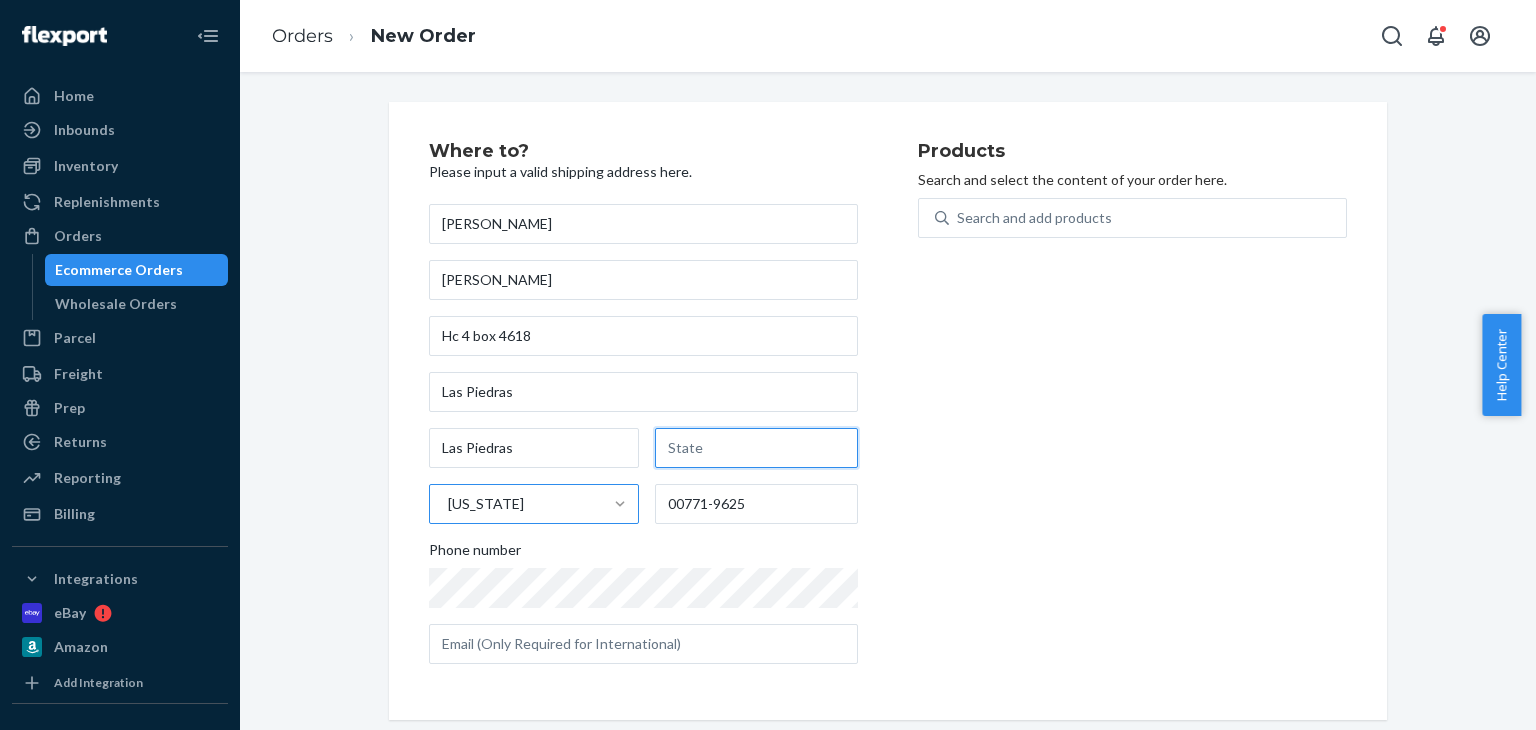 click at bounding box center [756, 448] 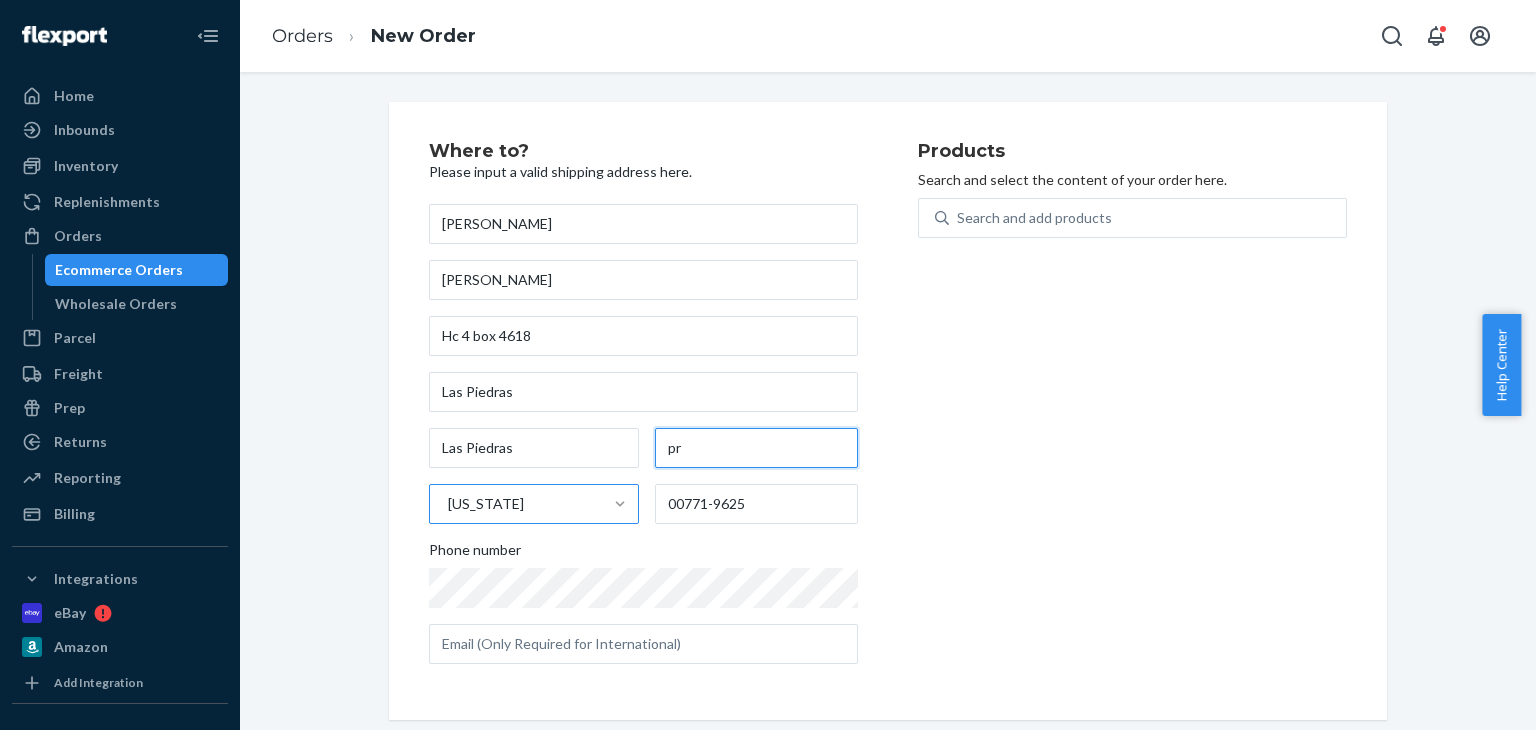 type on "pr" 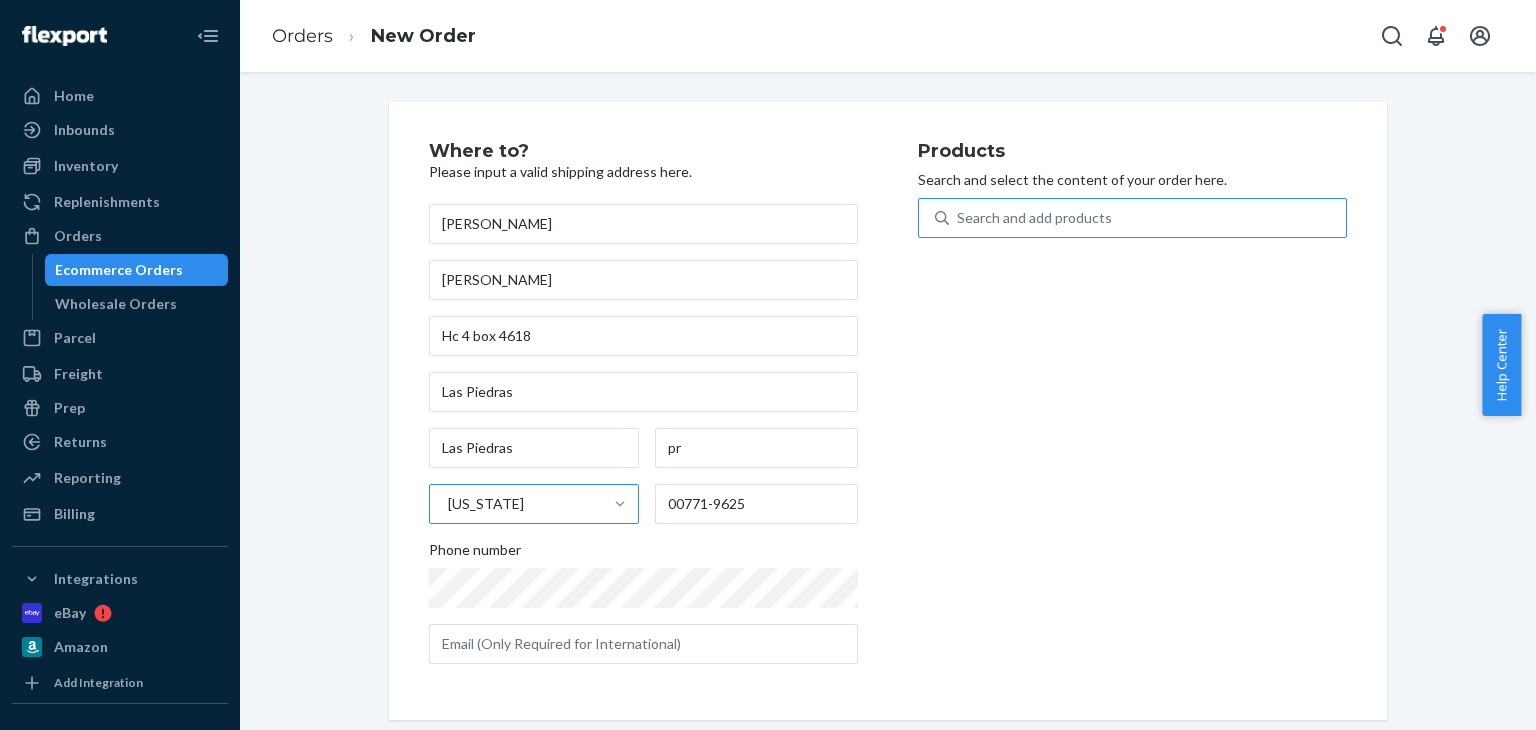 click on "Search and add products" at bounding box center [1034, 218] 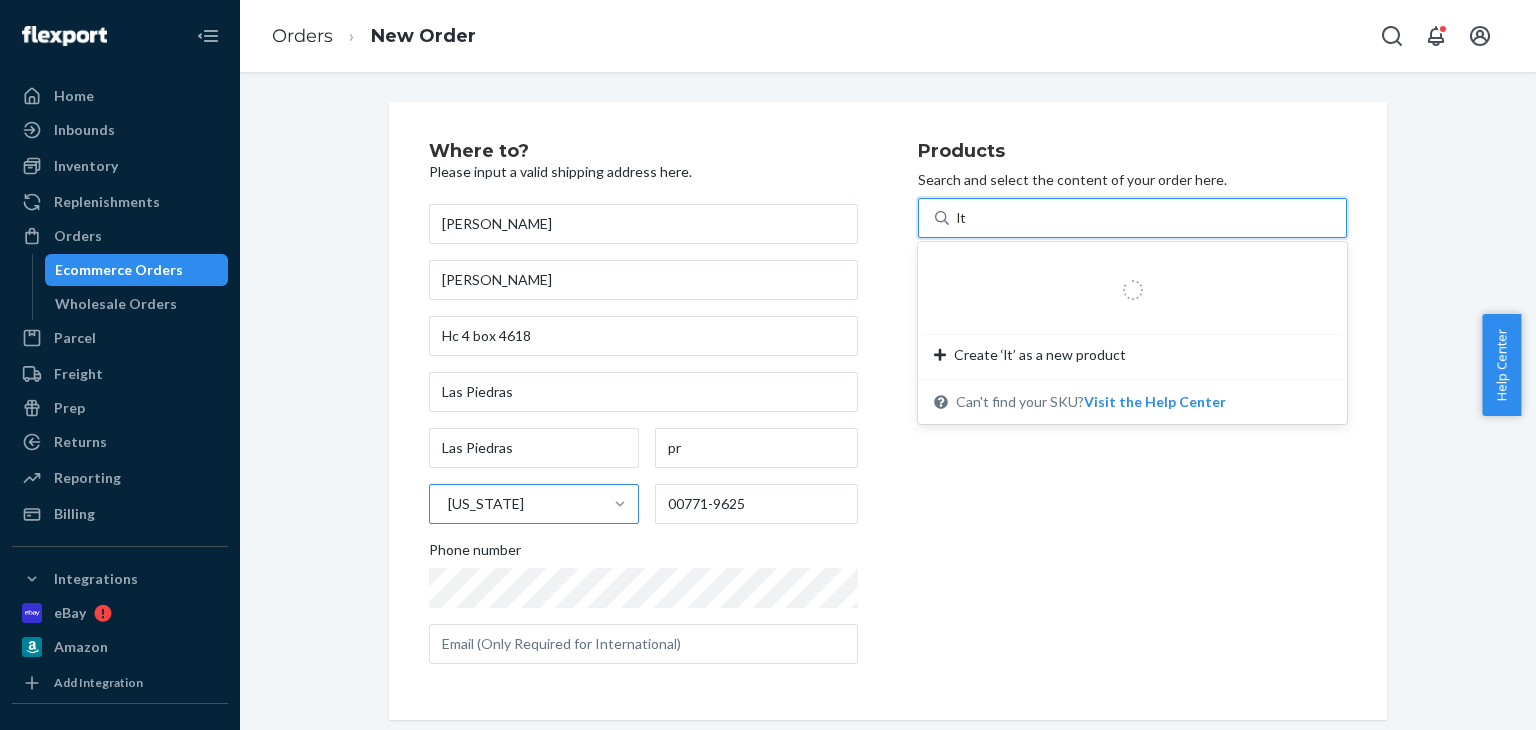 type on "ltz" 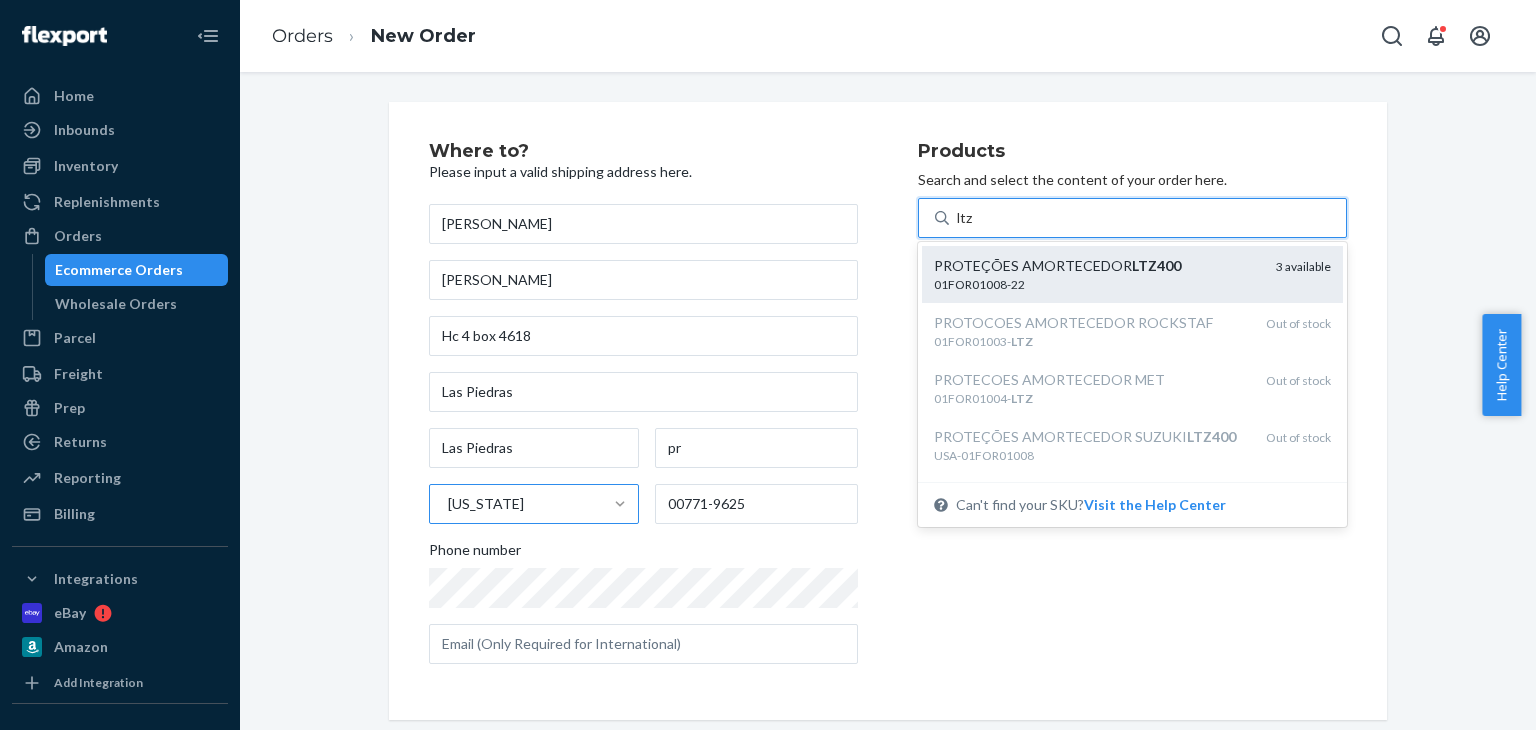 click on "PROTEÇÕES AMORTECEDOR  LTZ400" at bounding box center [1097, 266] 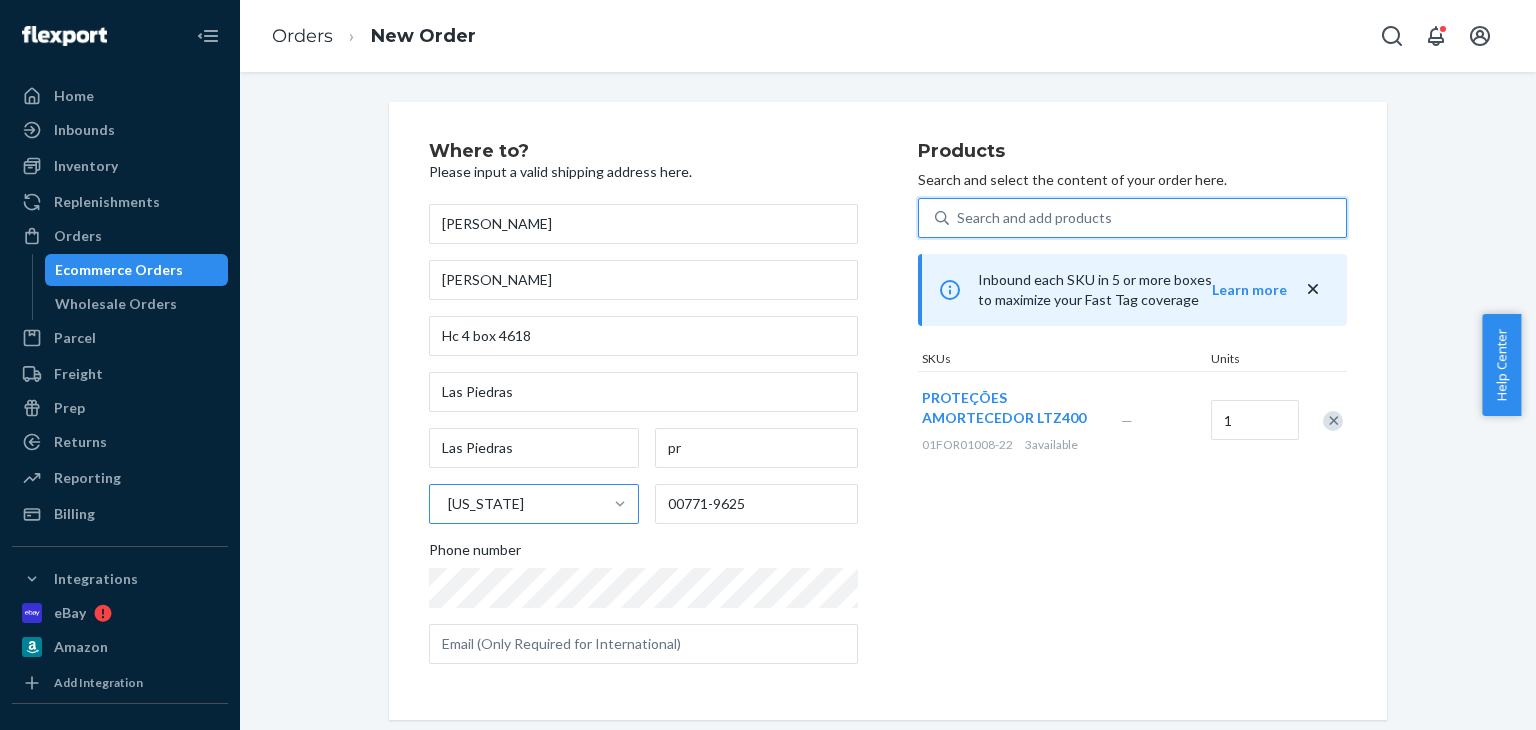 click on "Products Search and select the content of your order here.       0 results available. Select is focused ,type to refine list, press Down to open the menu,  Search and add products Inbound each SKU in 5 or more boxes to maximize your Fast Tag coverage Learn more SKUs Units PROTEÇÕES AMORTECEDOR LTZ400 01FOR01008-22 3  available — 1" at bounding box center (1132, 411) 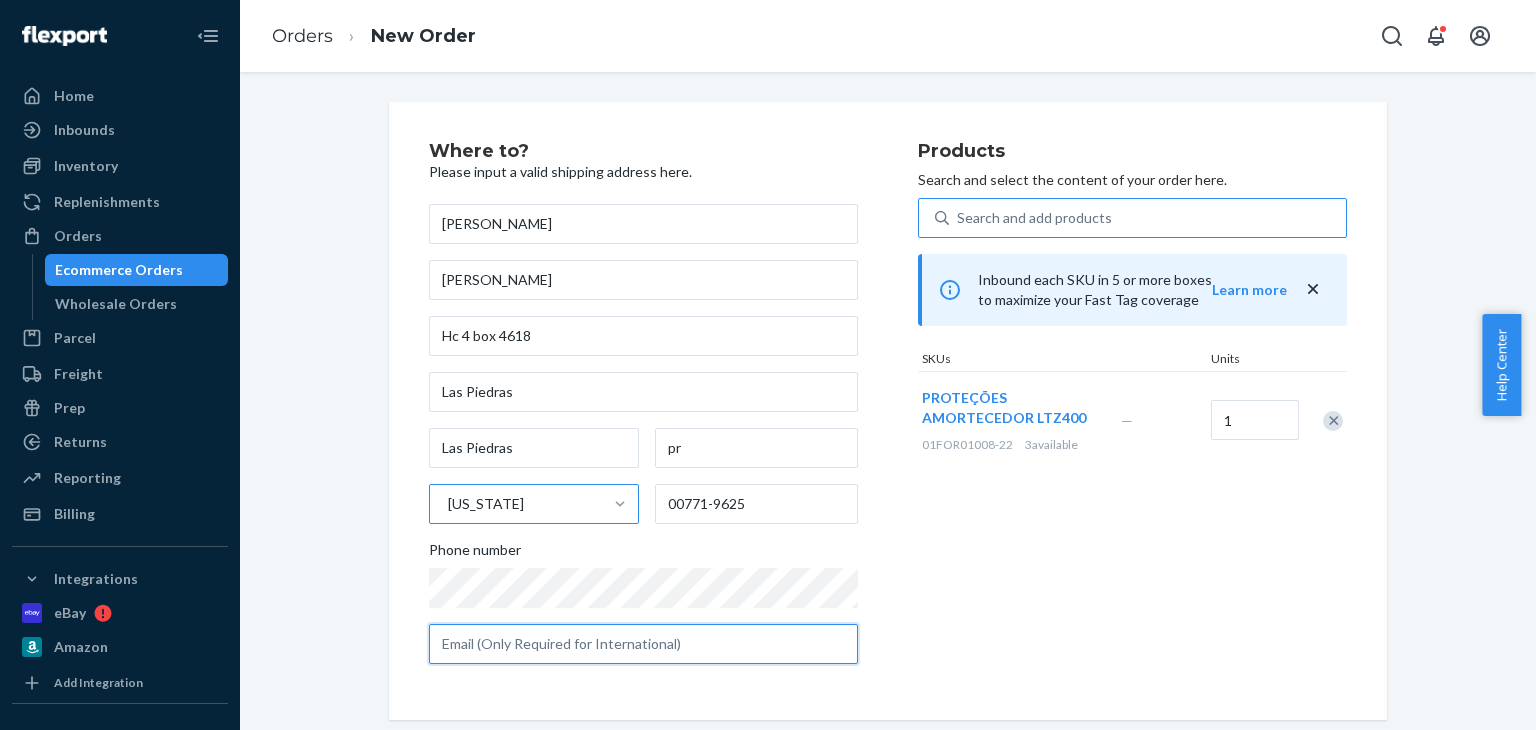 click at bounding box center (643, 644) 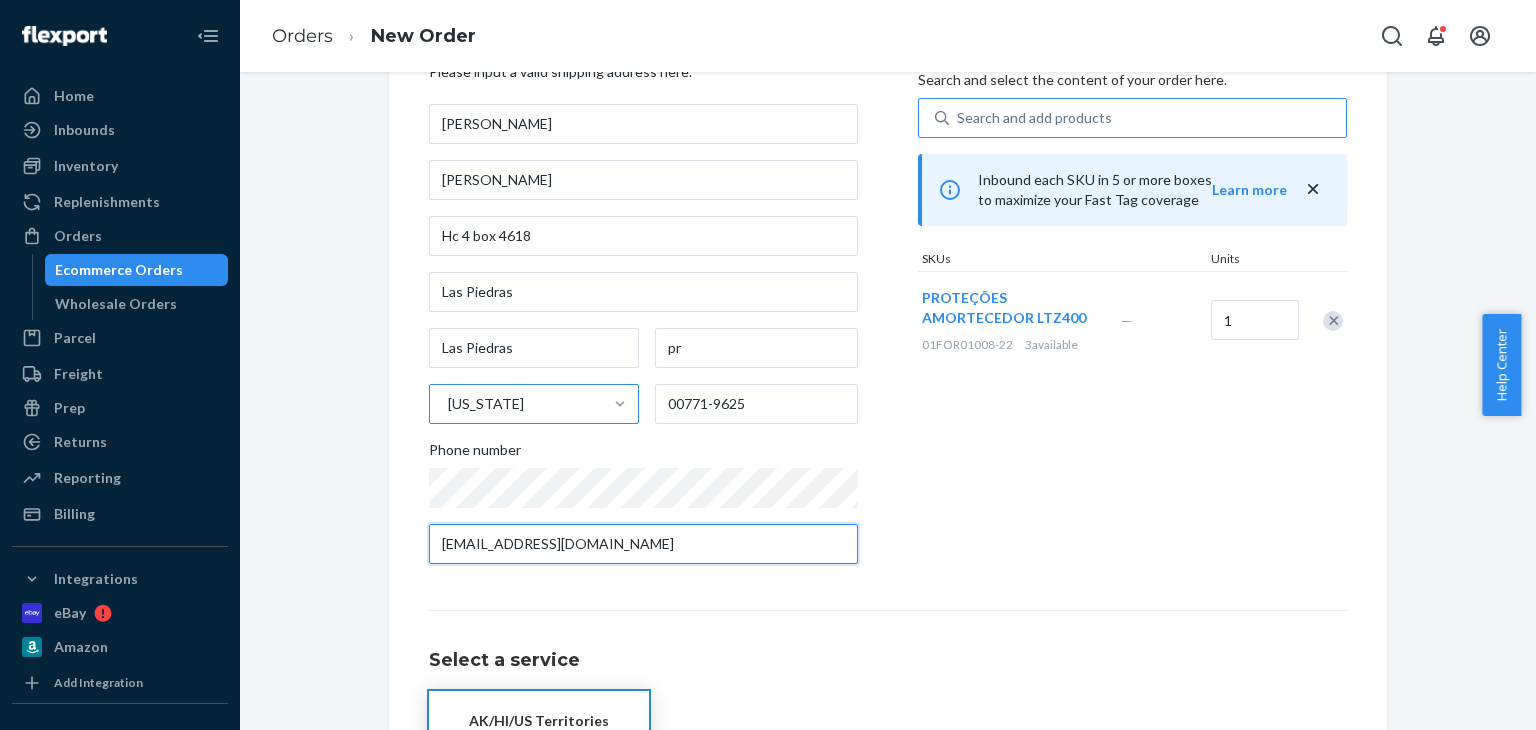scroll, scrollTop: 260, scrollLeft: 0, axis: vertical 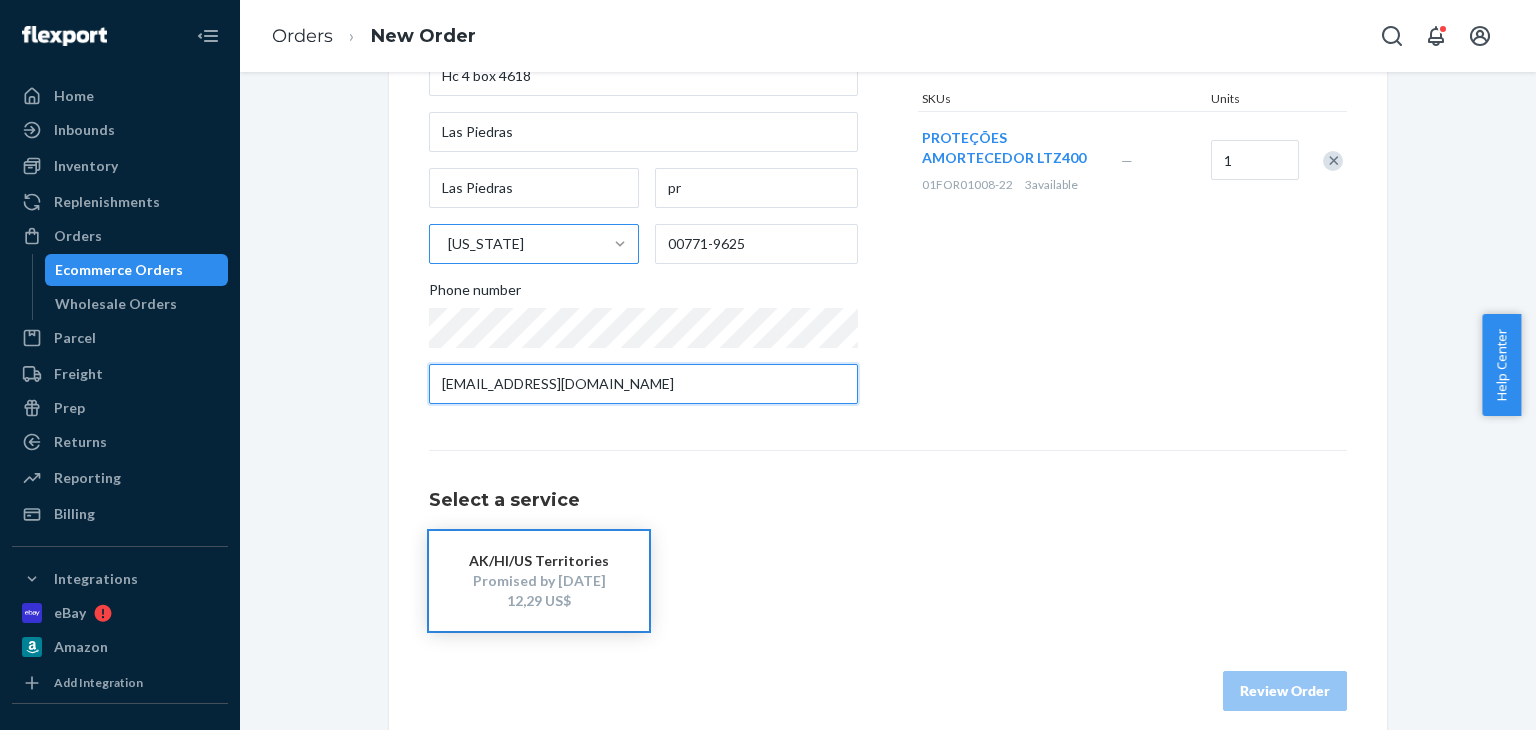 type on "khriztyan1993@gmail.com" 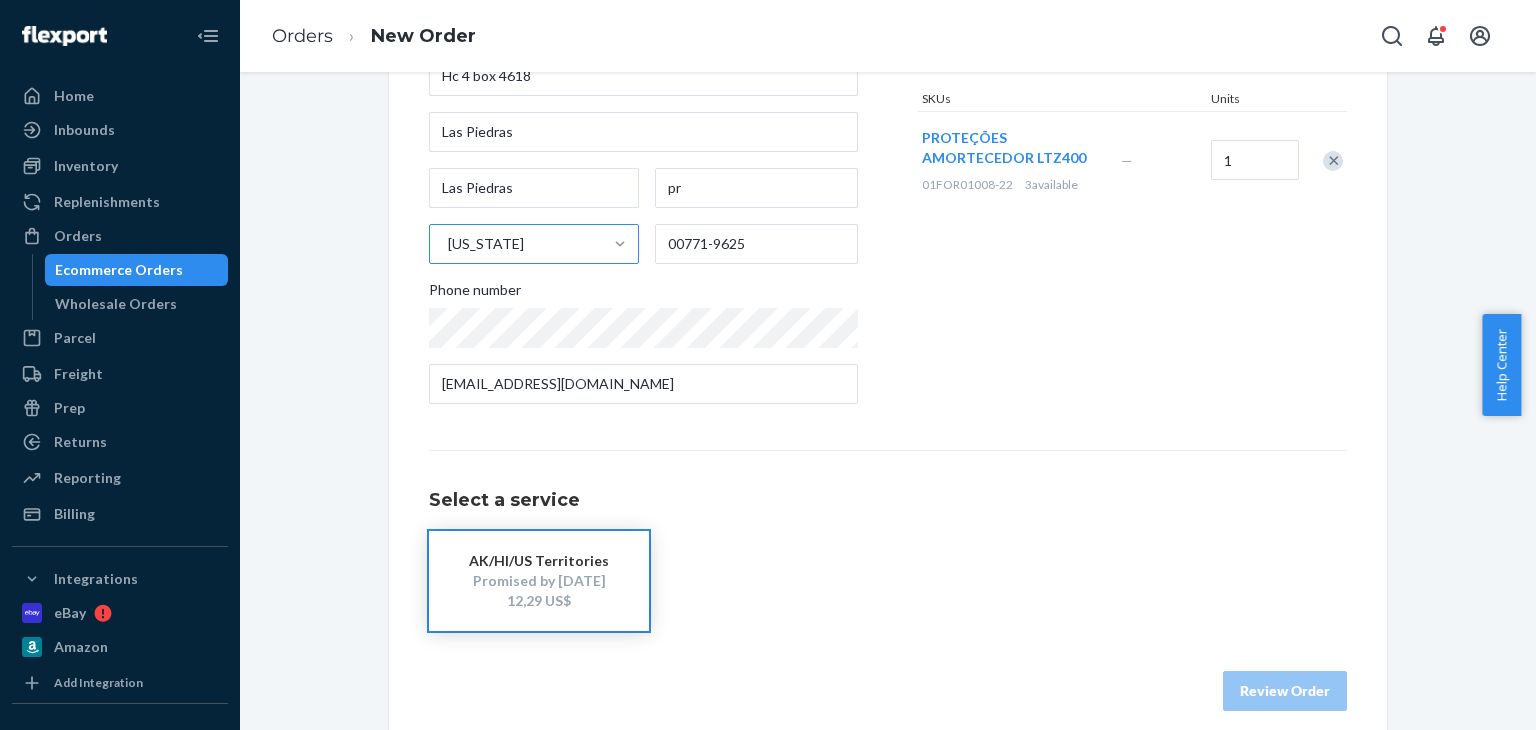 click on "AK/HI/US Territories Promised by Jul 21, 2025 12,29 US$" at bounding box center [539, 581] 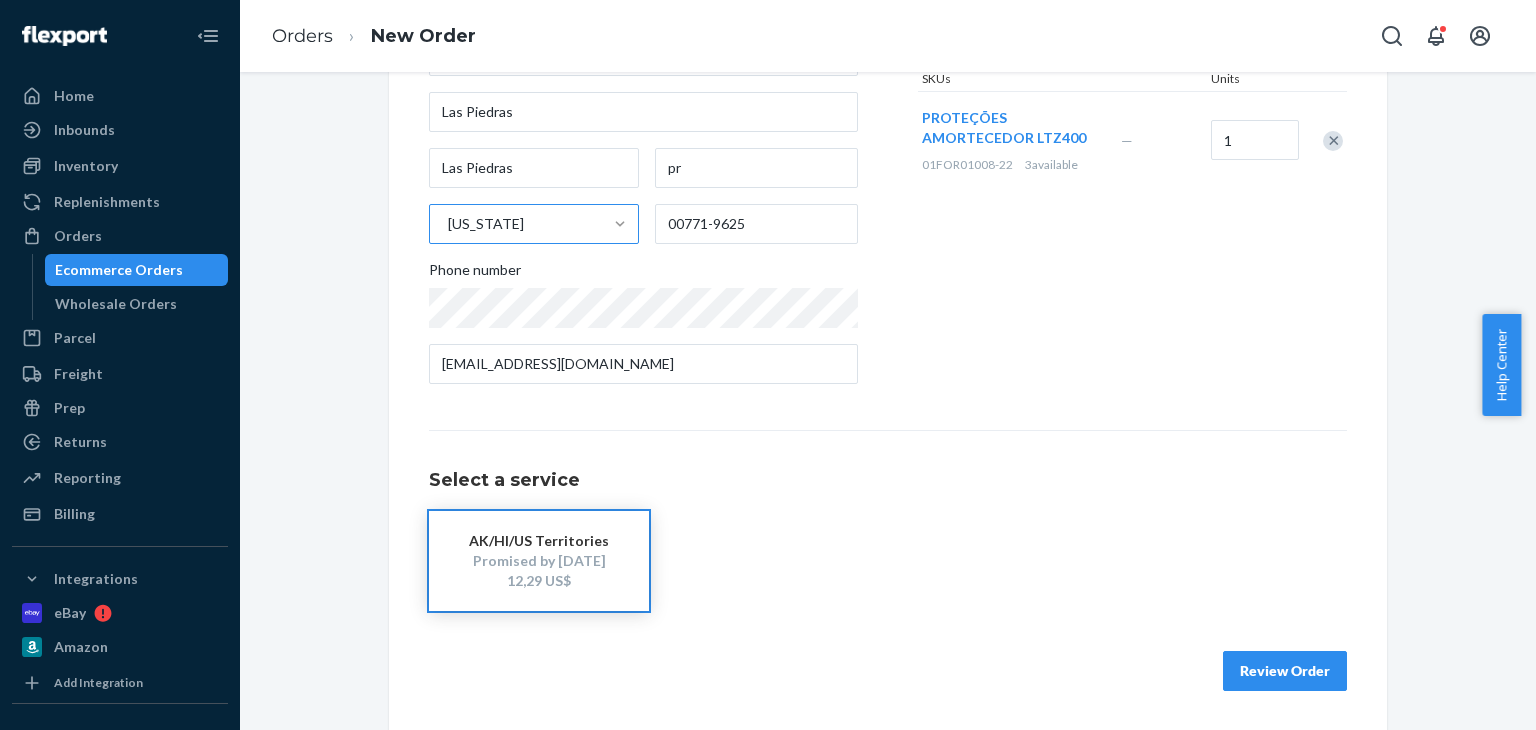 scroll, scrollTop: 280, scrollLeft: 0, axis: vertical 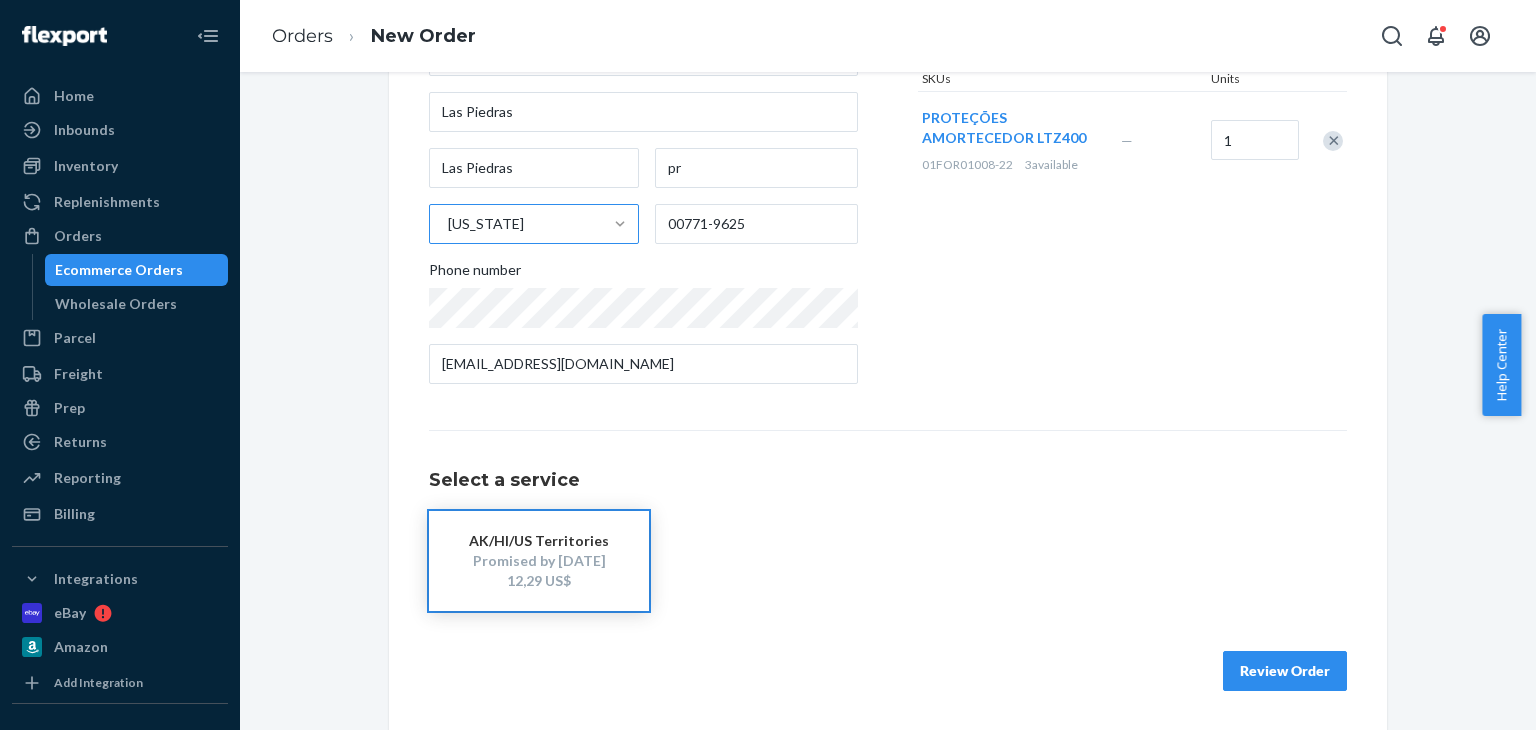 click on "Review Order" at bounding box center (1285, 671) 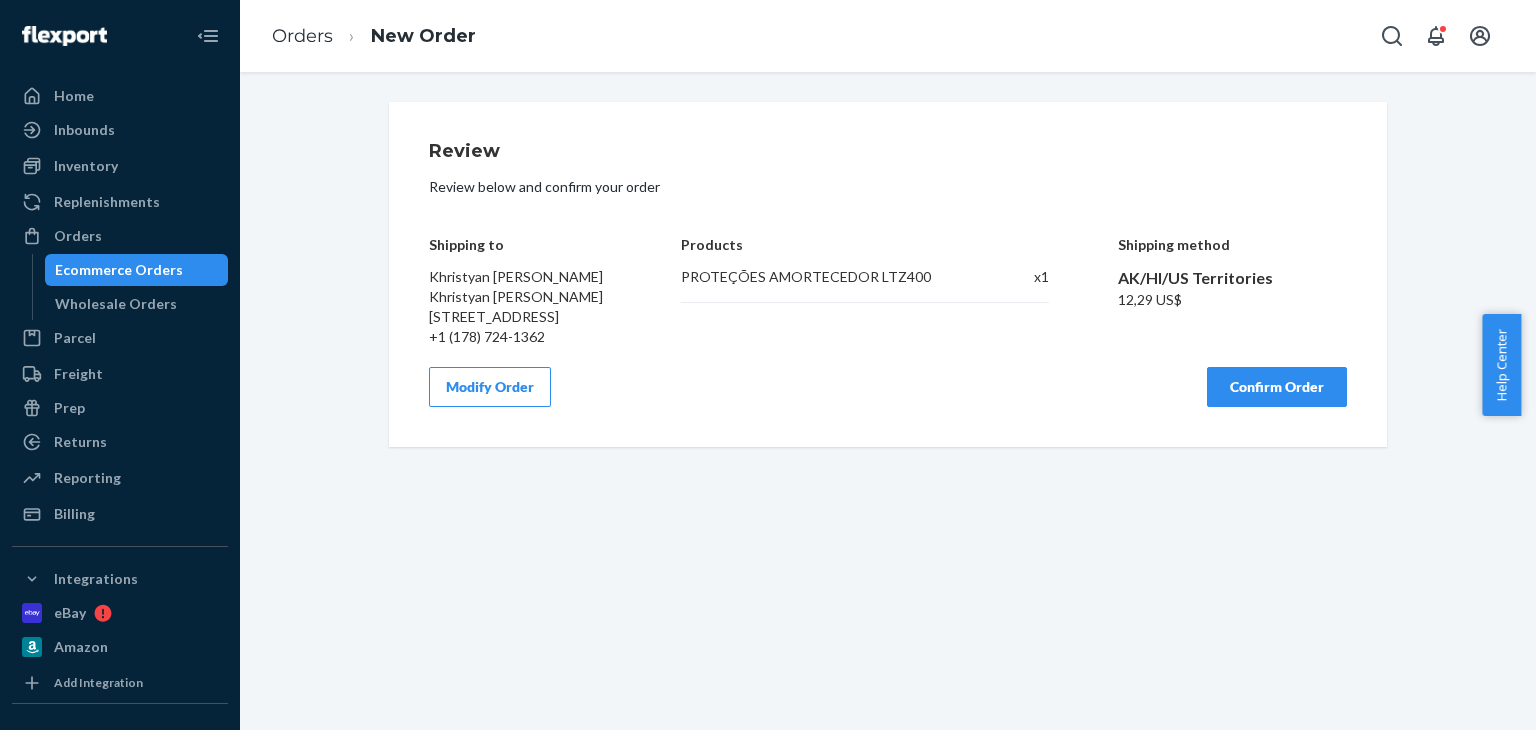 click on "Confirm Order" at bounding box center (1277, 387) 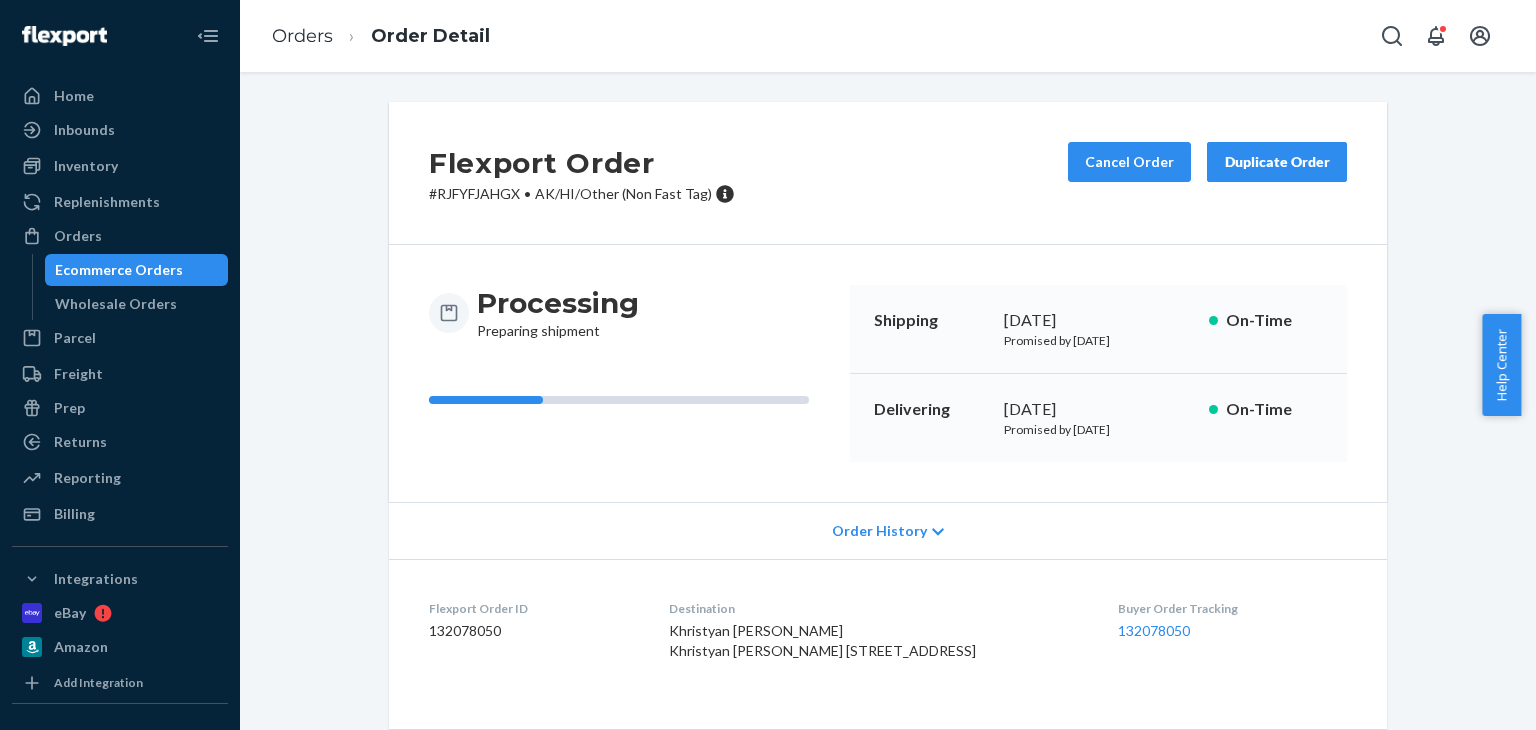scroll, scrollTop: 188, scrollLeft: 0, axis: vertical 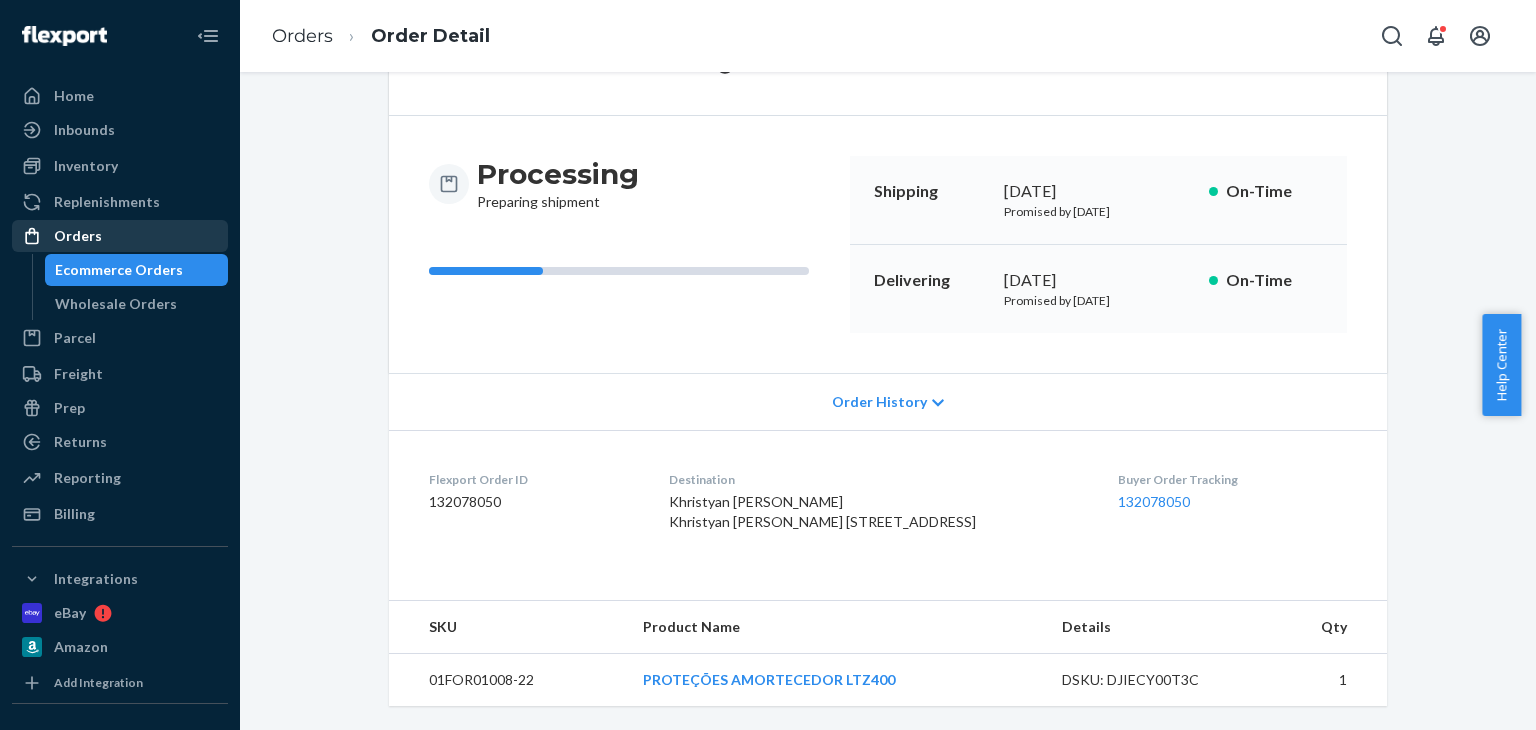 click on "Orders" at bounding box center (120, 236) 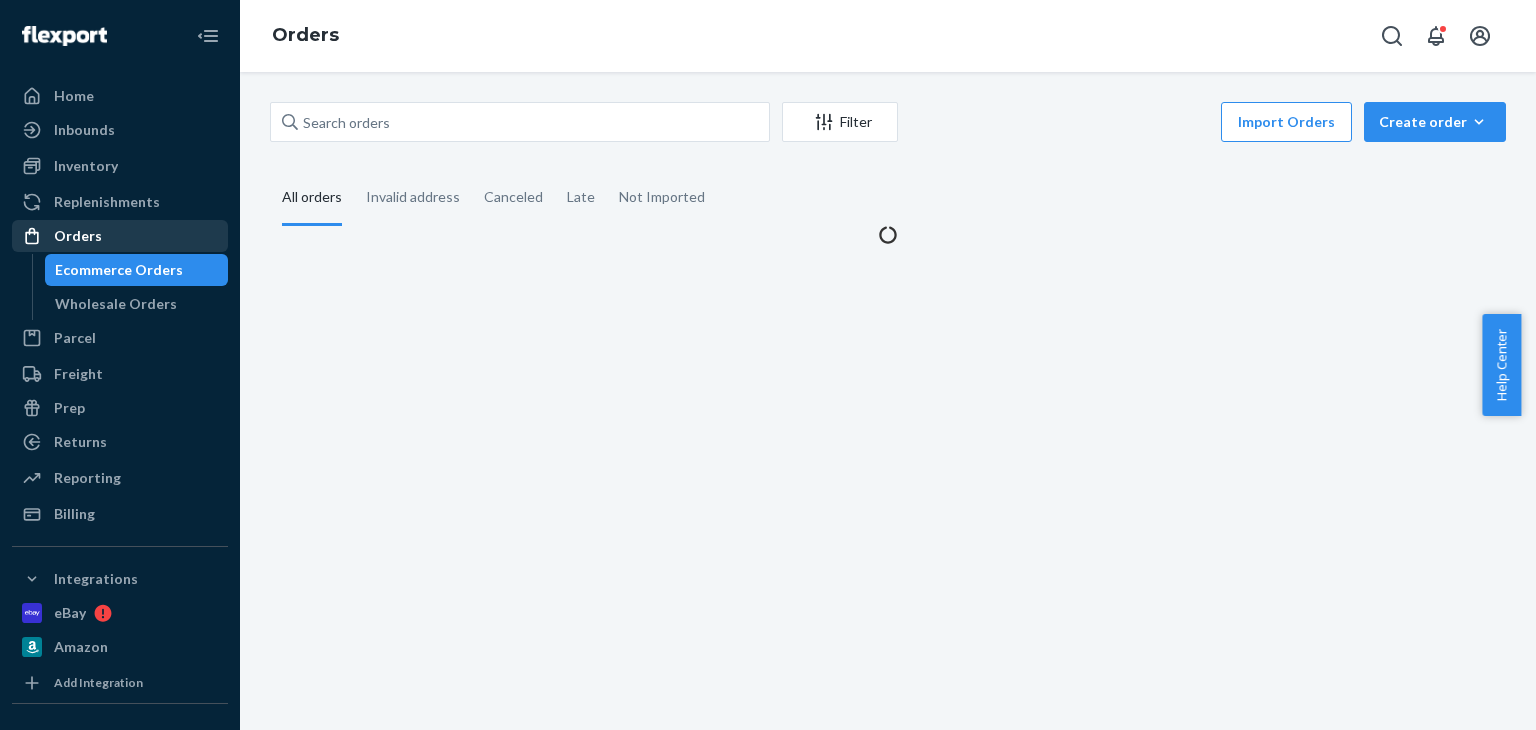 scroll, scrollTop: 0, scrollLeft: 0, axis: both 